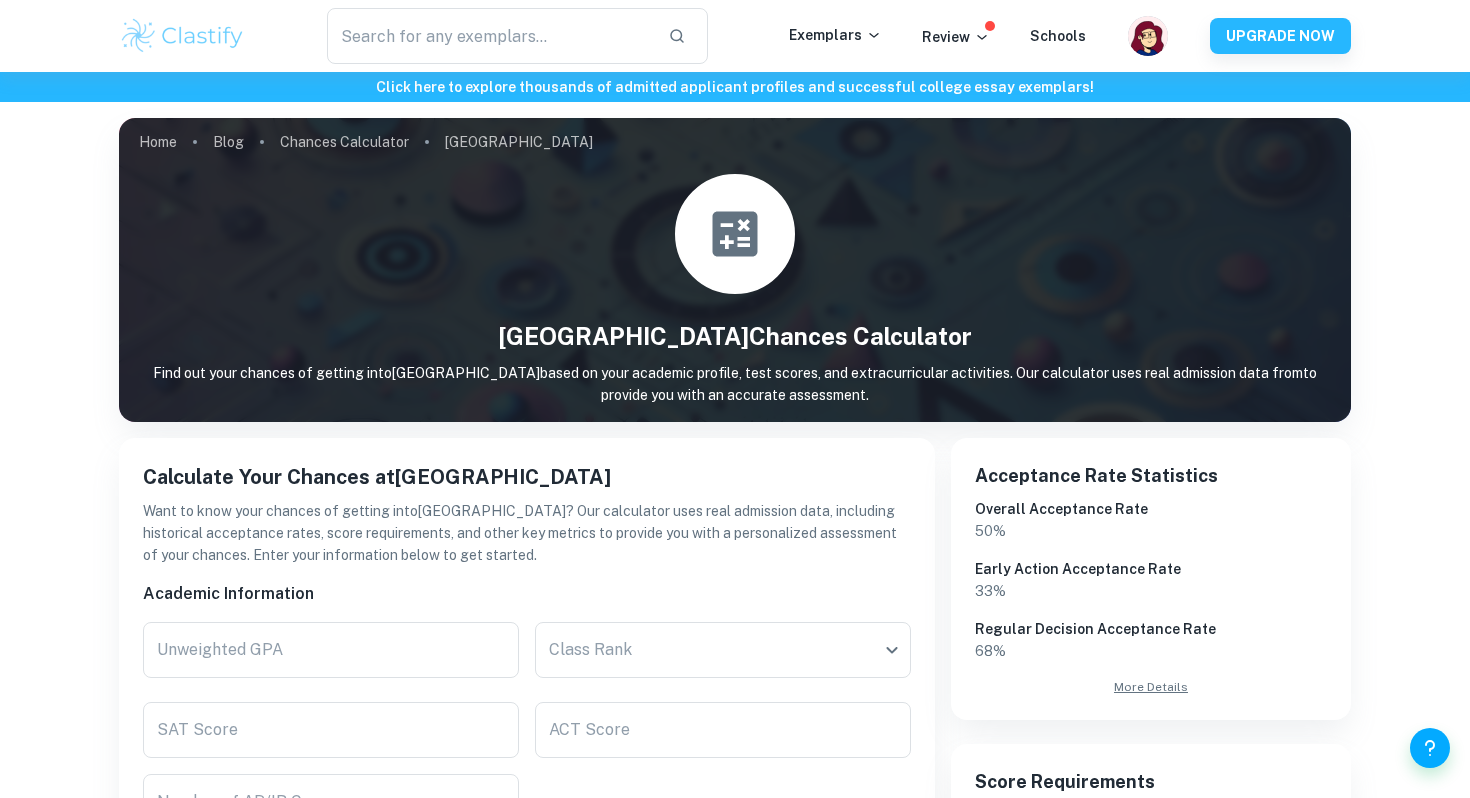scroll, scrollTop: 259, scrollLeft: 0, axis: vertical 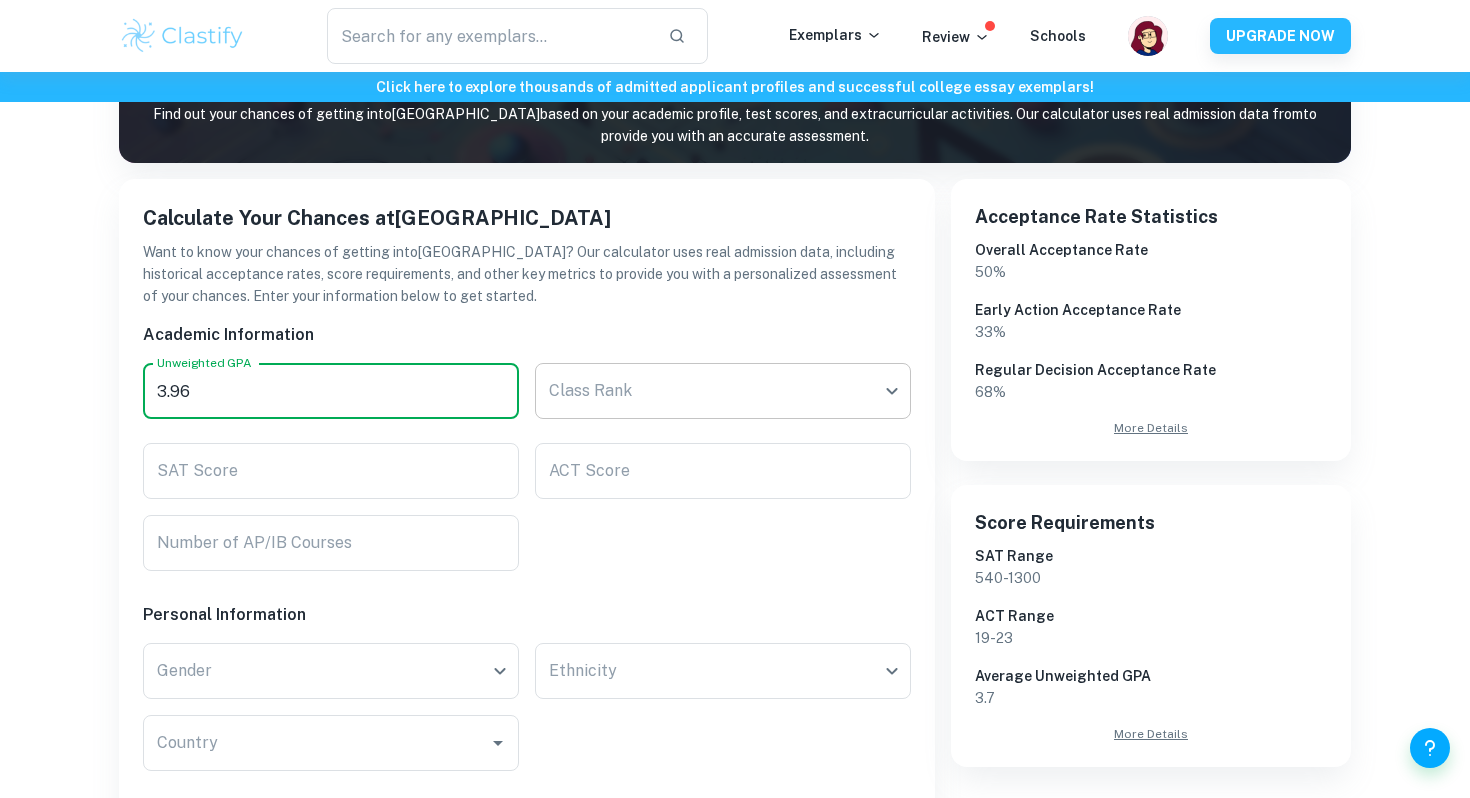 type on "3.96" 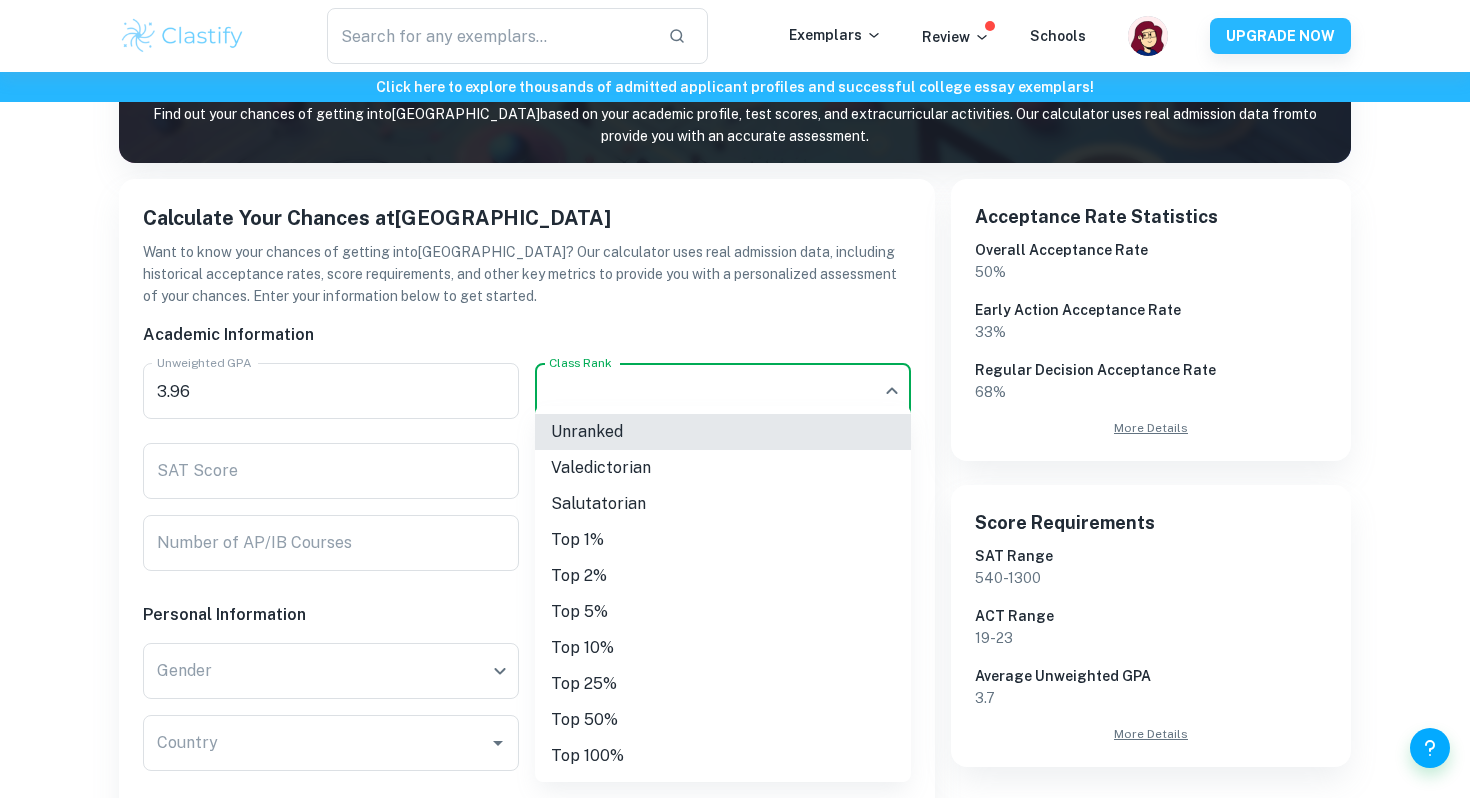 click on "Unranked" at bounding box center (723, 432) 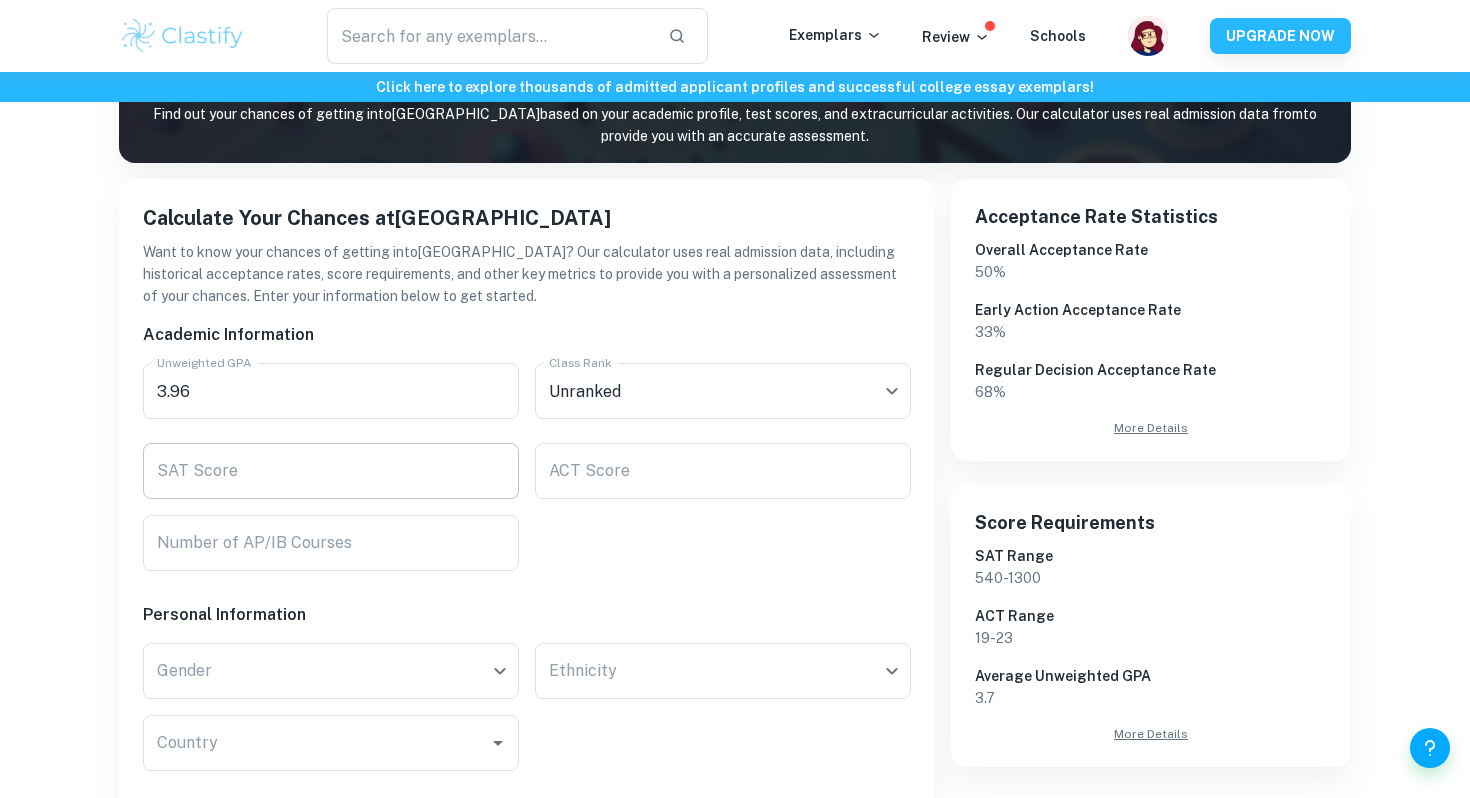 click on "SAT Score" at bounding box center [331, 471] 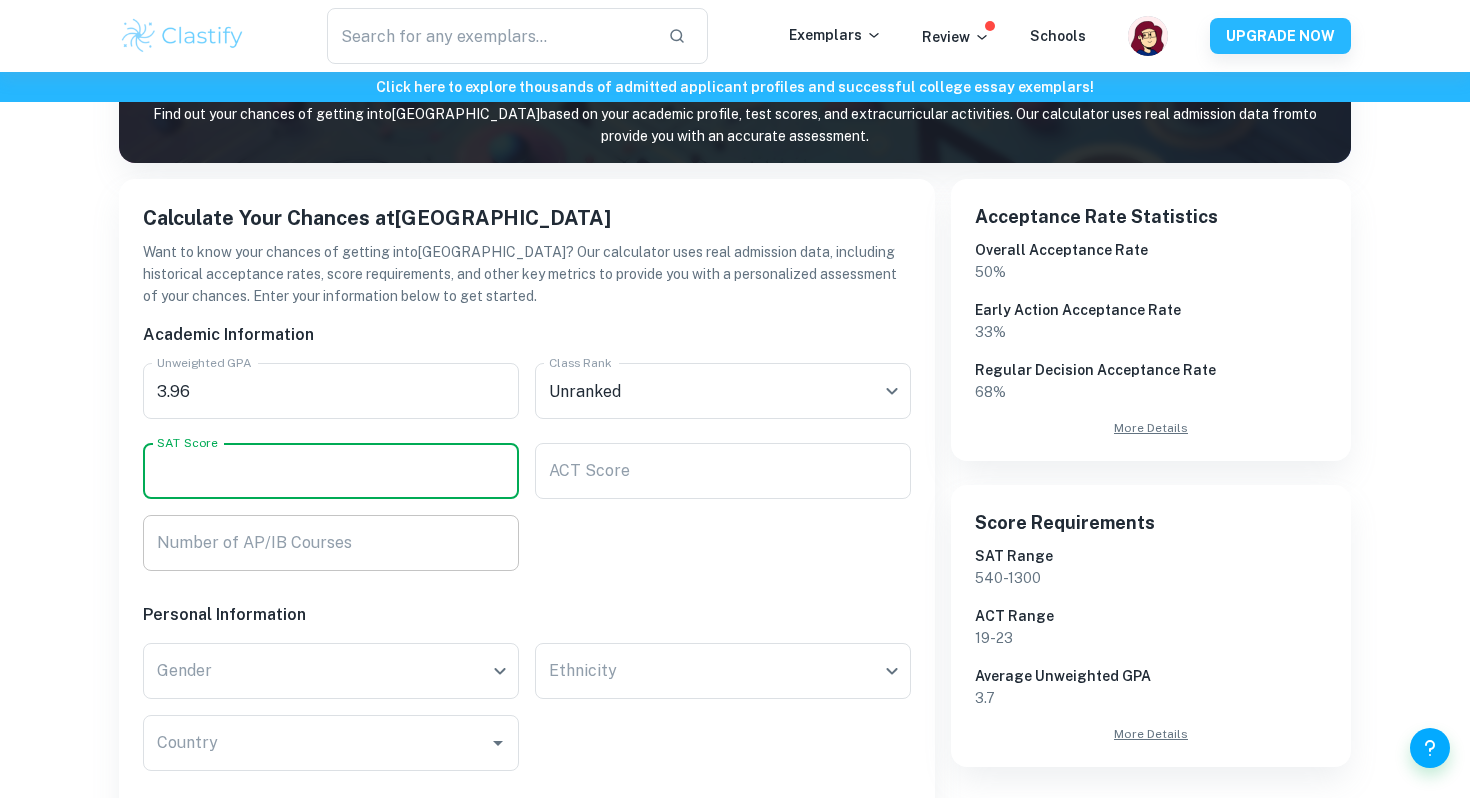 click on "Number of AP/IB Courses" at bounding box center (331, 543) 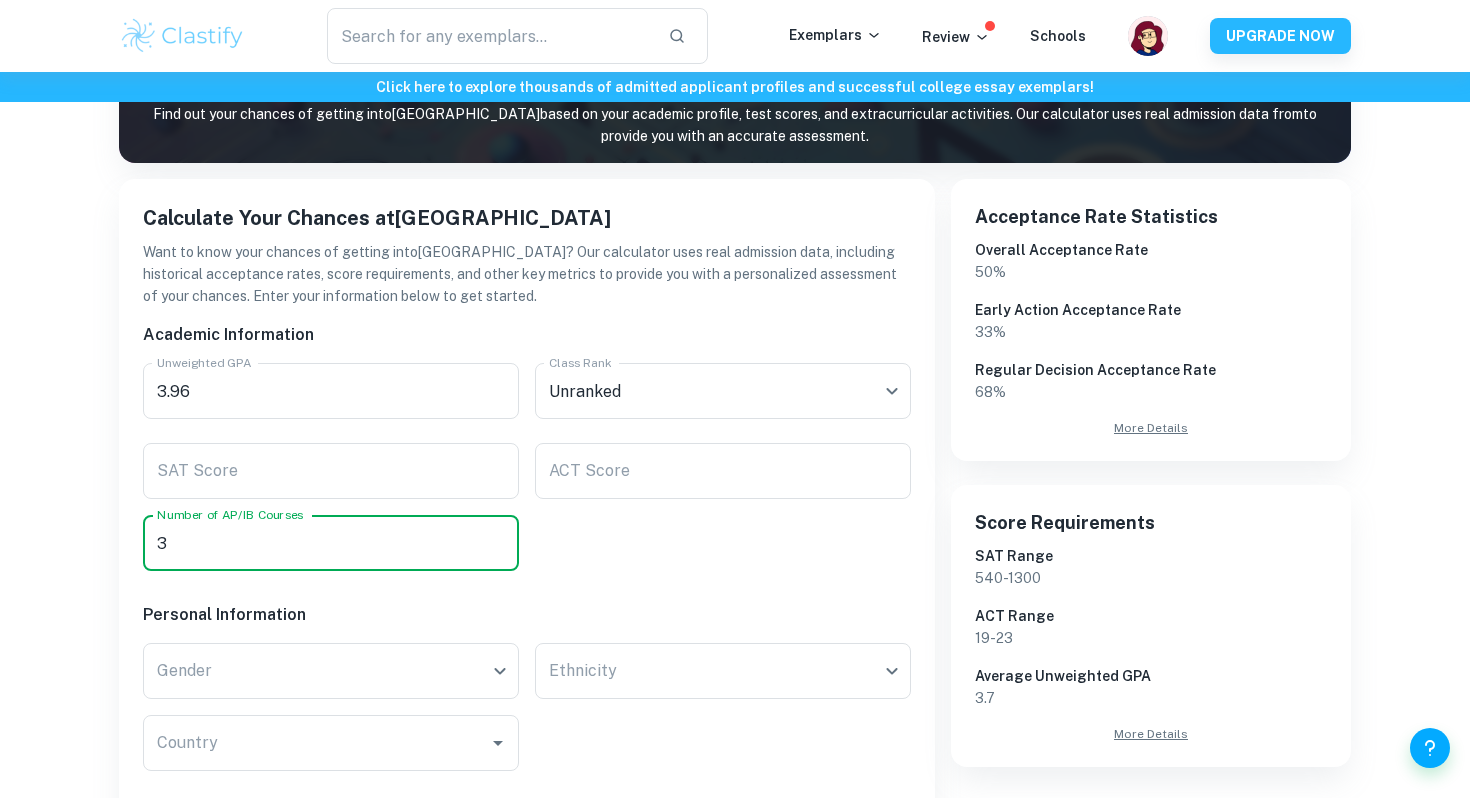 scroll, scrollTop: 357, scrollLeft: 0, axis: vertical 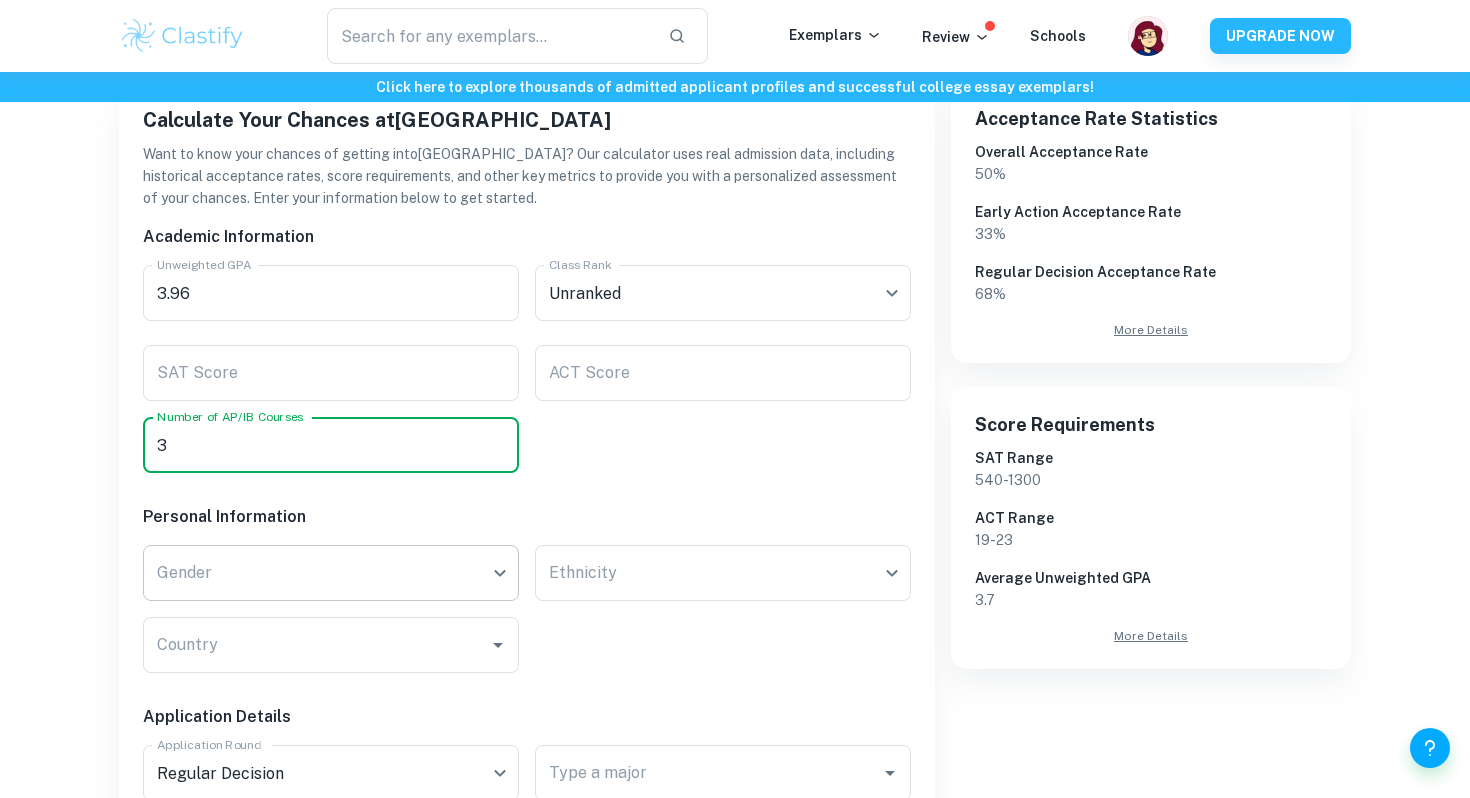 type on "3" 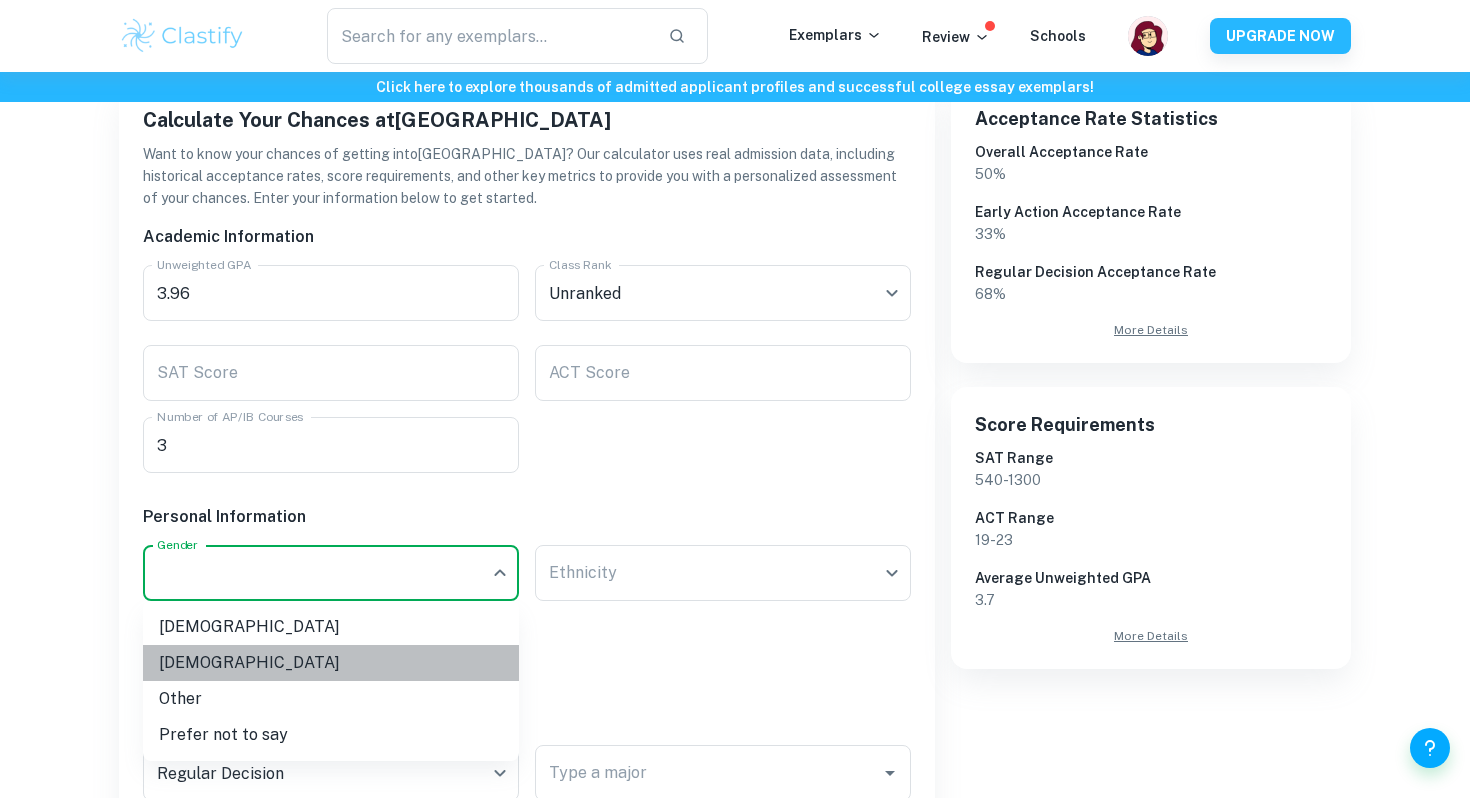 click on "[DEMOGRAPHIC_DATA]" at bounding box center [331, 663] 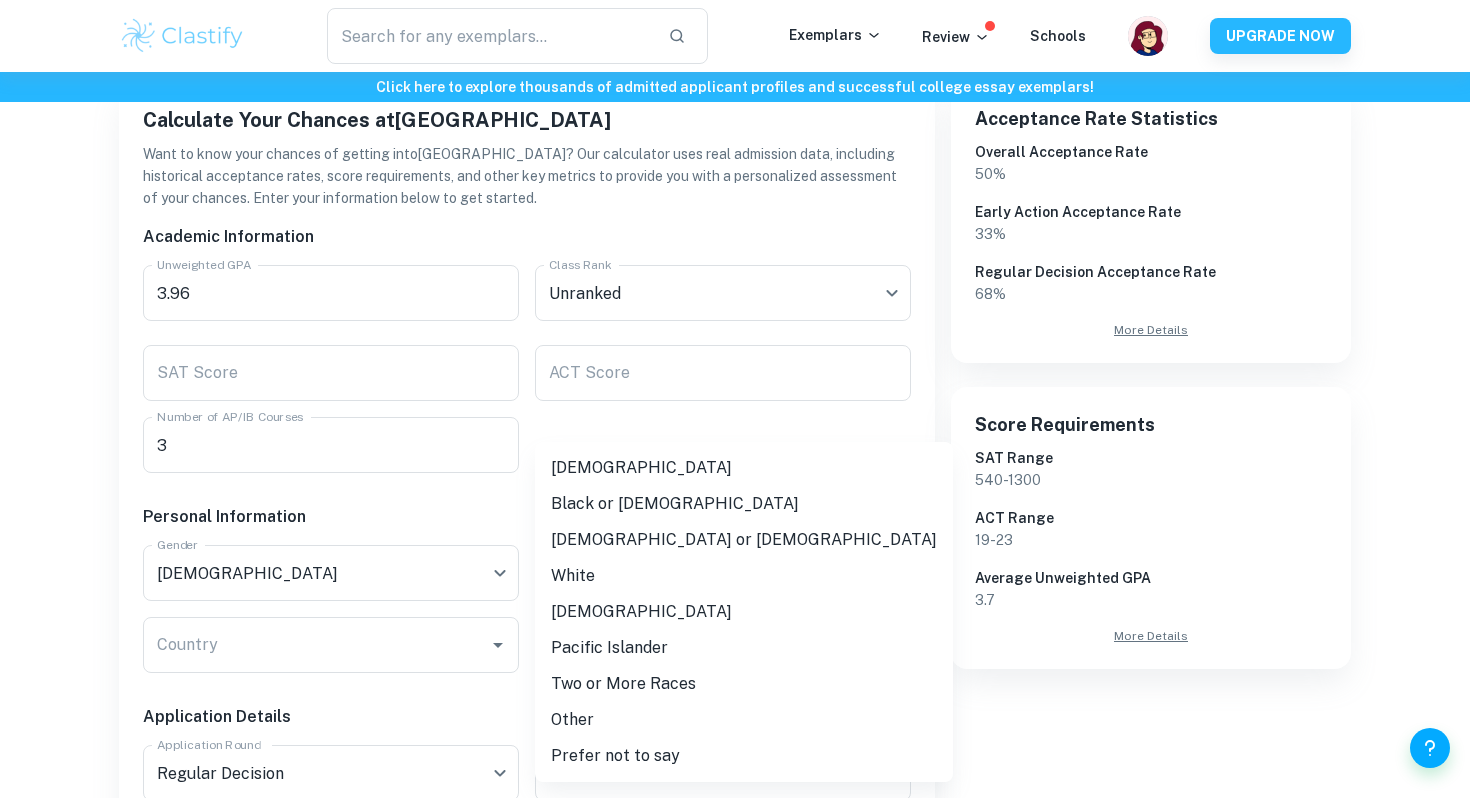 click on "We value your privacy We use cookies to enhance your browsing experience, serve personalised ads or content, and analyse our traffic. By clicking "Accept All", you consent to our use of cookies.   Cookie Policy Customise   Reject All   Accept All   Customise Consent Preferences   We use cookies to help you navigate efficiently and perform certain functions. You will find detailed information about all cookies under each consent category below. The cookies that are categorised as "Necessary" are stored on your browser as they are essential for enabling the basic functionalities of the site. ...  Show more For more information on how Google's third-party cookies operate and handle your data, see:   Google Privacy Policy Necessary Always Active Necessary cookies are required to enable the basic features of this site, such as providing secure log-in or adjusting your consent preferences. These cookies do not store any personally identifiable data. Functional Analytics Performance Advertisement Uncategorised" at bounding box center (735, 114) 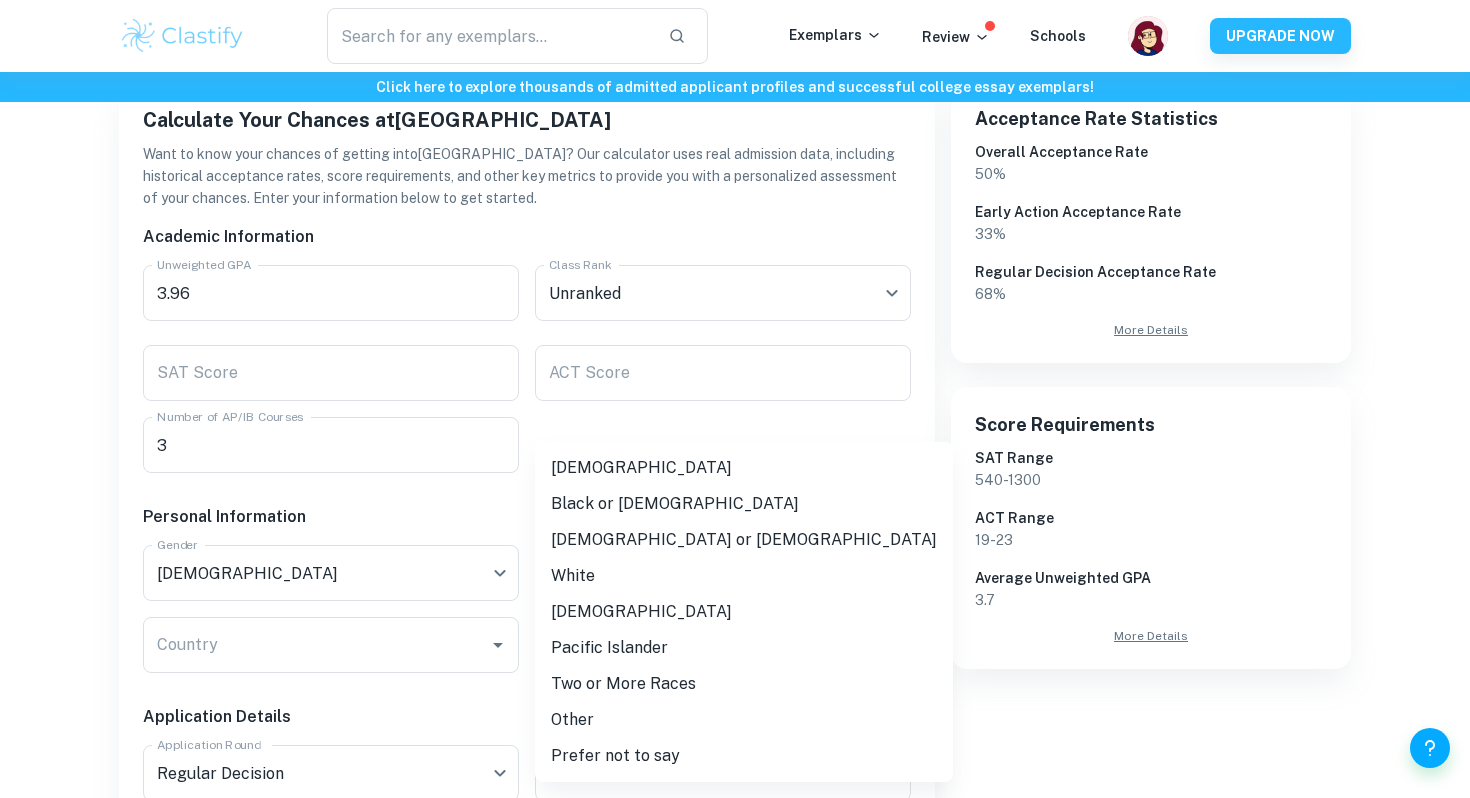 click on "[DEMOGRAPHIC_DATA]" at bounding box center (744, 468) 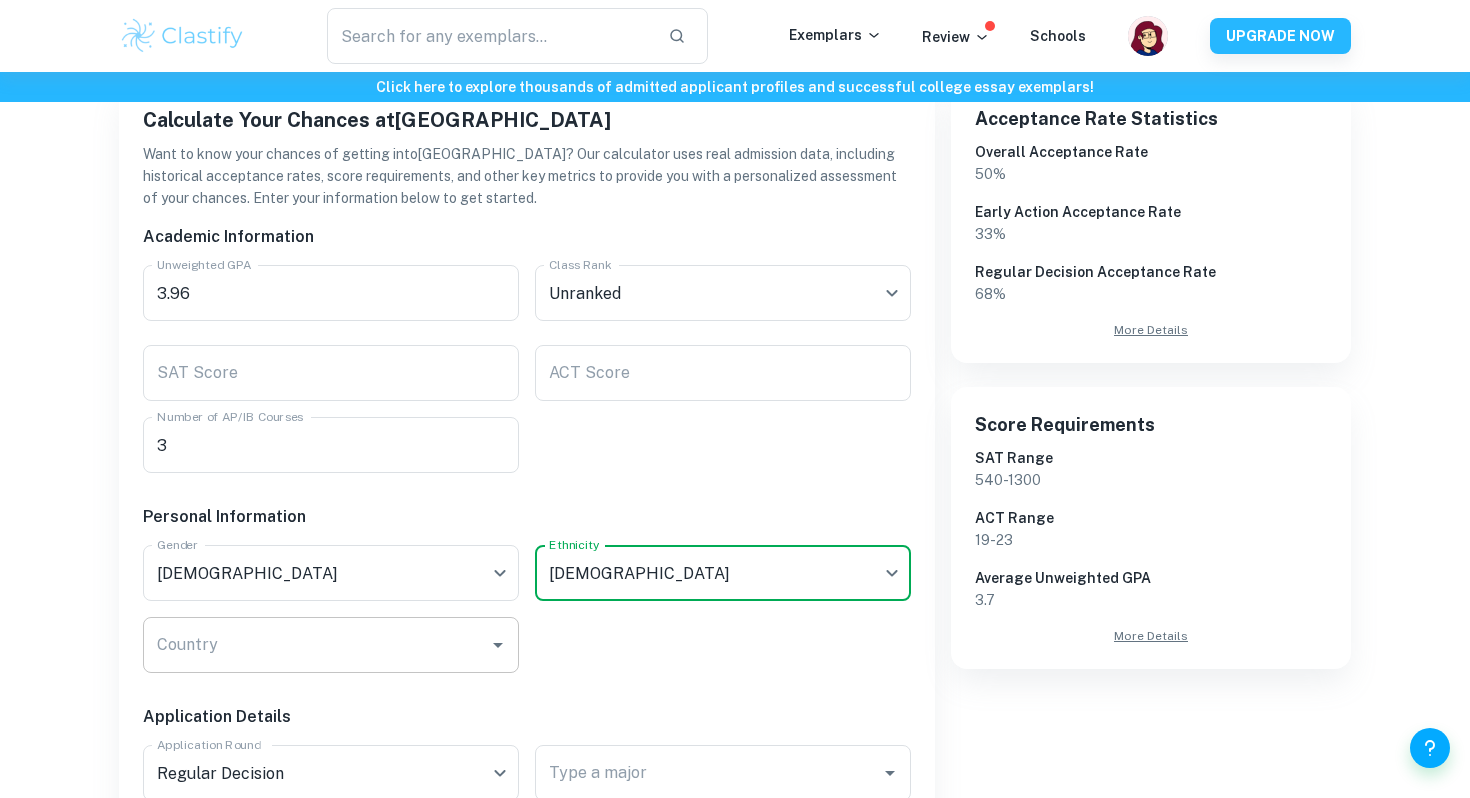 click on "Country" at bounding box center [316, 645] 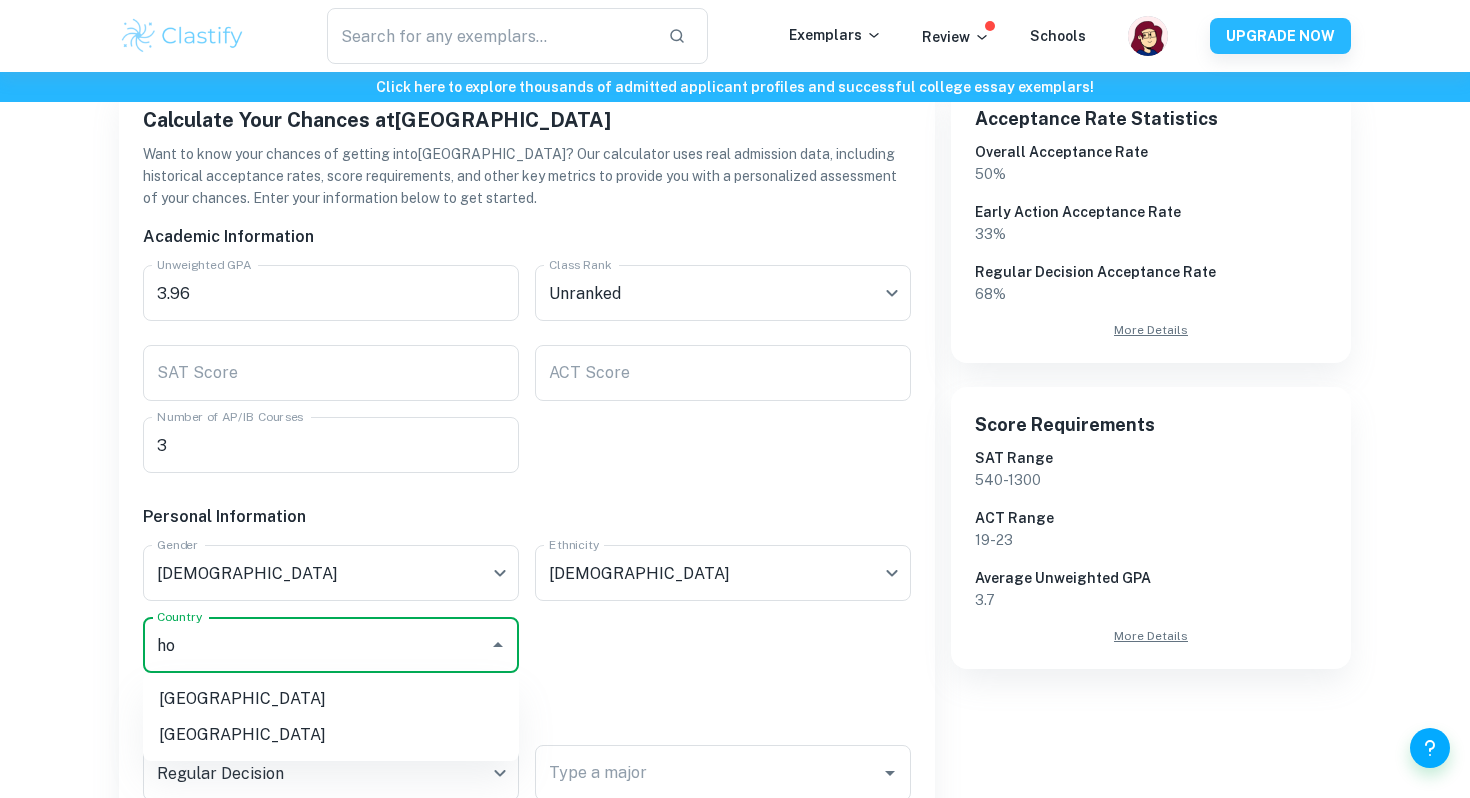 type on "h" 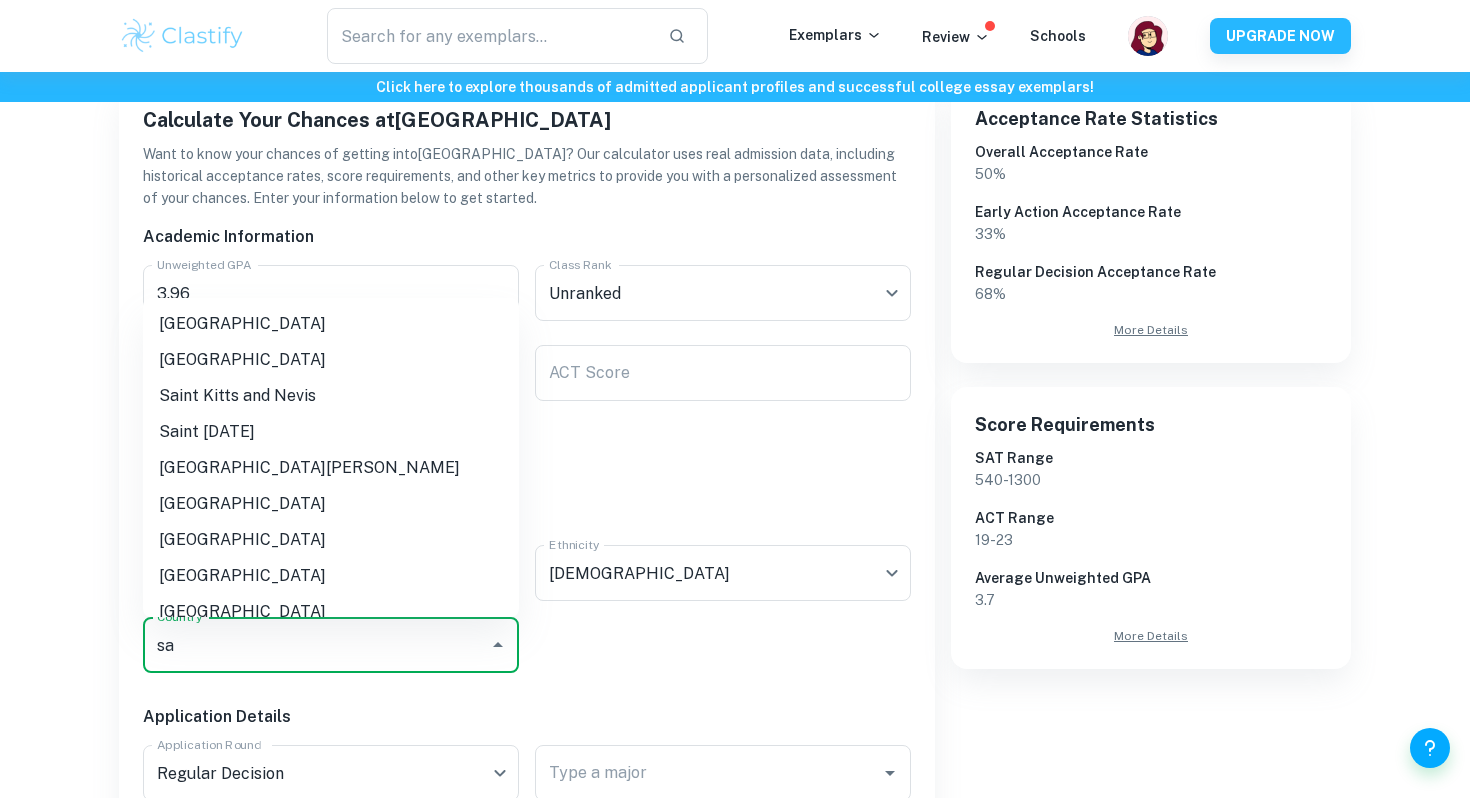type on "s" 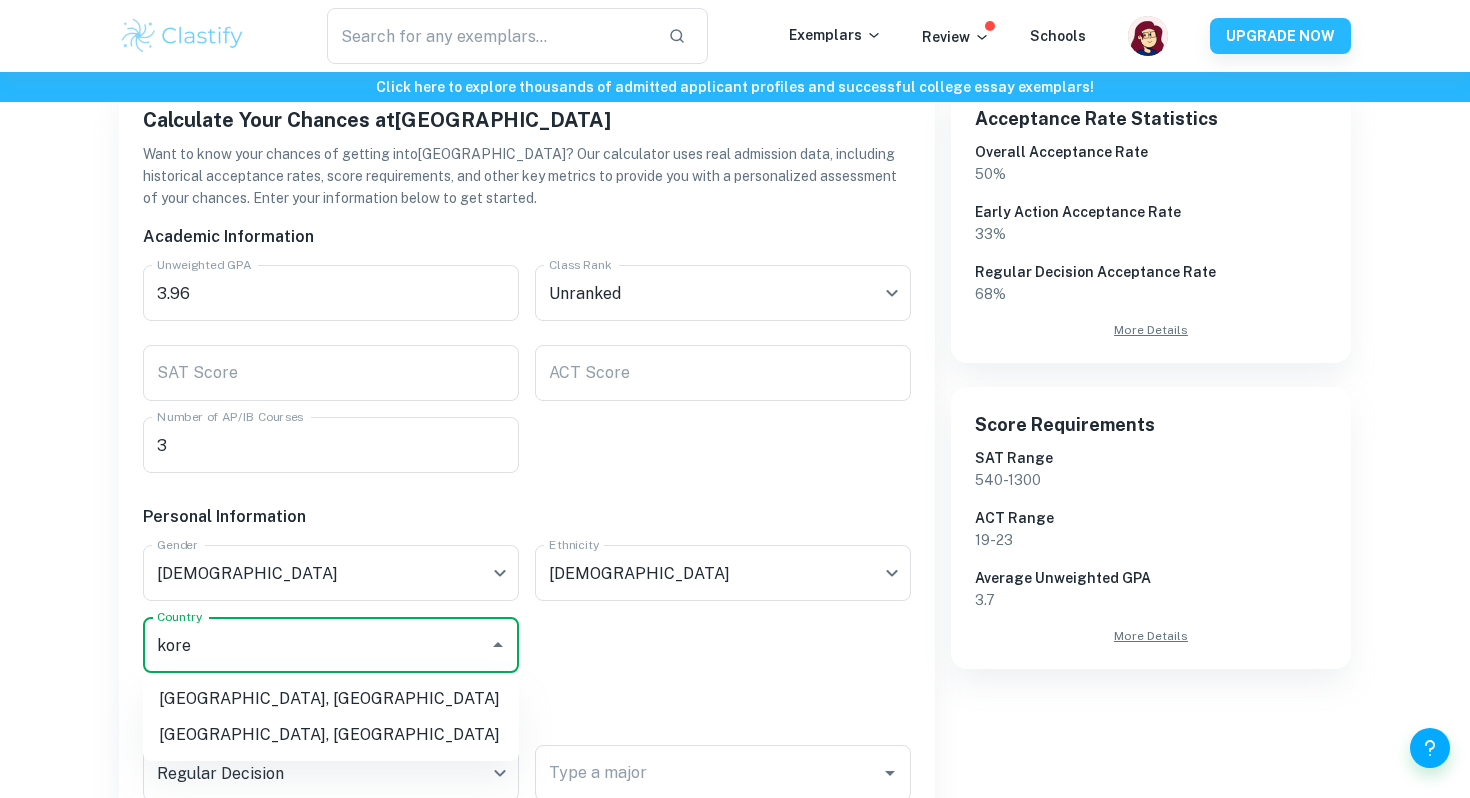 click on "[GEOGRAPHIC_DATA], [GEOGRAPHIC_DATA]" at bounding box center [331, 735] 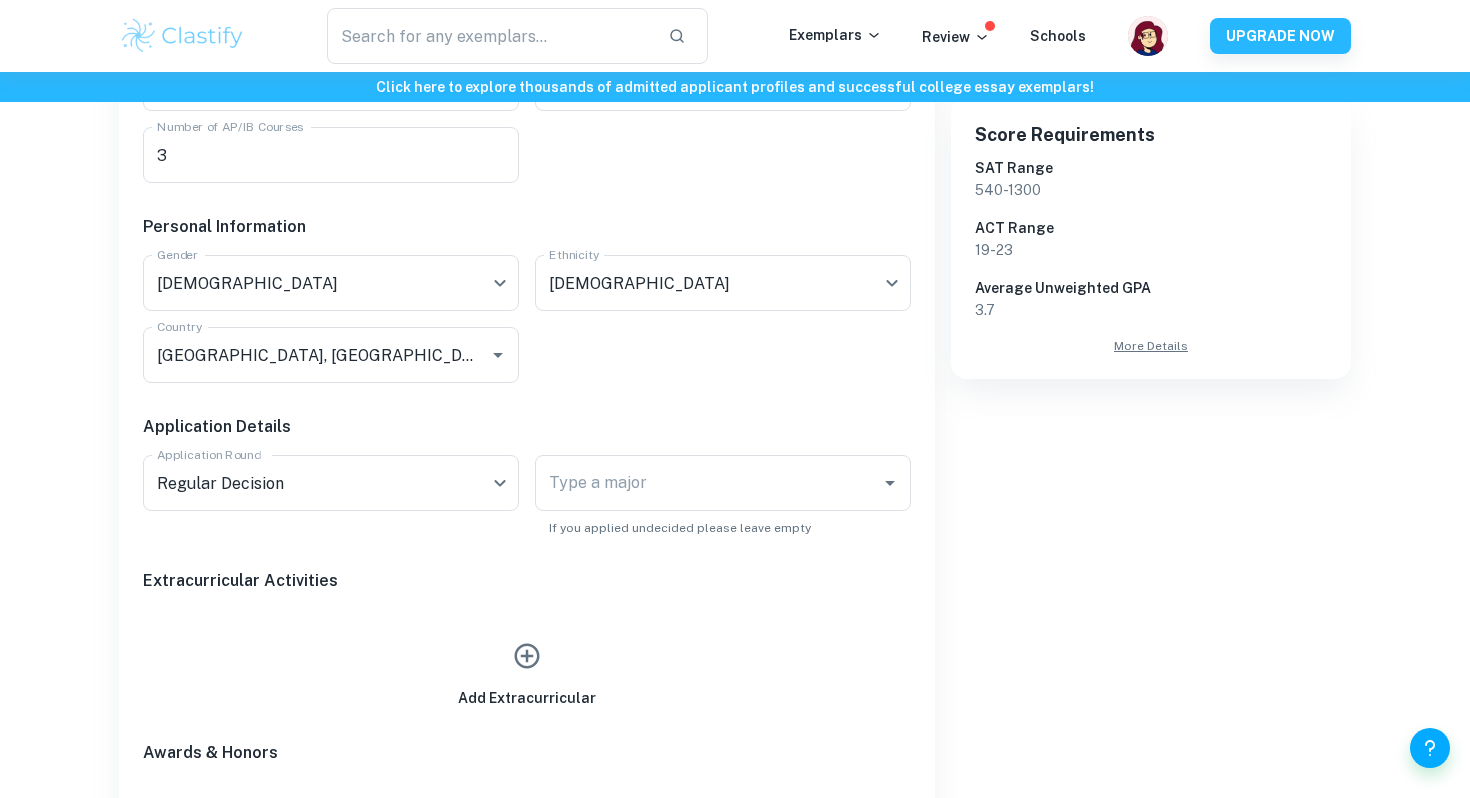scroll, scrollTop: 649, scrollLeft: 0, axis: vertical 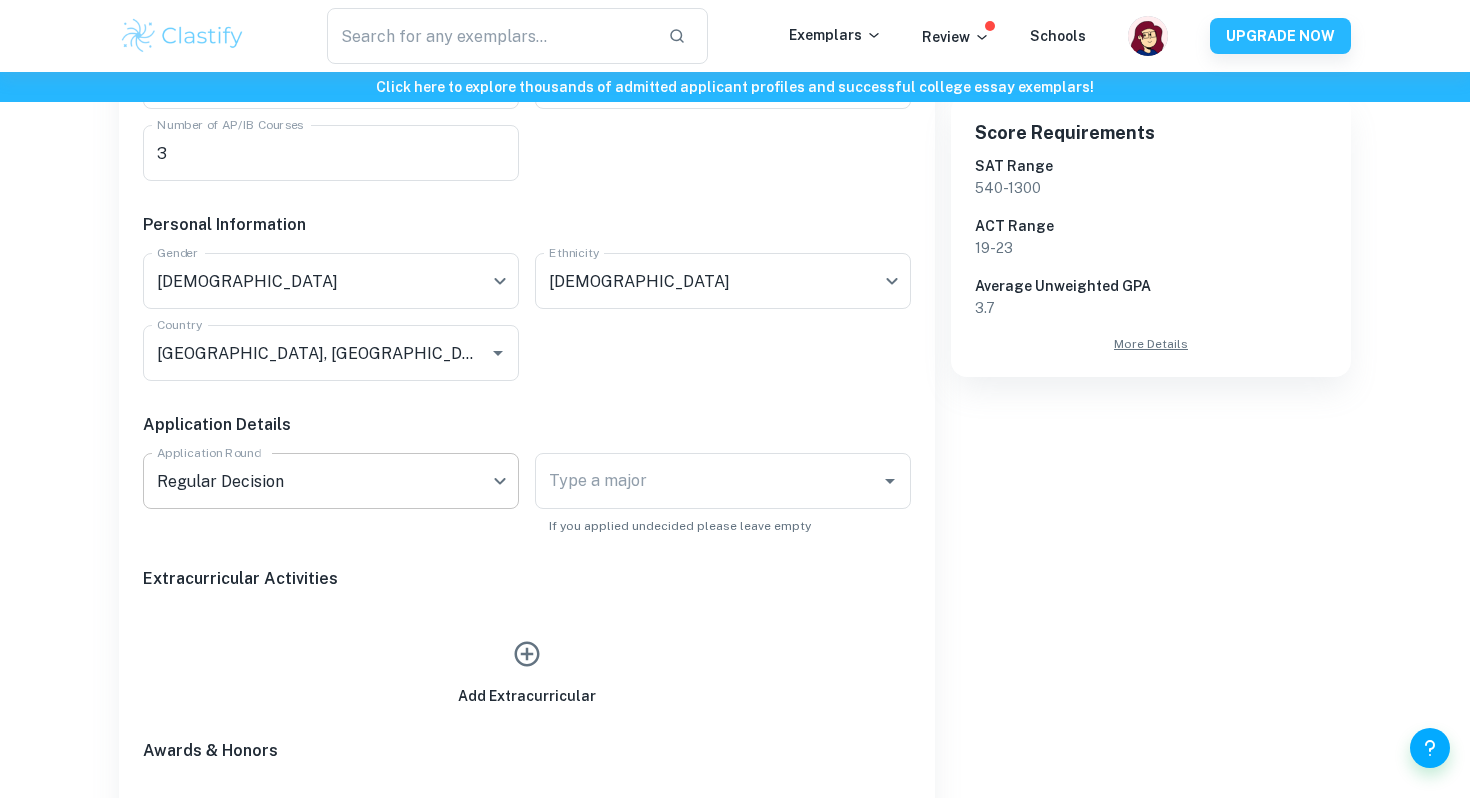 click on "We value your privacy We use cookies to enhance your browsing experience, serve personalised ads or content, and analyse our traffic. By clicking "Accept All", you consent to our use of cookies.   Cookie Policy Customise   Reject All   Accept All   Customise Consent Preferences   We use cookies to help you navigate efficiently and perform certain functions. You will find detailed information about all cookies under each consent category below. The cookies that are categorised as "Necessary" are stored on your browser as they are essential for enabling the basic functionalities of the site. ...  Show more For more information on how Google's third-party cookies operate and handle your data, see:   Google Privacy Policy Necessary Always Active Necessary cookies are required to enable the basic features of this site, such as providing secure log-in or adjusting your consent preferences. These cookies do not store any personally identifiable data. Functional Analytics Performance Advertisement Uncategorised" at bounding box center (735, -178) 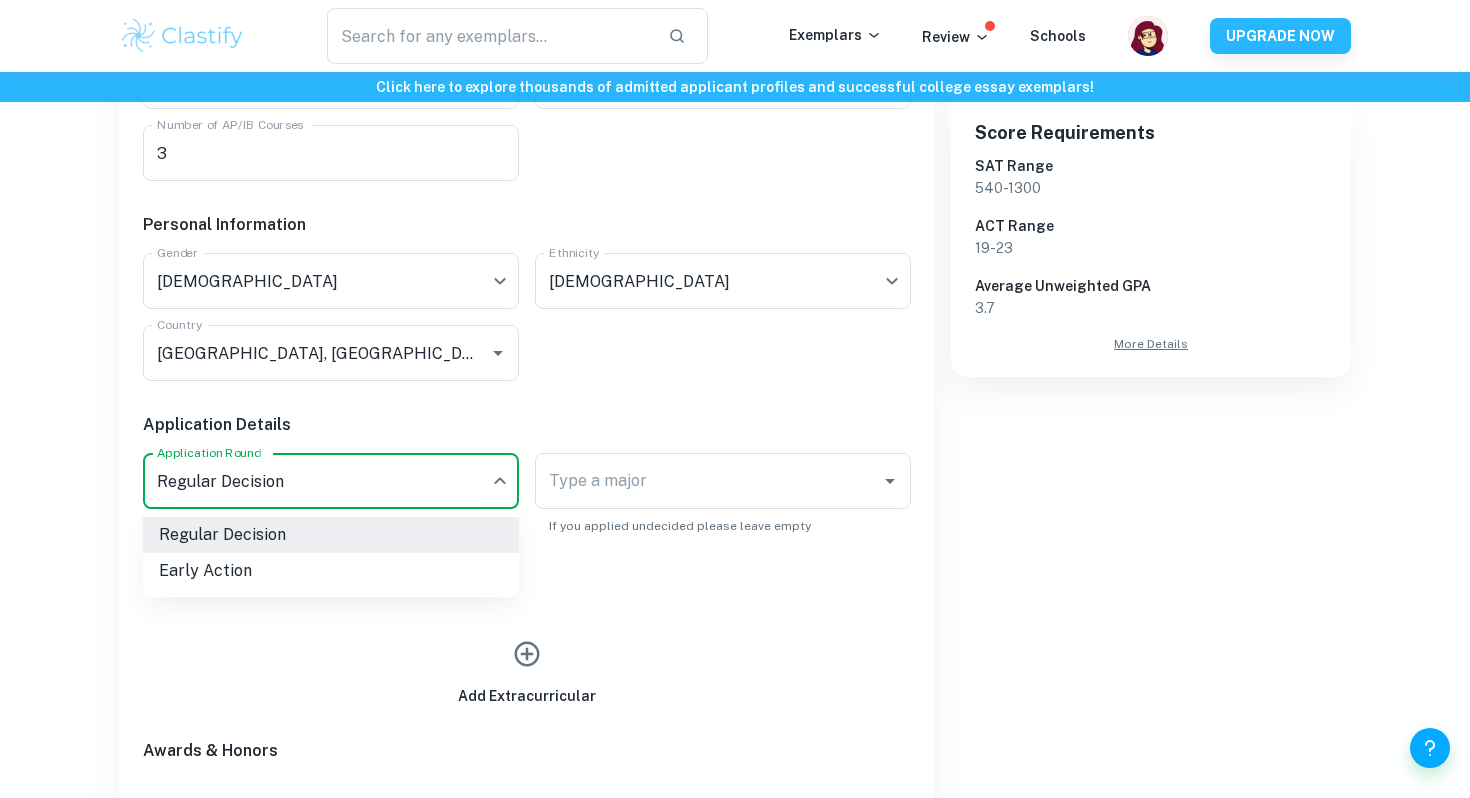 click at bounding box center (735, 399) 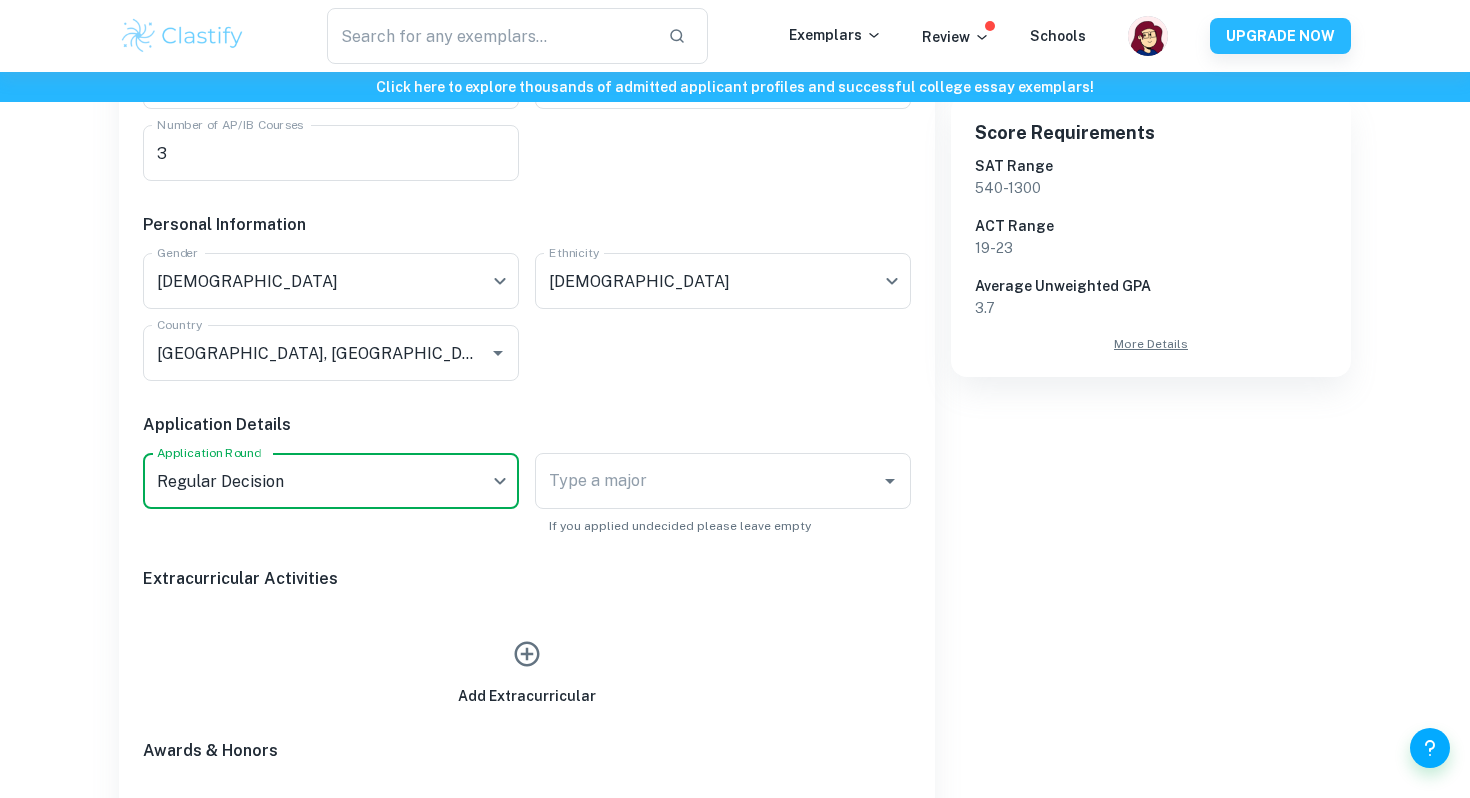 click on "Type a major" at bounding box center (708, 481) 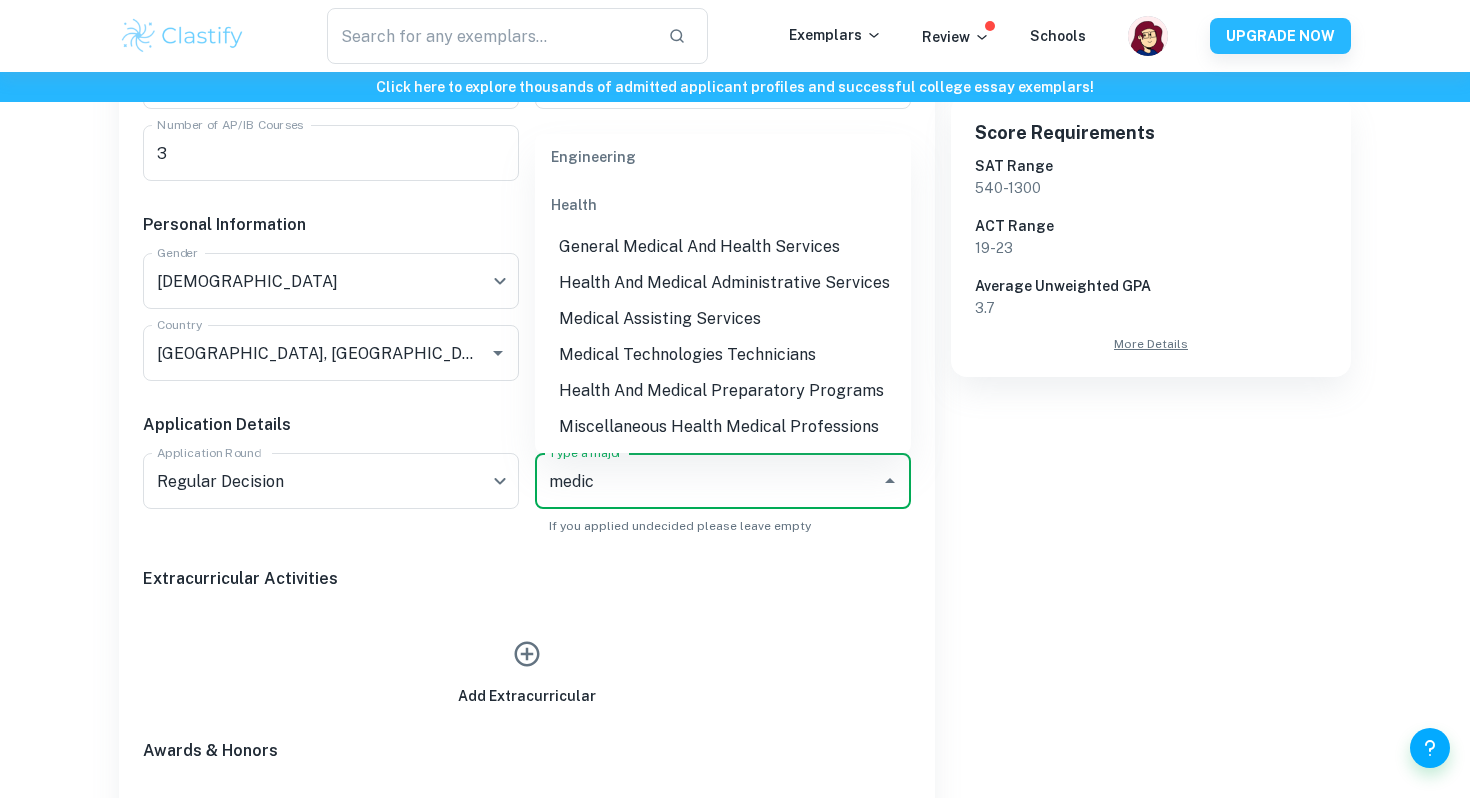 scroll, scrollTop: 0, scrollLeft: 0, axis: both 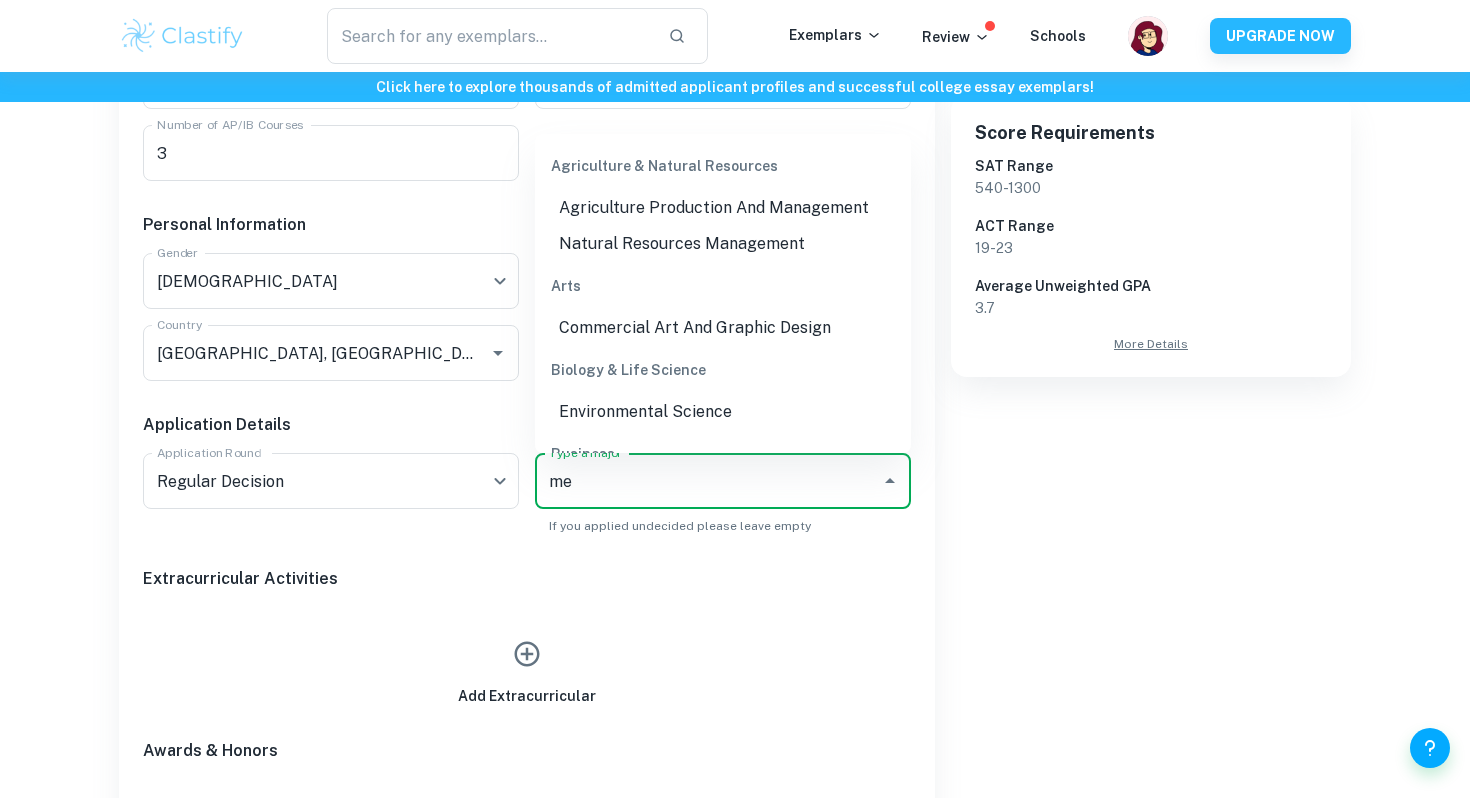type on "m" 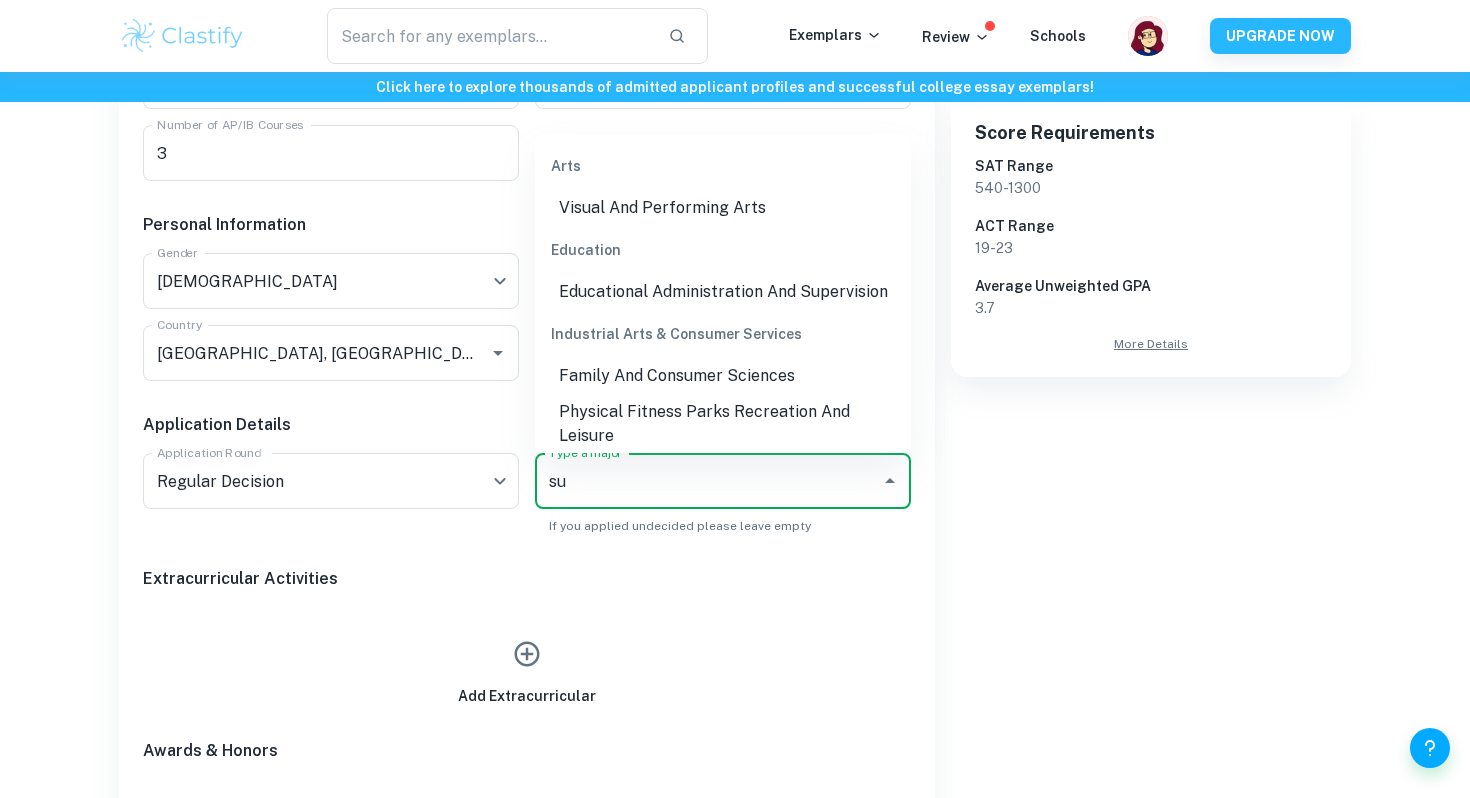 type on "s" 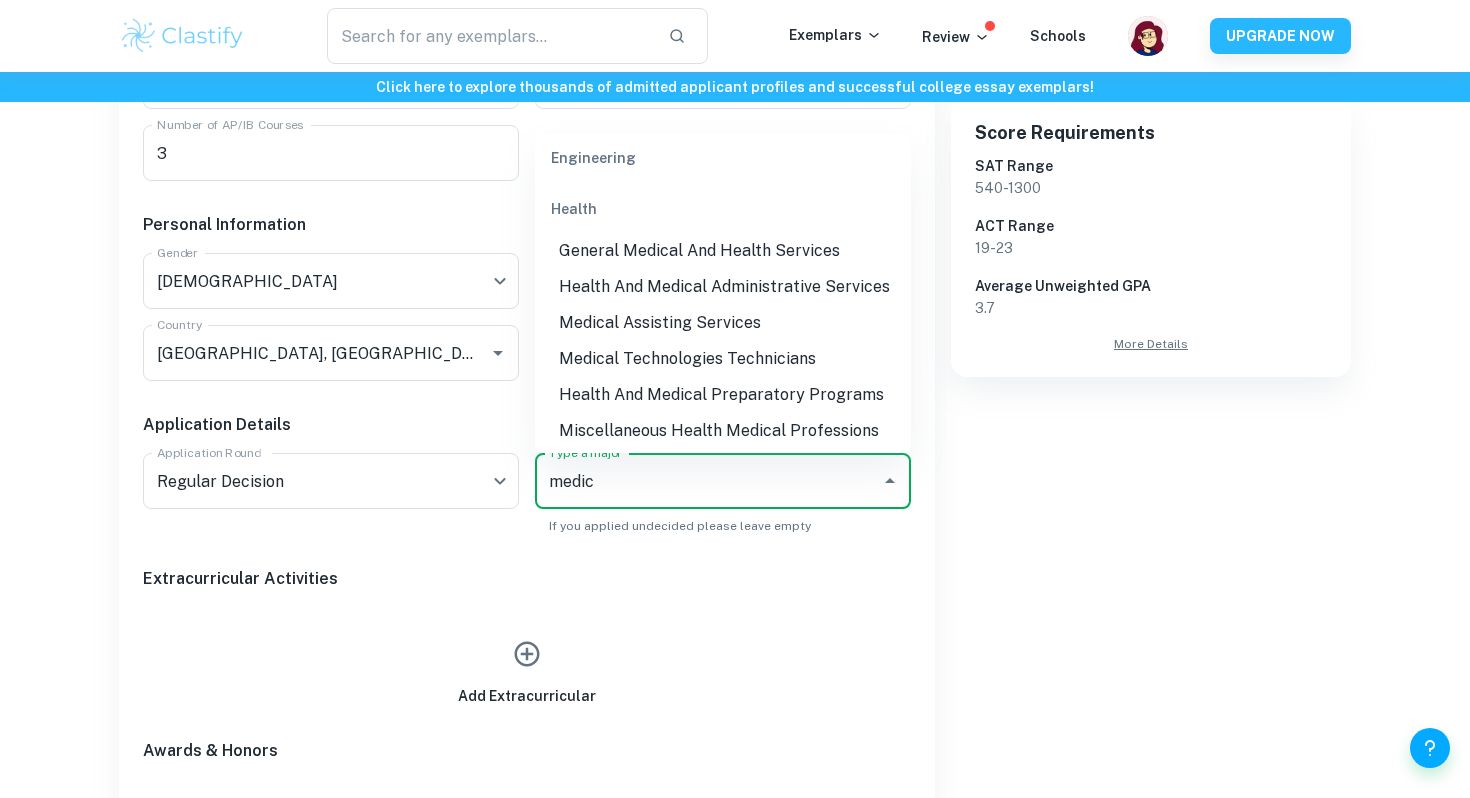 scroll, scrollTop: 153, scrollLeft: 0, axis: vertical 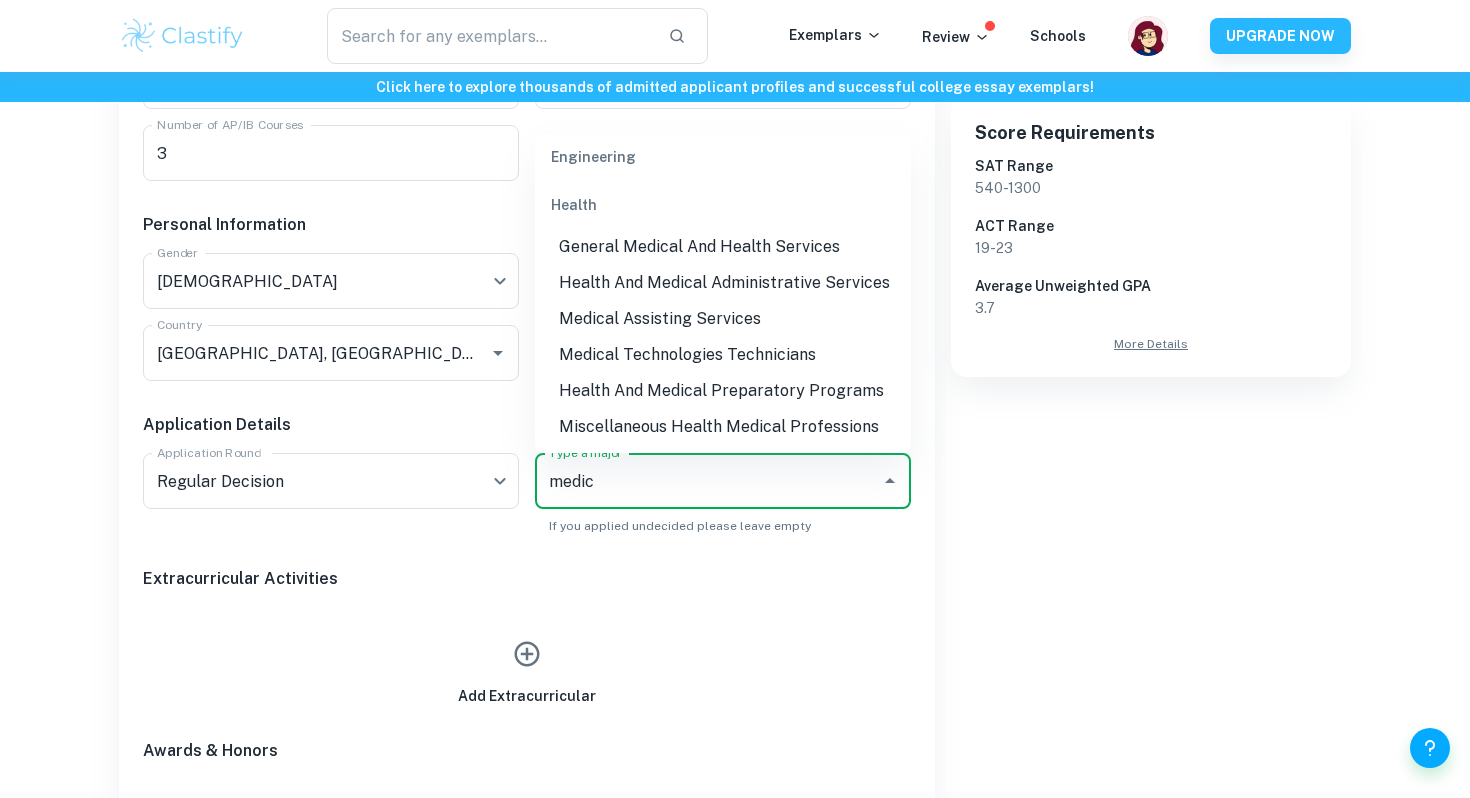 click on "Health And Medical Preparatory Programs" at bounding box center (723, 391) 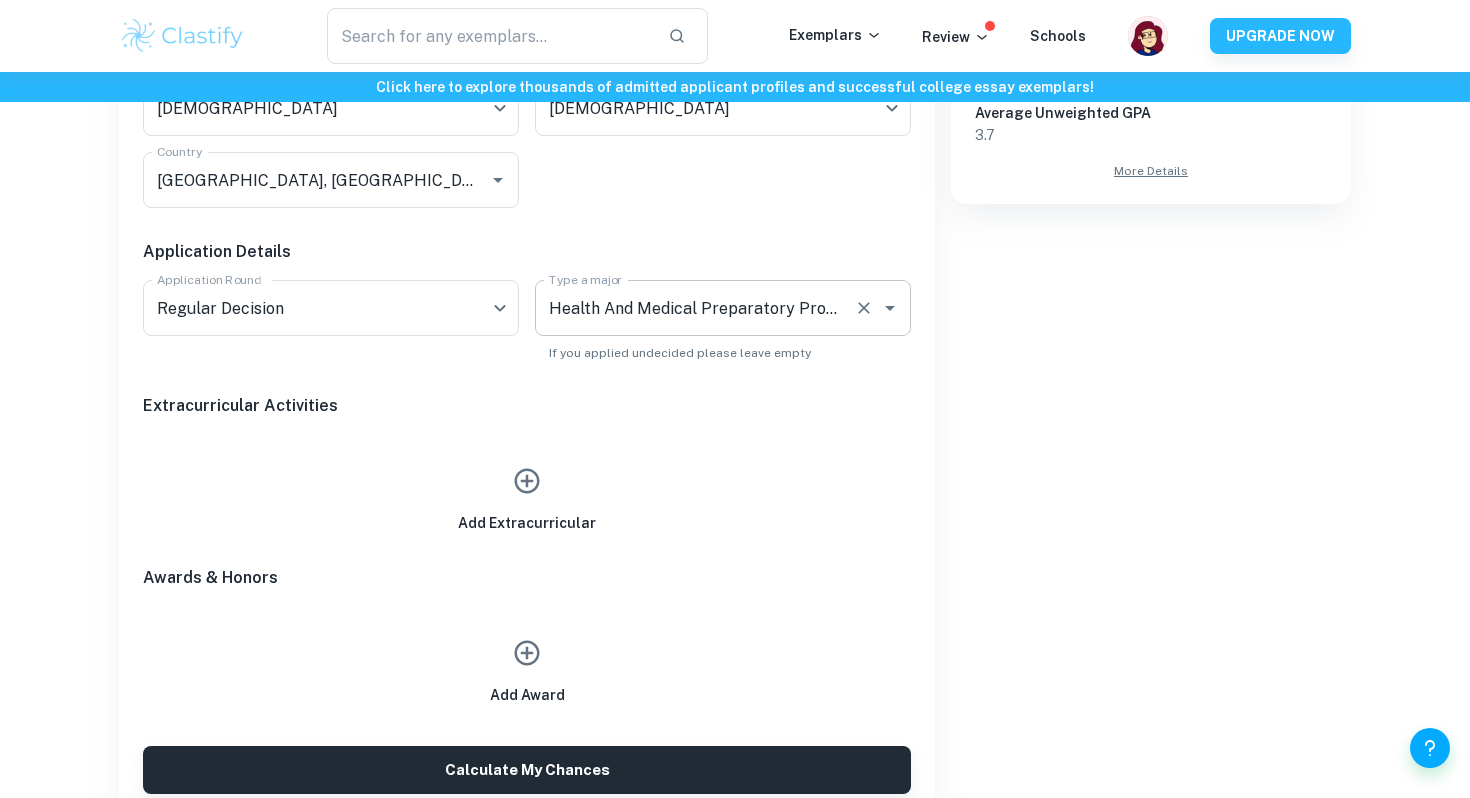 scroll, scrollTop: 950, scrollLeft: 0, axis: vertical 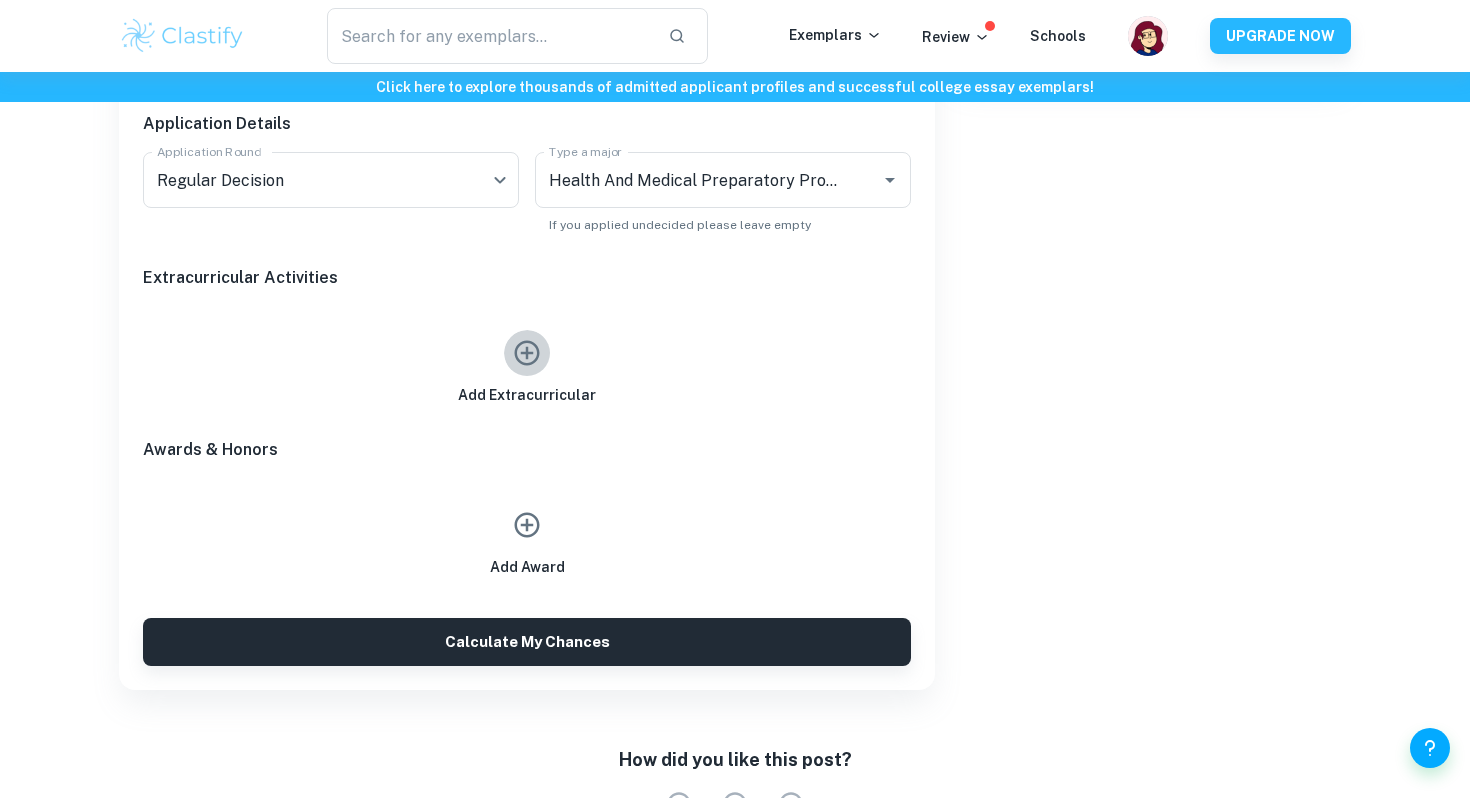 click 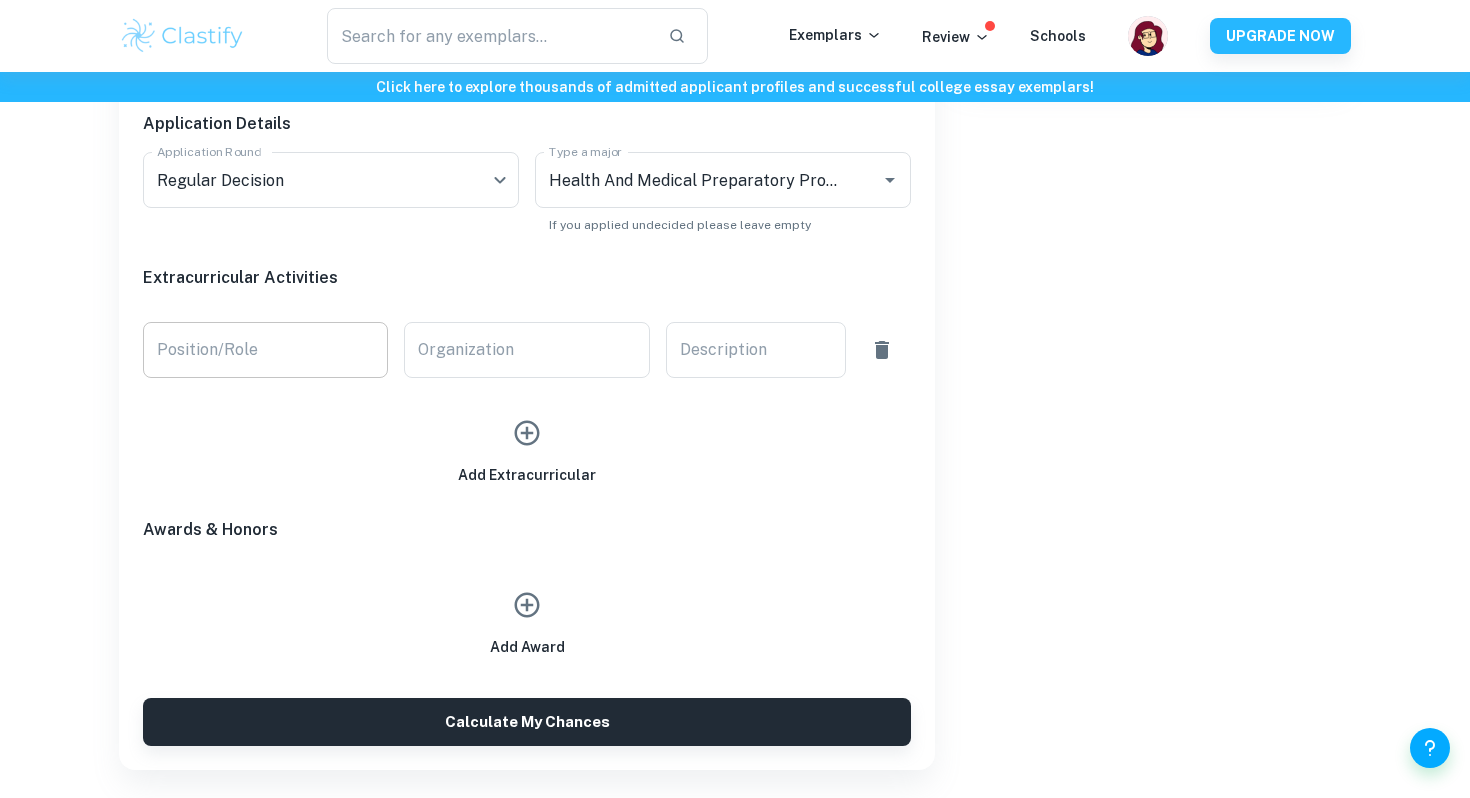 click on "Position/Role" at bounding box center (265, 350) 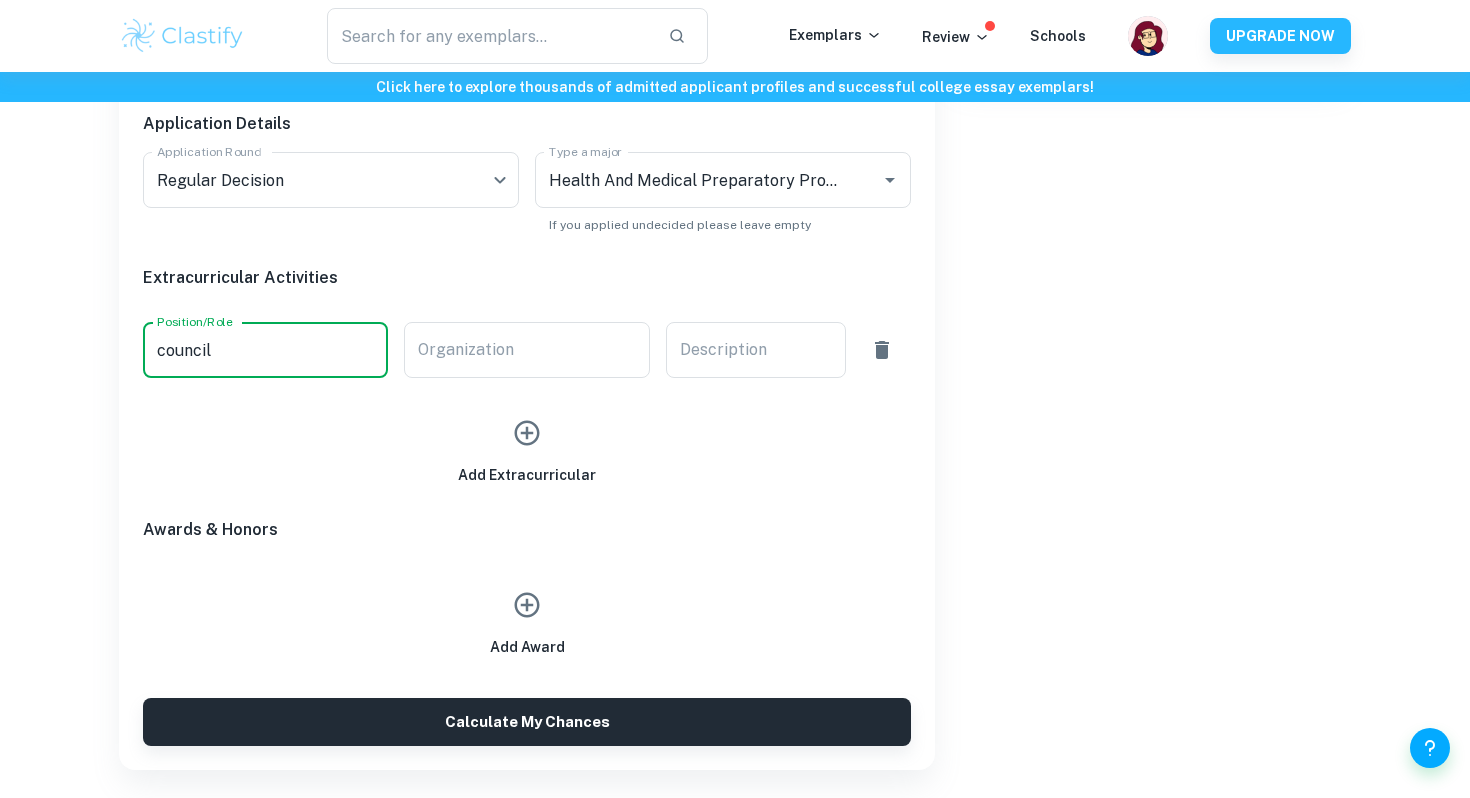 type on "council" 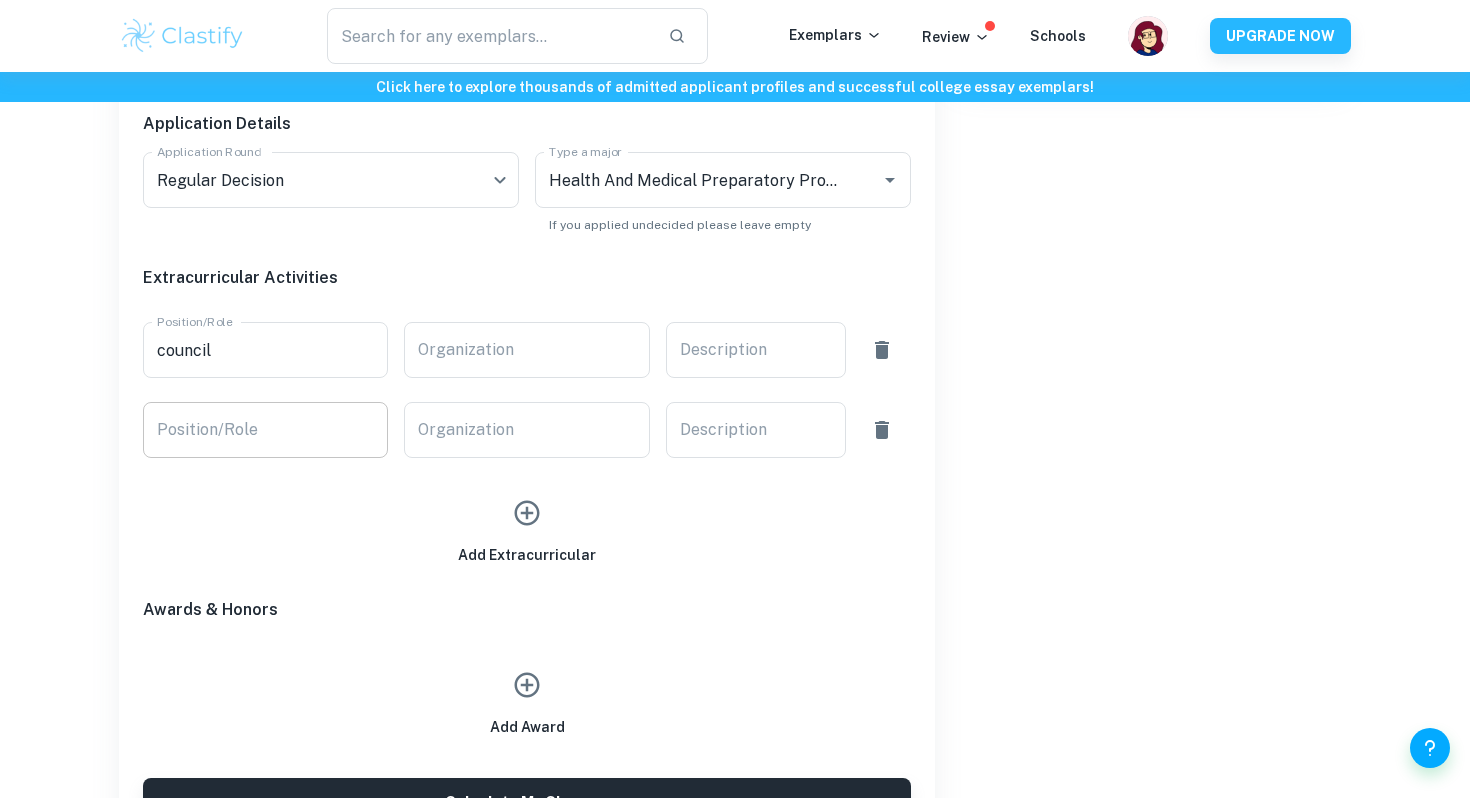 type 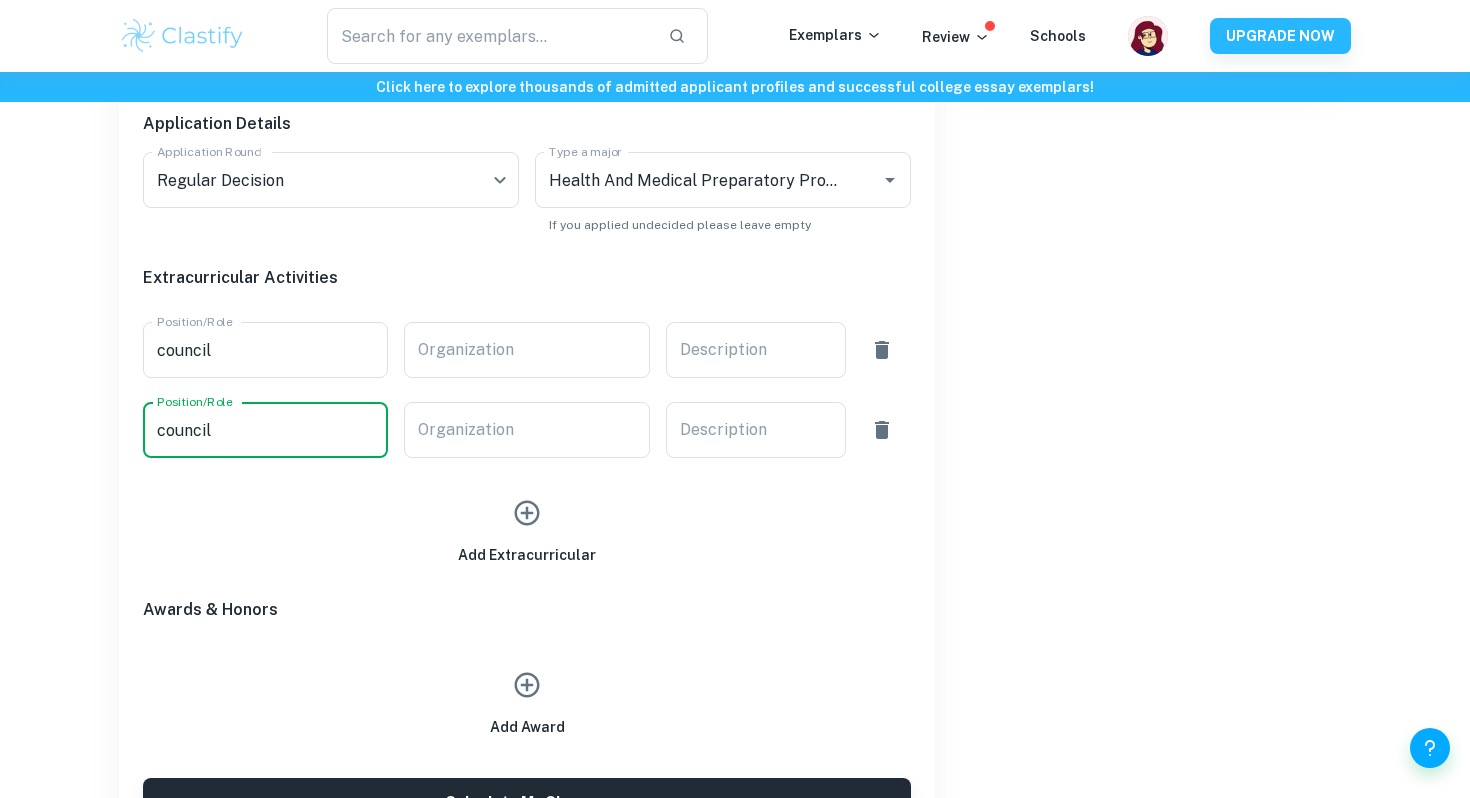 type on "council" 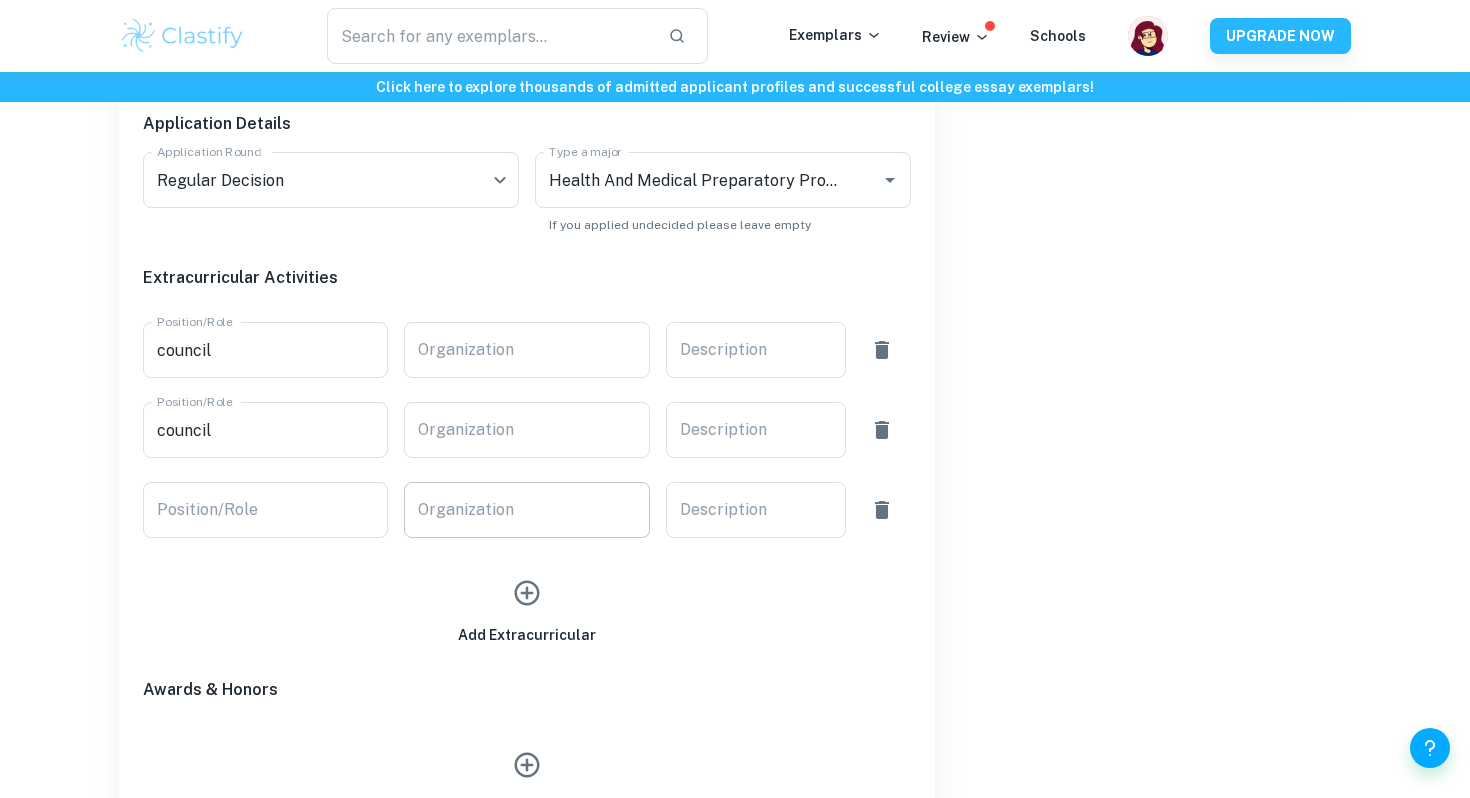 click on "Organization" at bounding box center (526, 510) 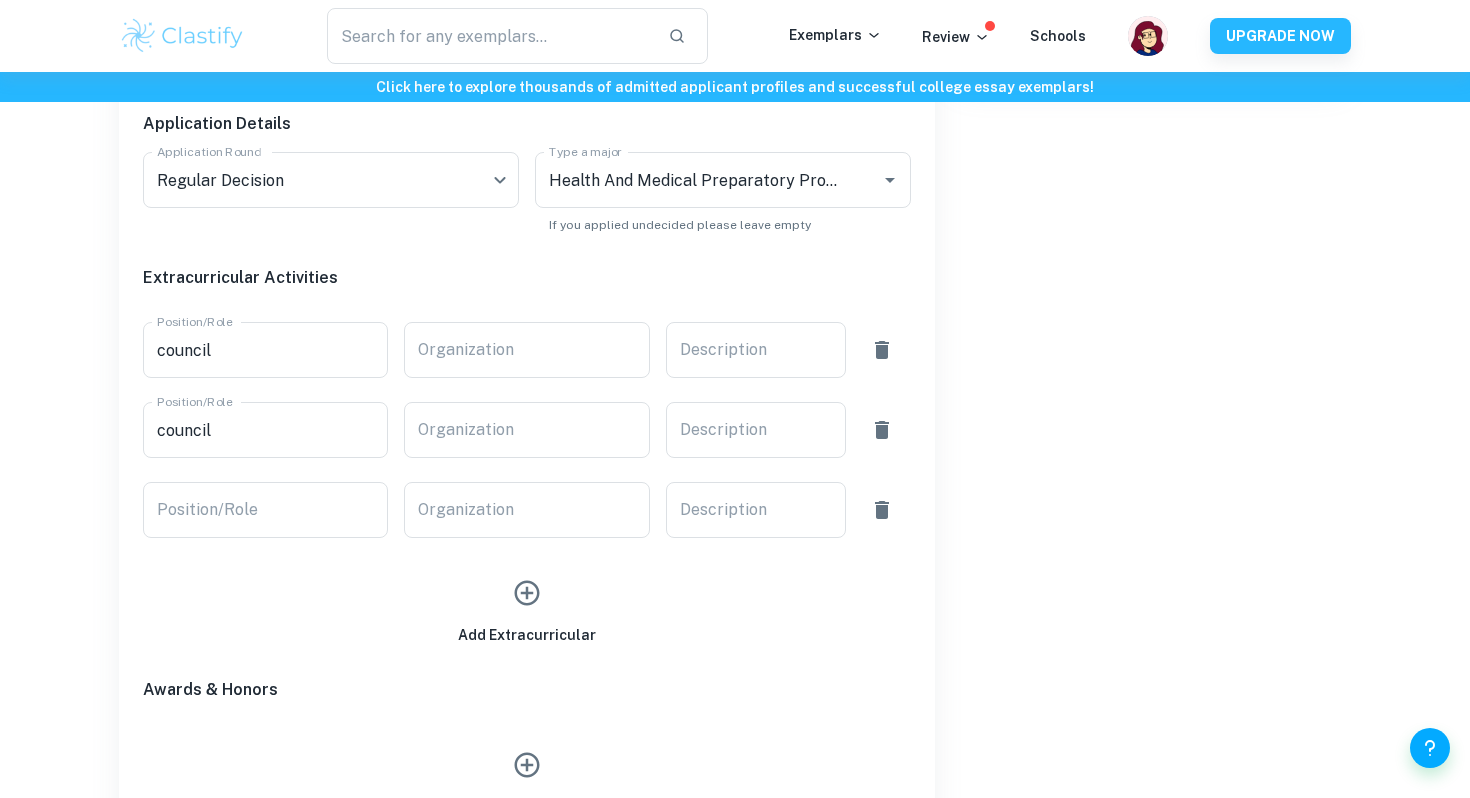 click on "Add Extracurricular" at bounding box center [519, 592] 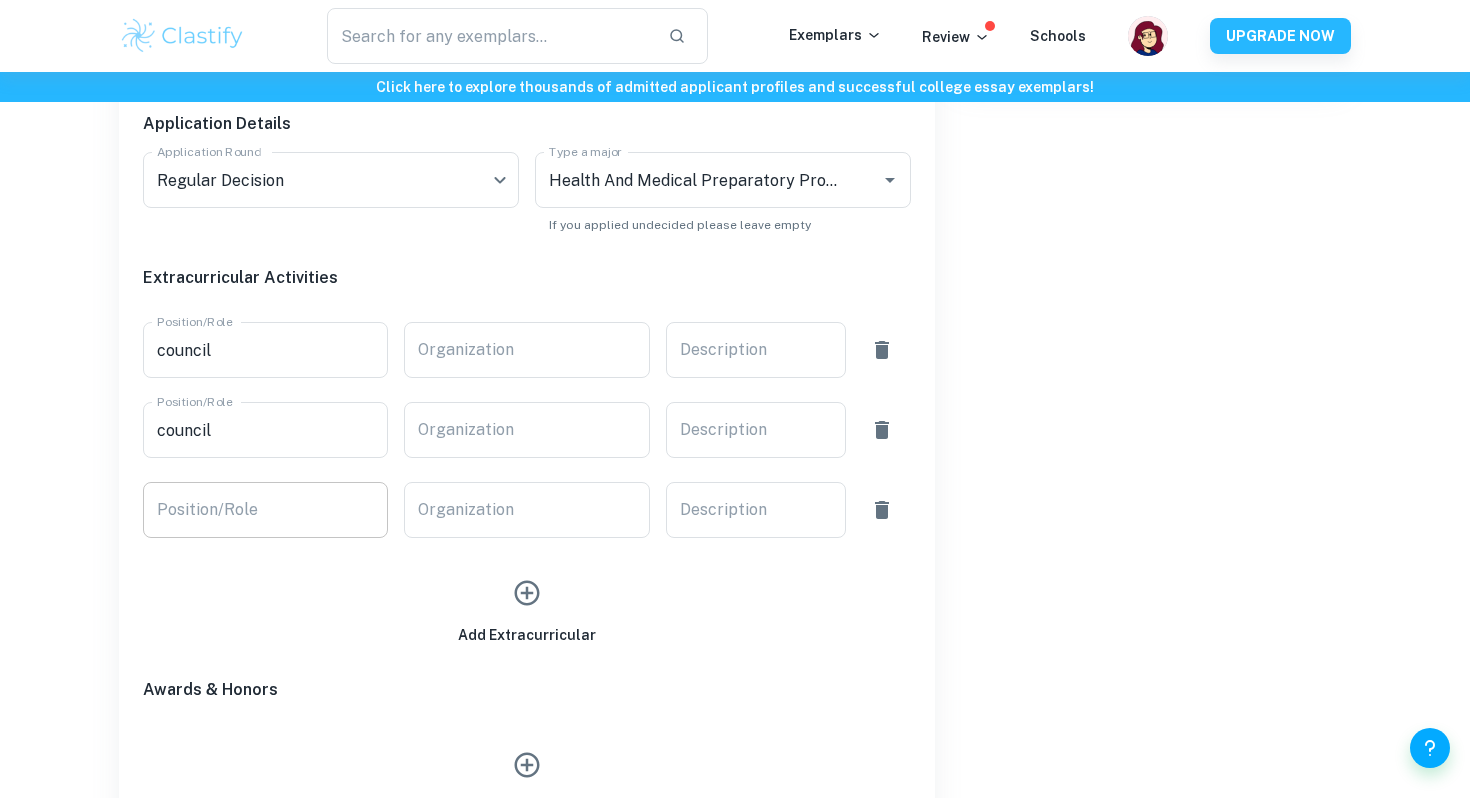 click on "Position/Role" at bounding box center (265, 510) 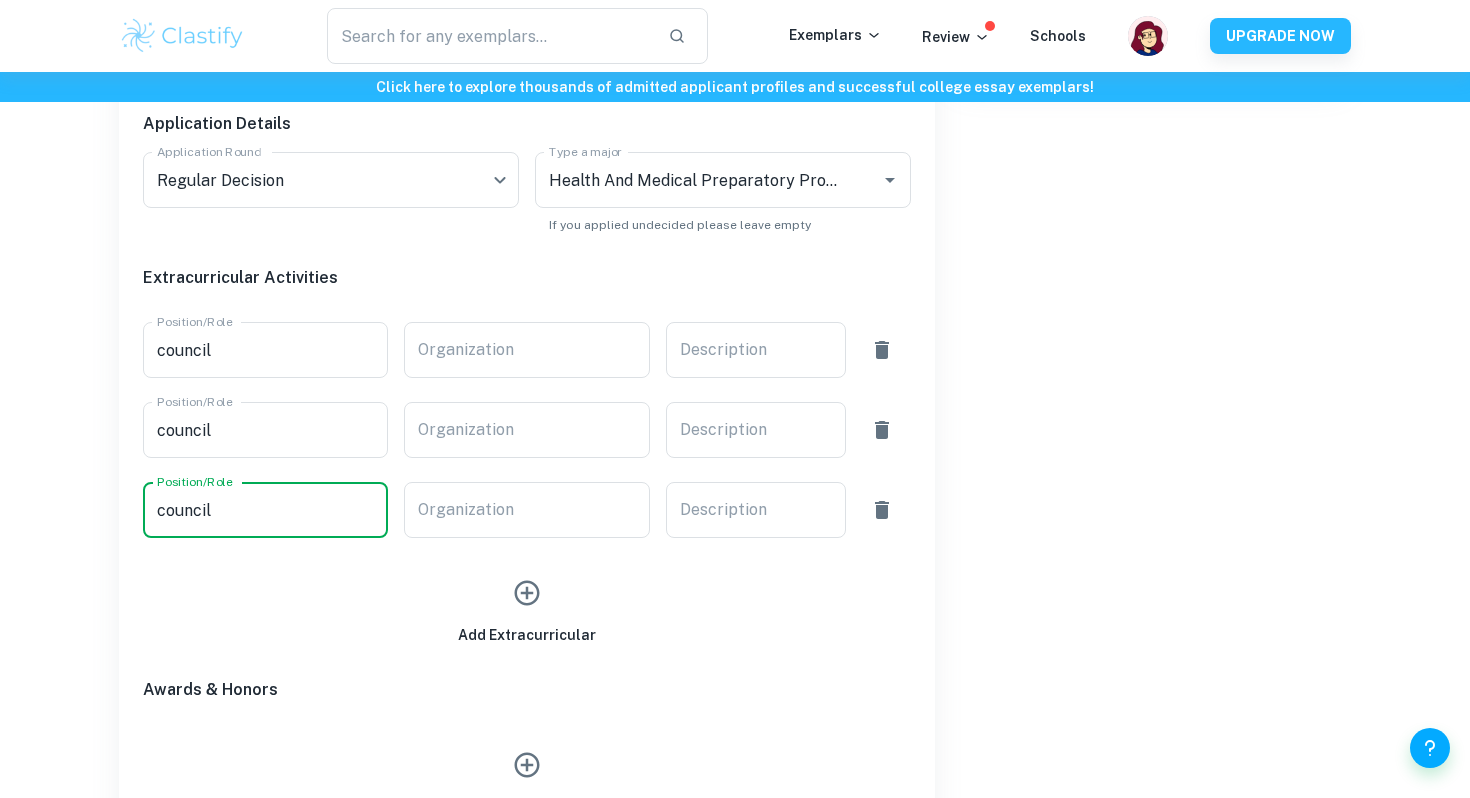 type on "council" 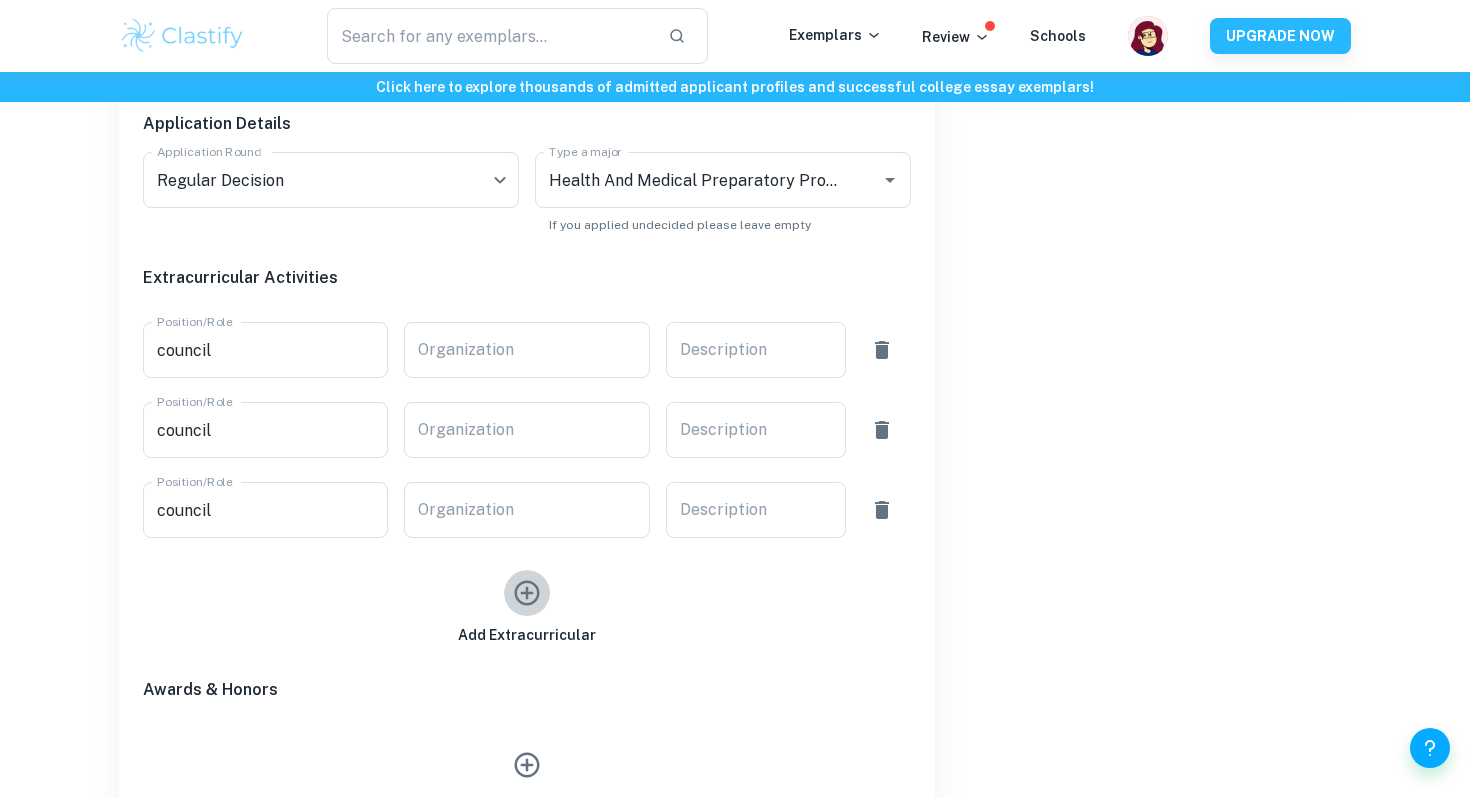 click 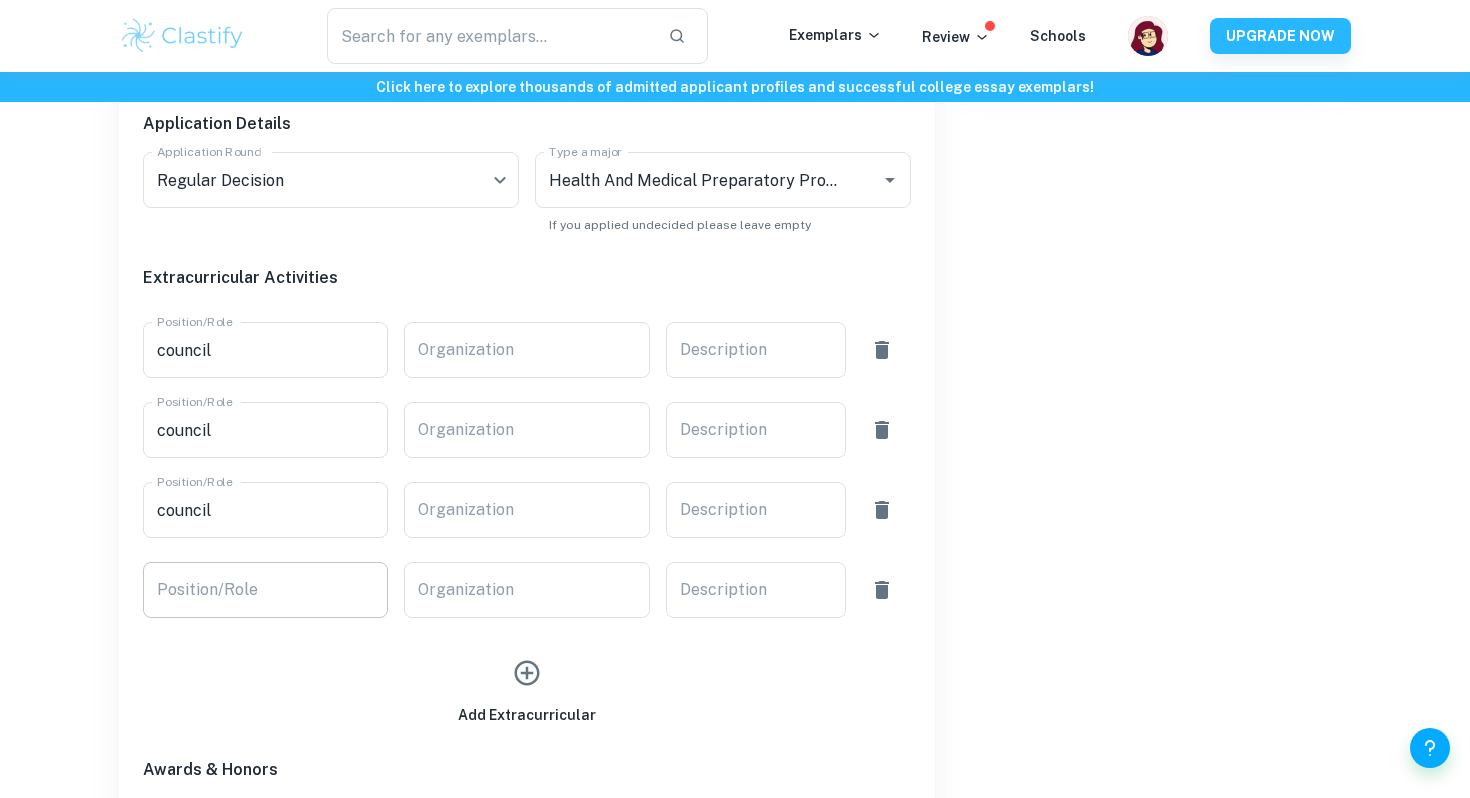 click on "Position/Role" at bounding box center [265, 590] 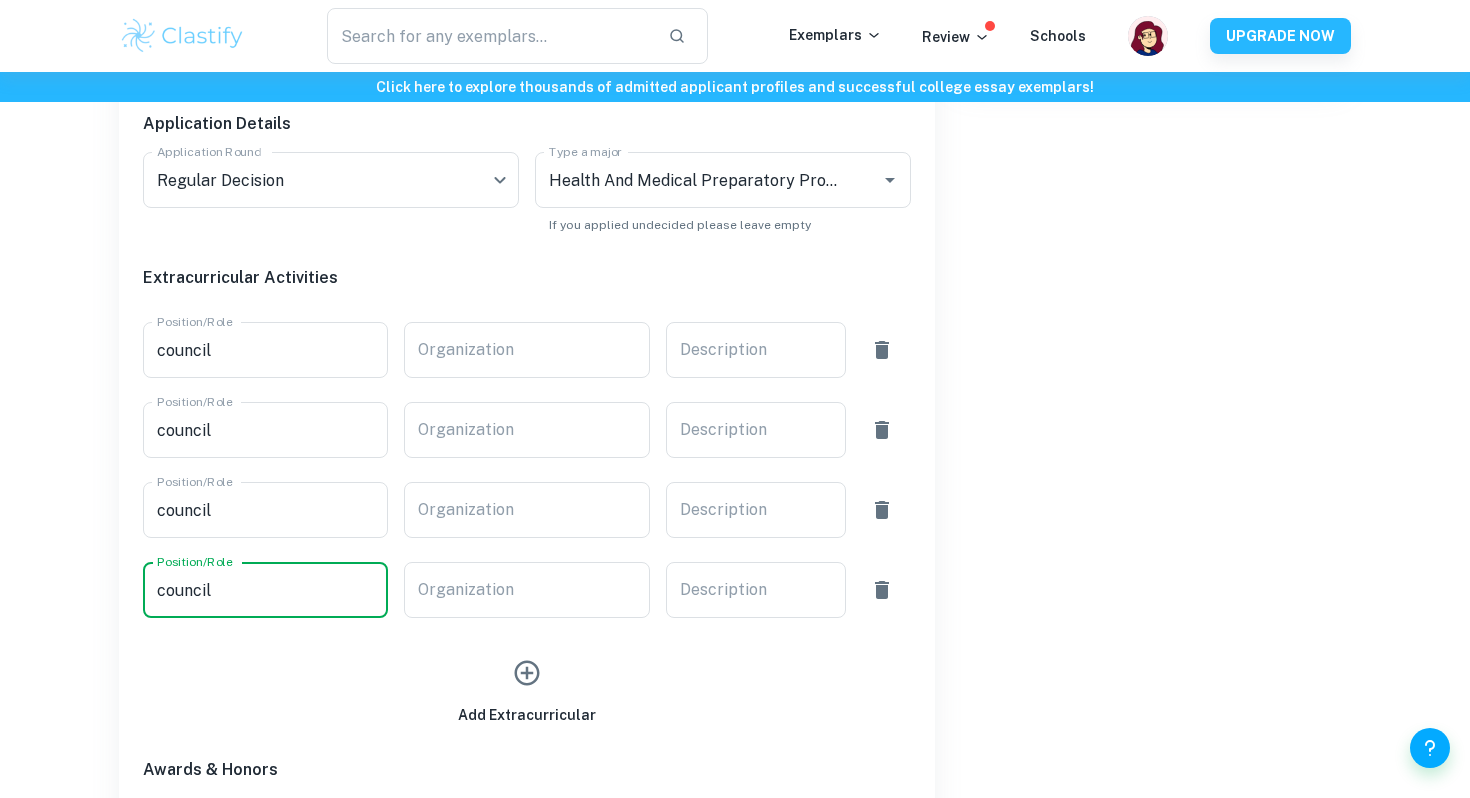 type on "council" 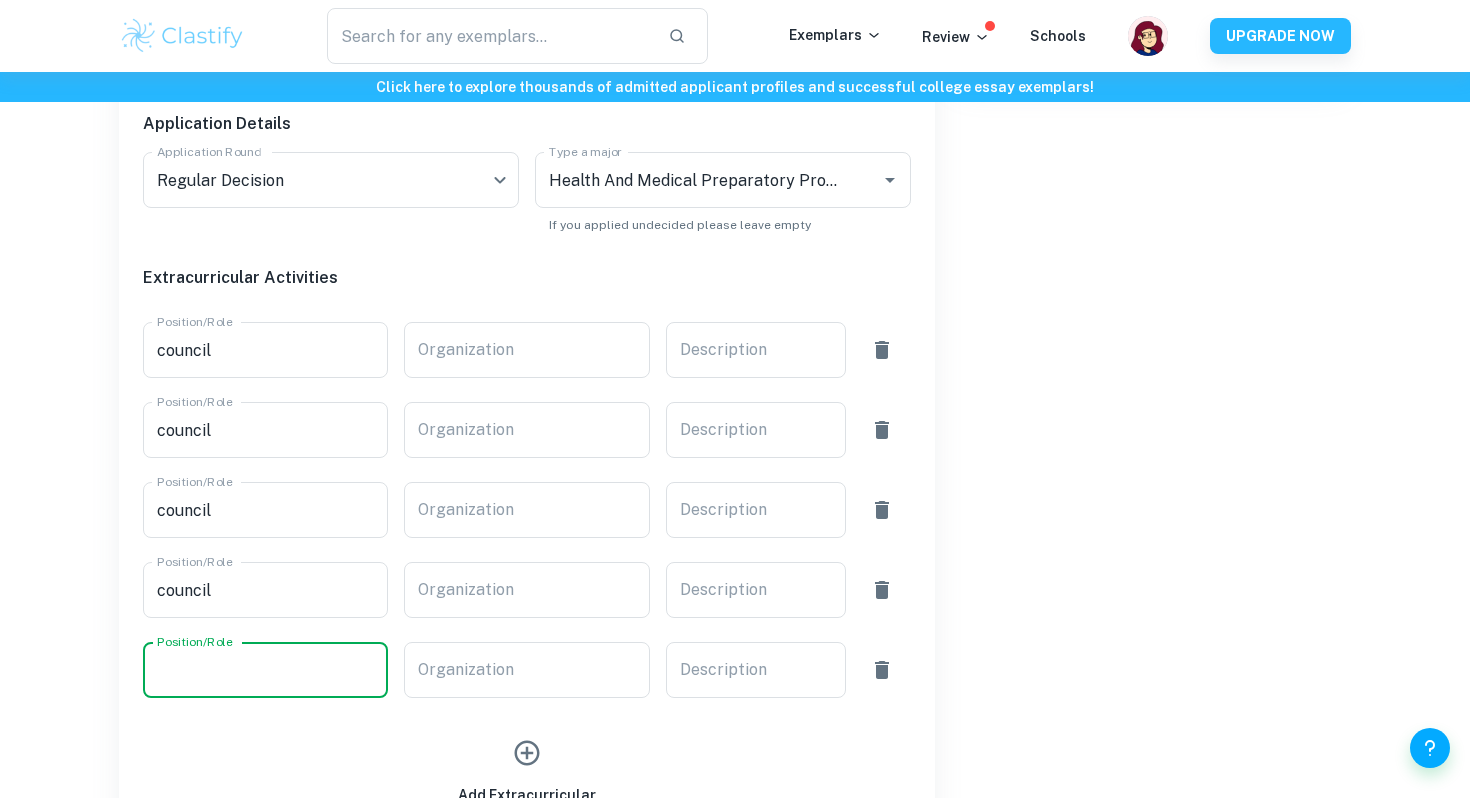 click on "Position/Role" at bounding box center [265, 670] 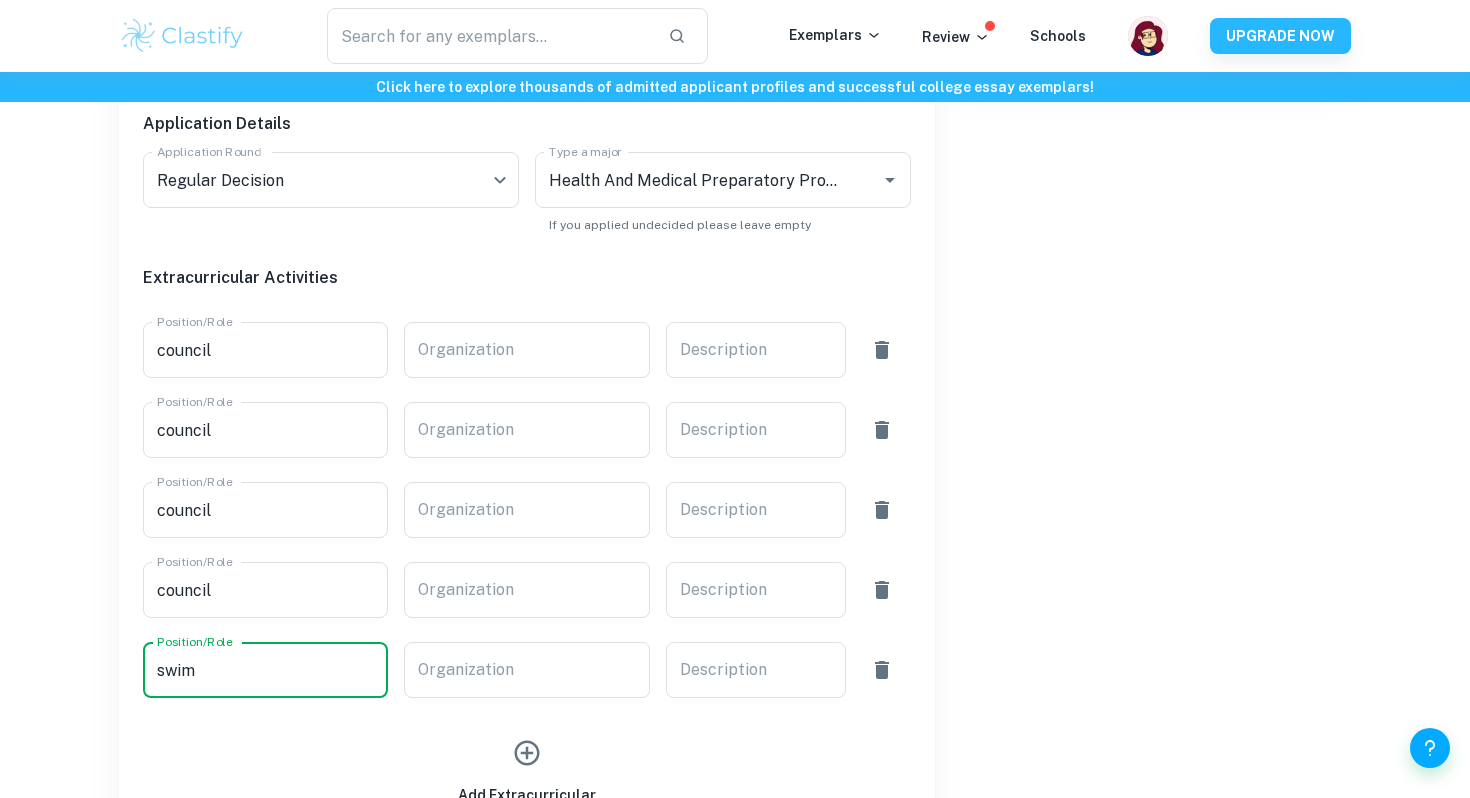 type on "swim" 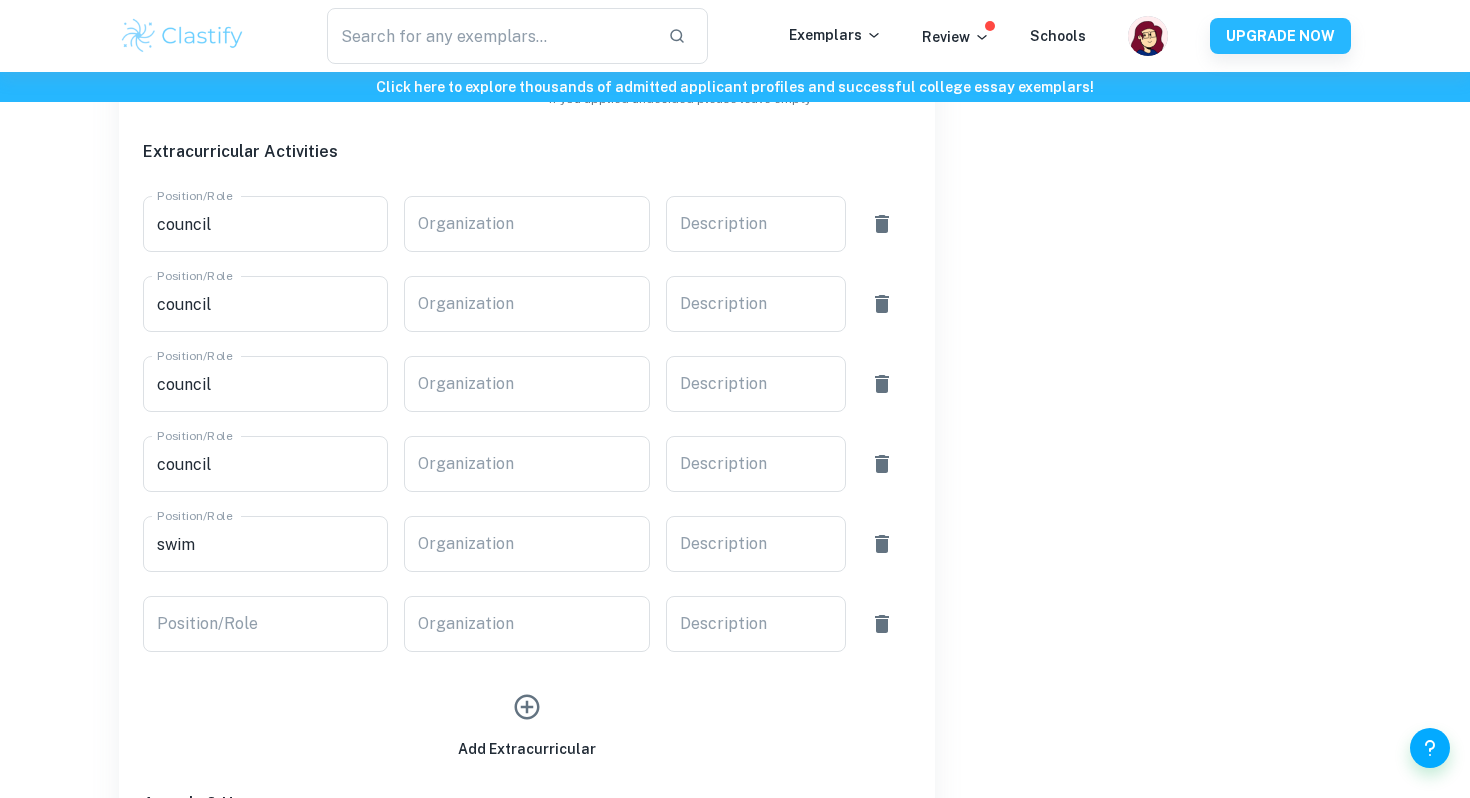 scroll, scrollTop: 1161, scrollLeft: 0, axis: vertical 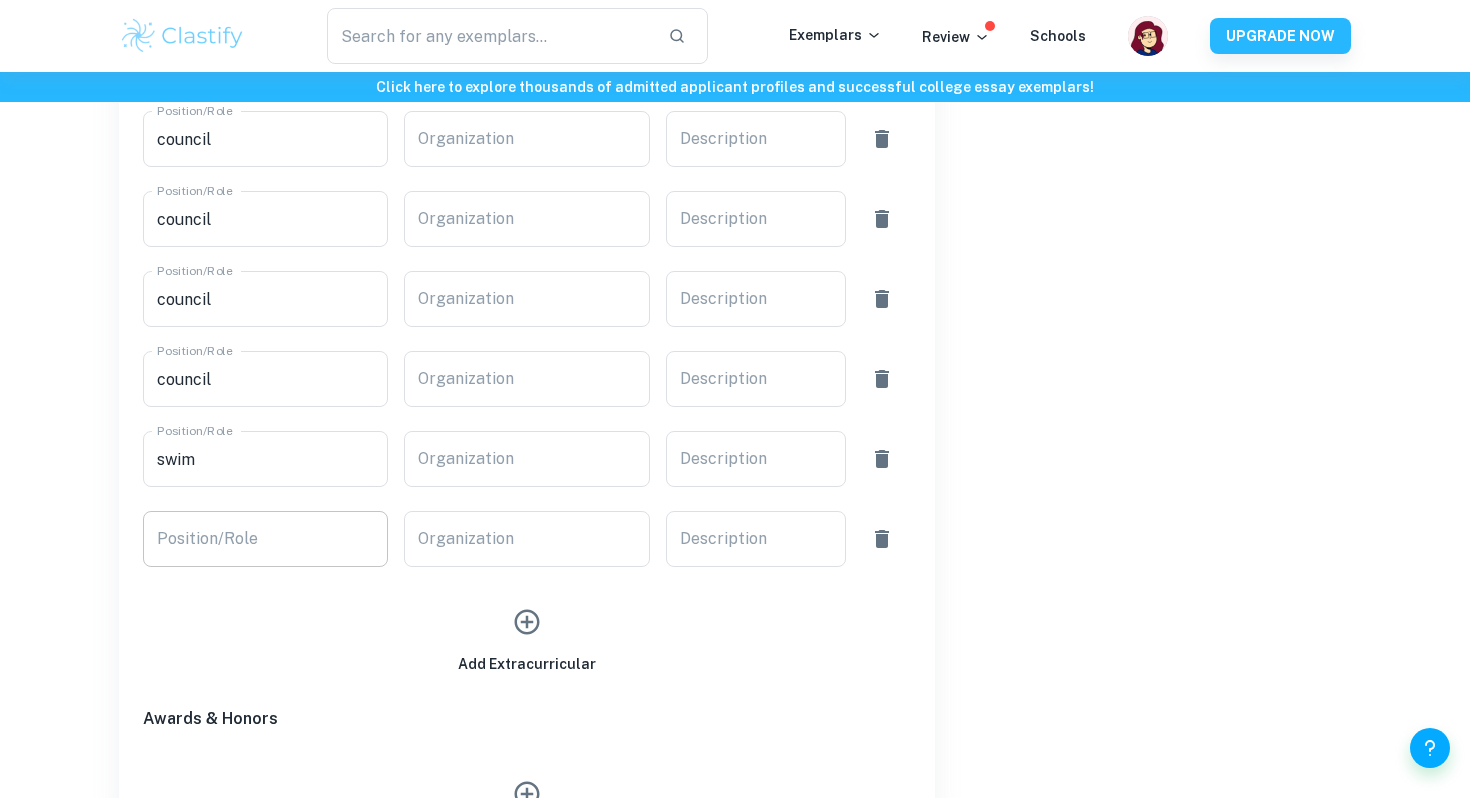 click on "Position/Role" at bounding box center (265, 539) 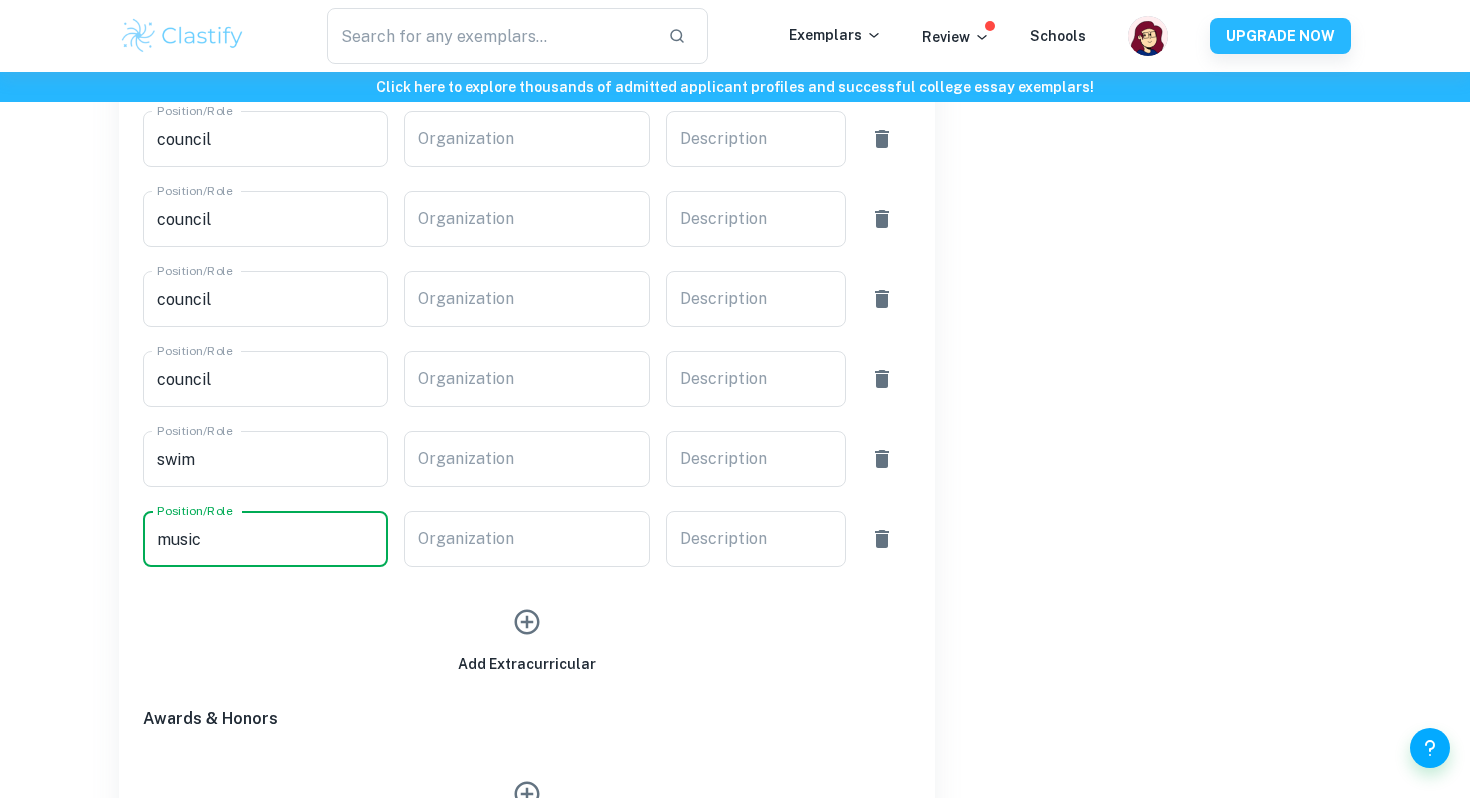 type on "music" 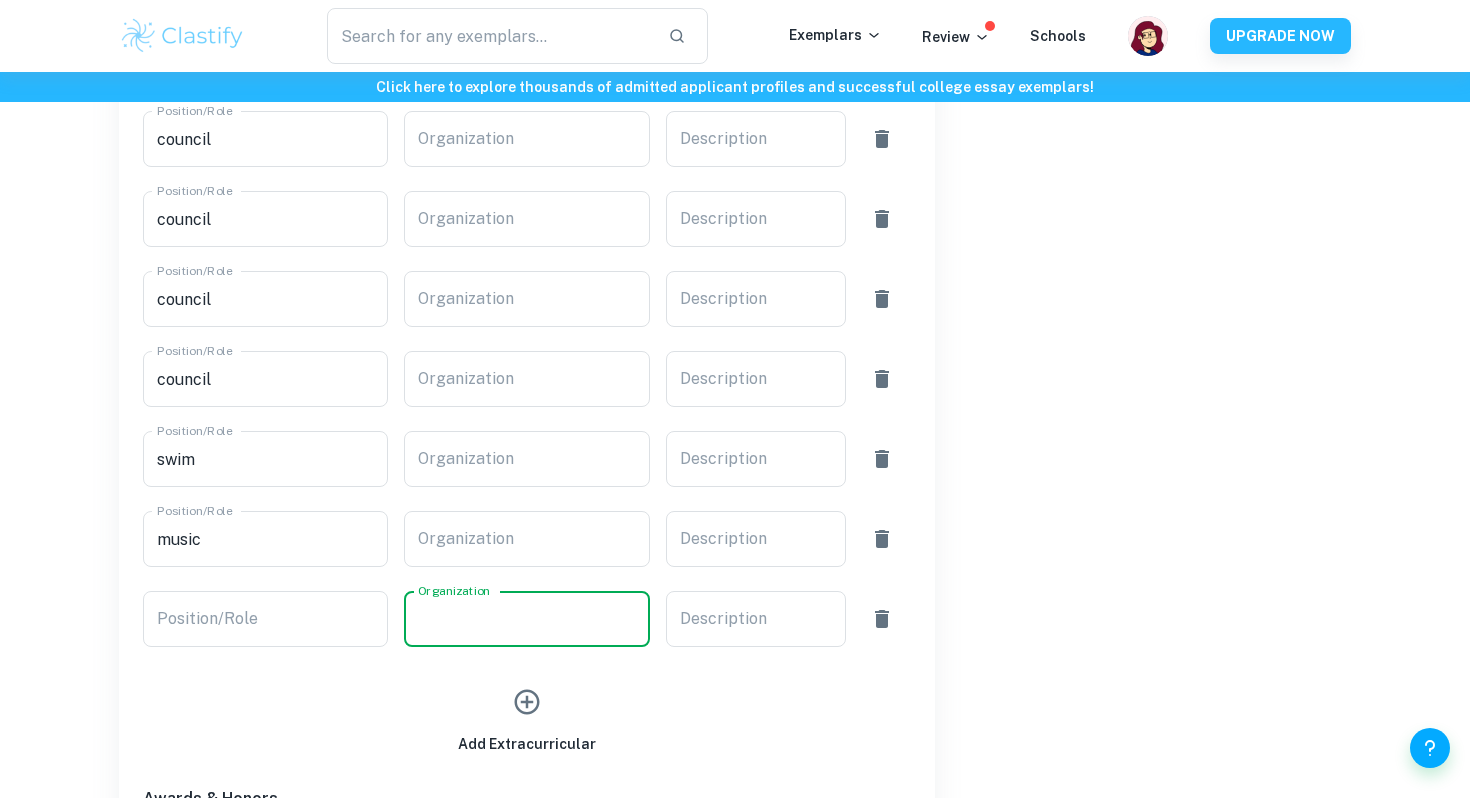 click on "Organization" at bounding box center (526, 619) 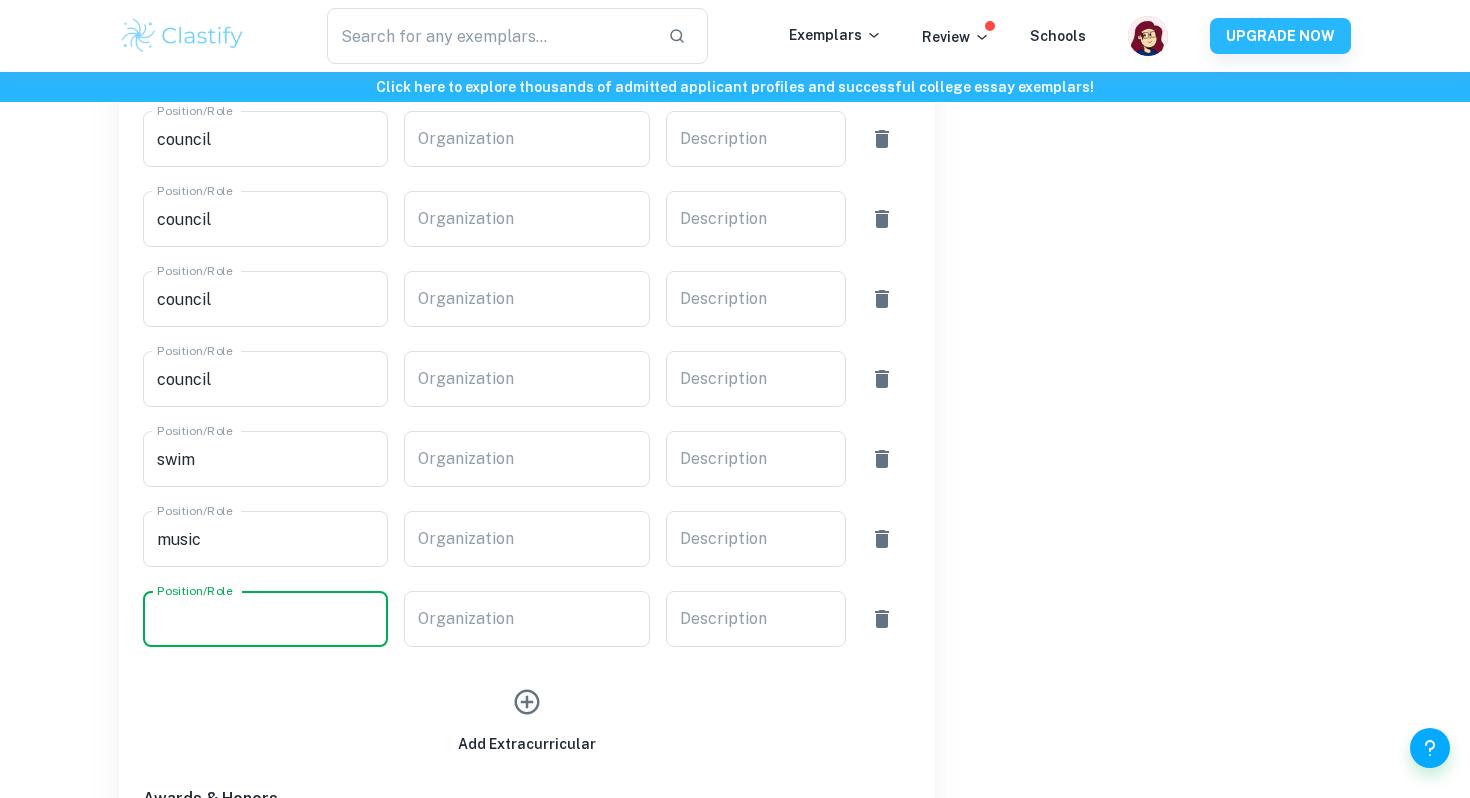 click on "Position/Role" at bounding box center [265, 619] 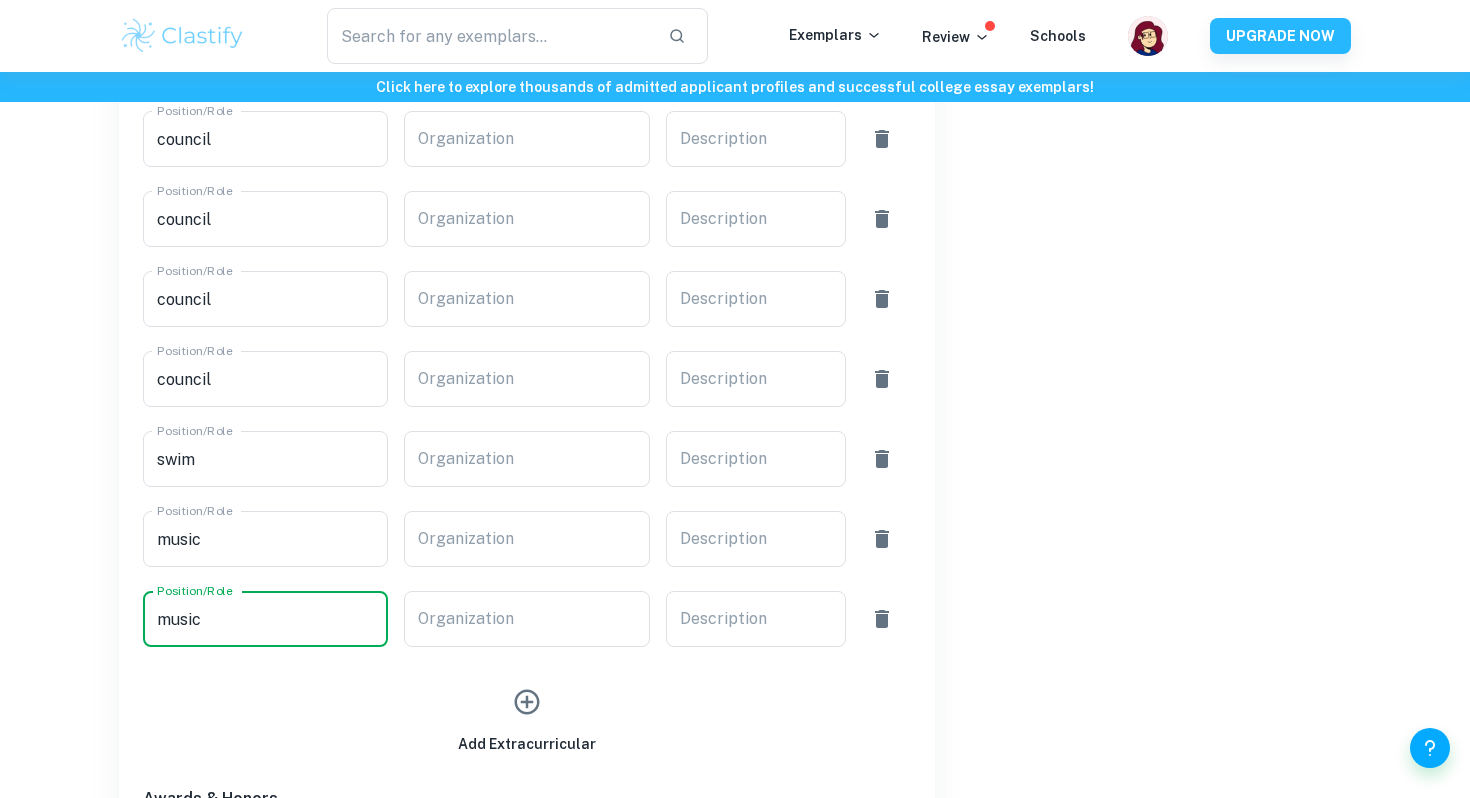 scroll, scrollTop: 1430, scrollLeft: 0, axis: vertical 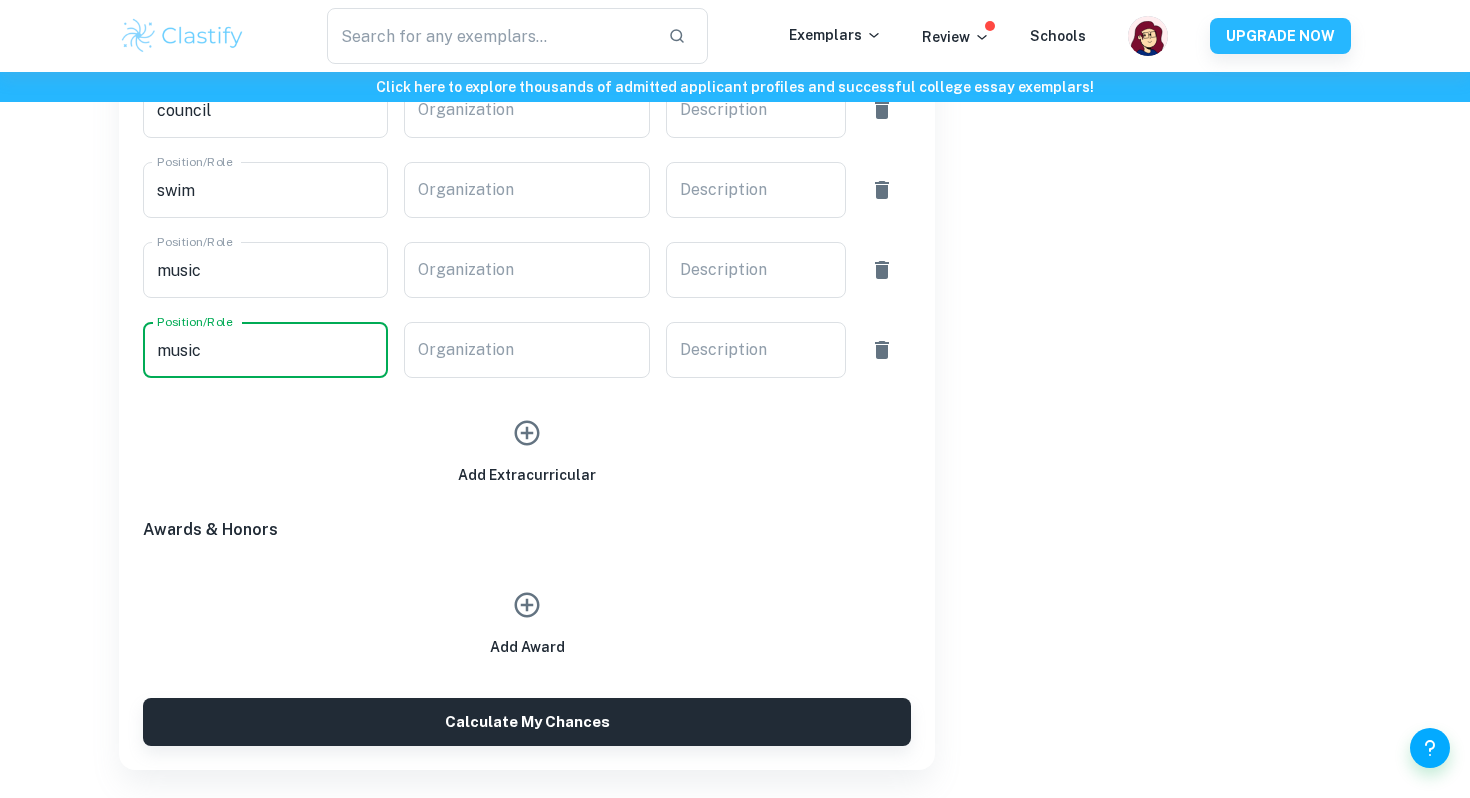 type on "music" 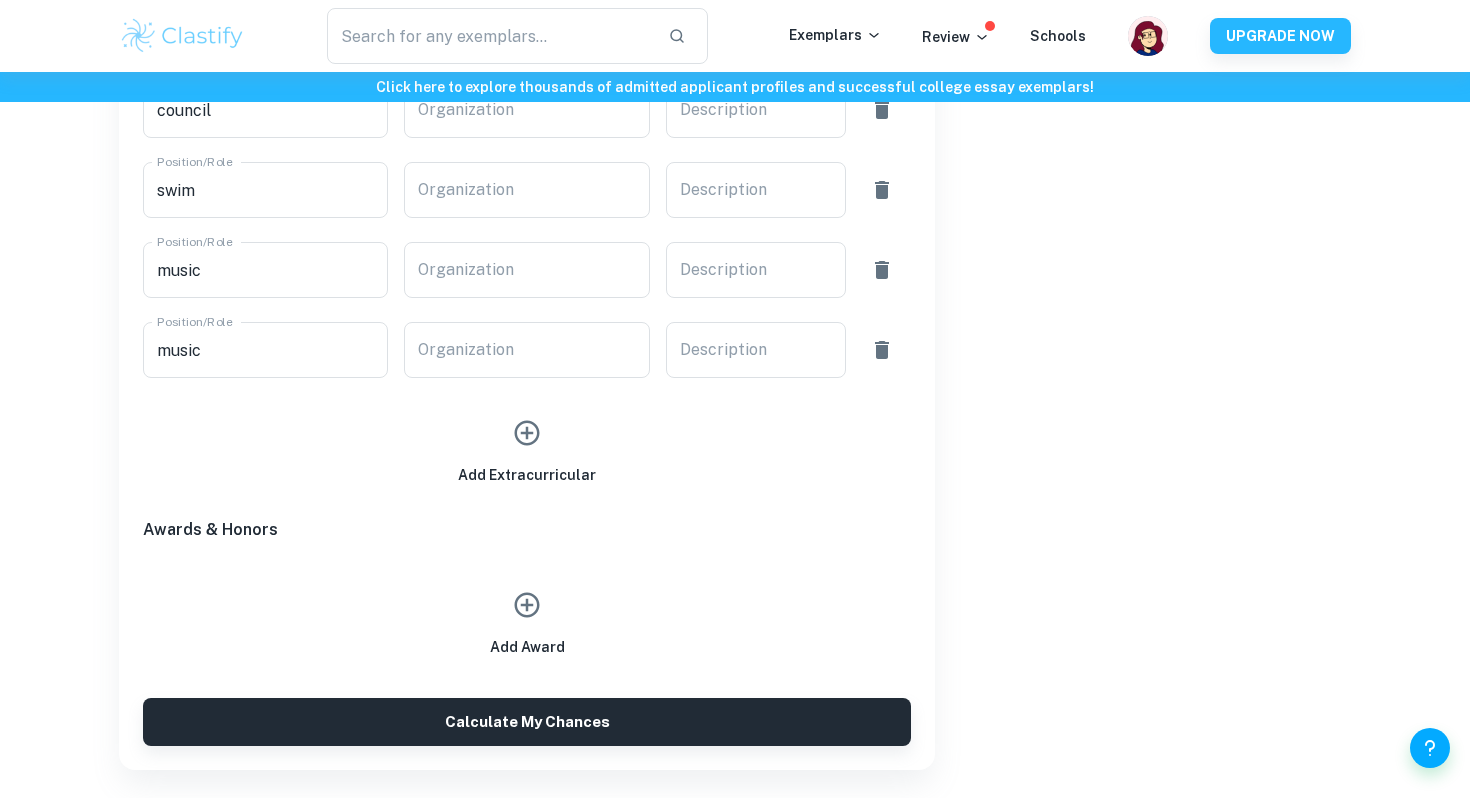 click 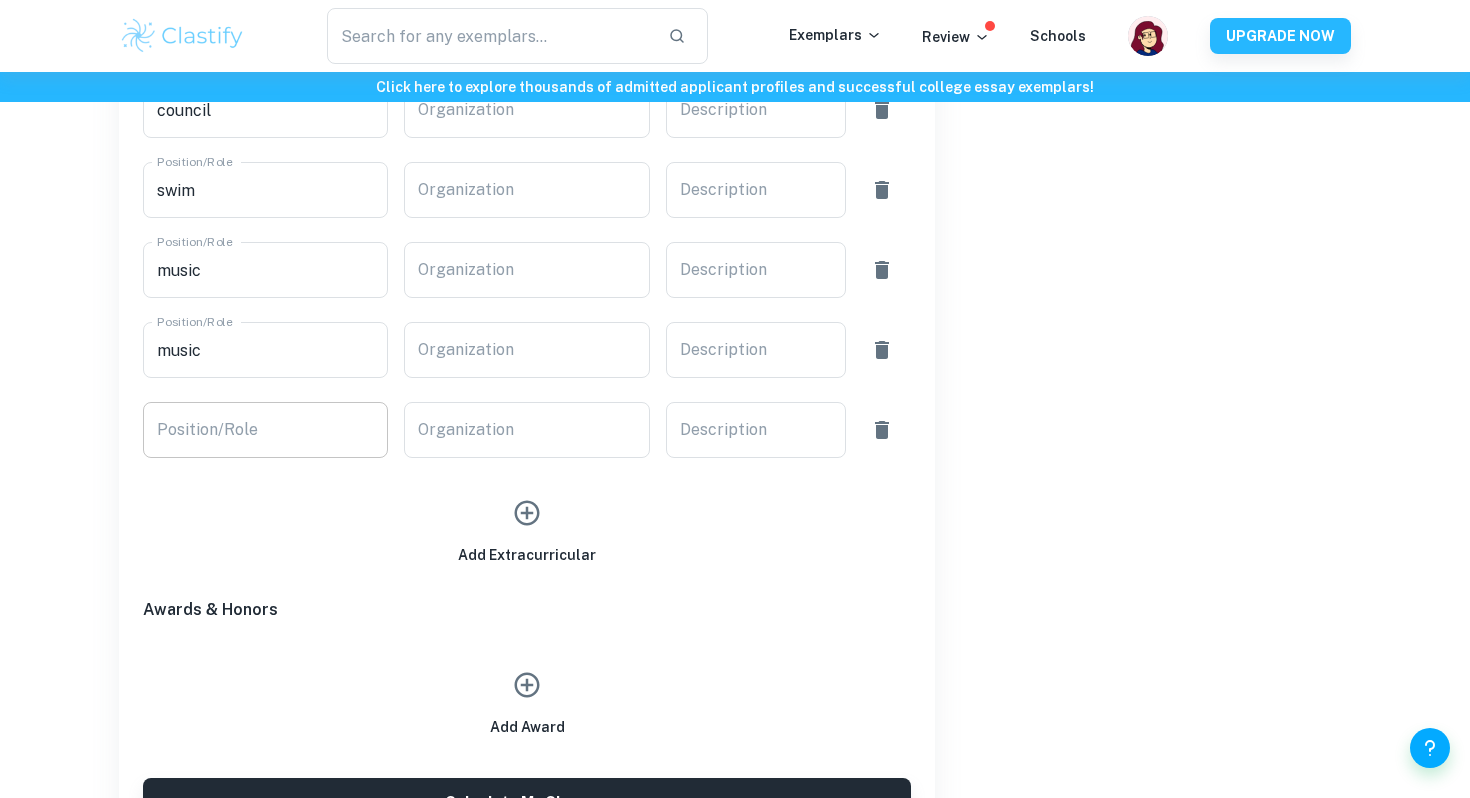 click on "Position/Role" at bounding box center (265, 430) 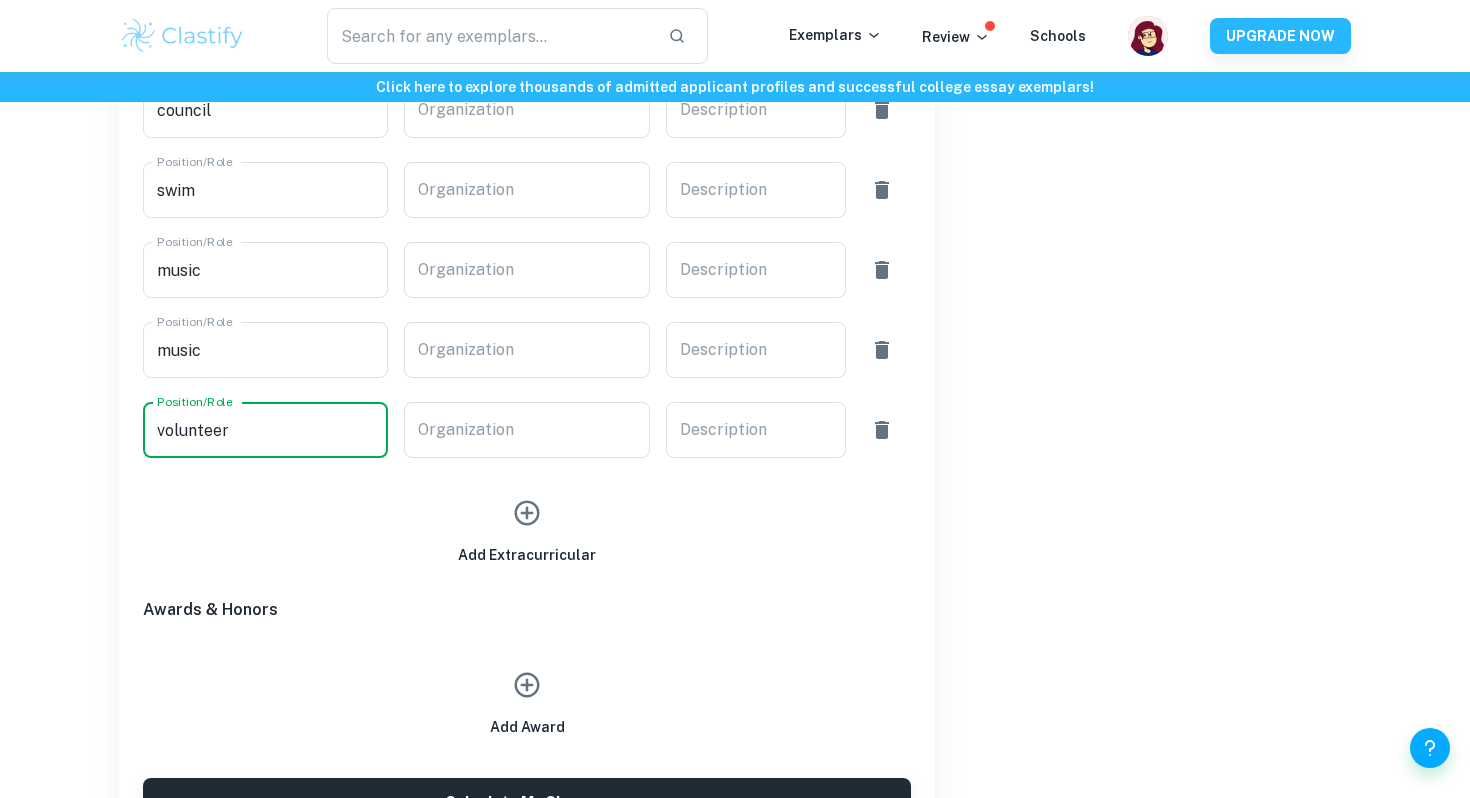 type on "volunteer" 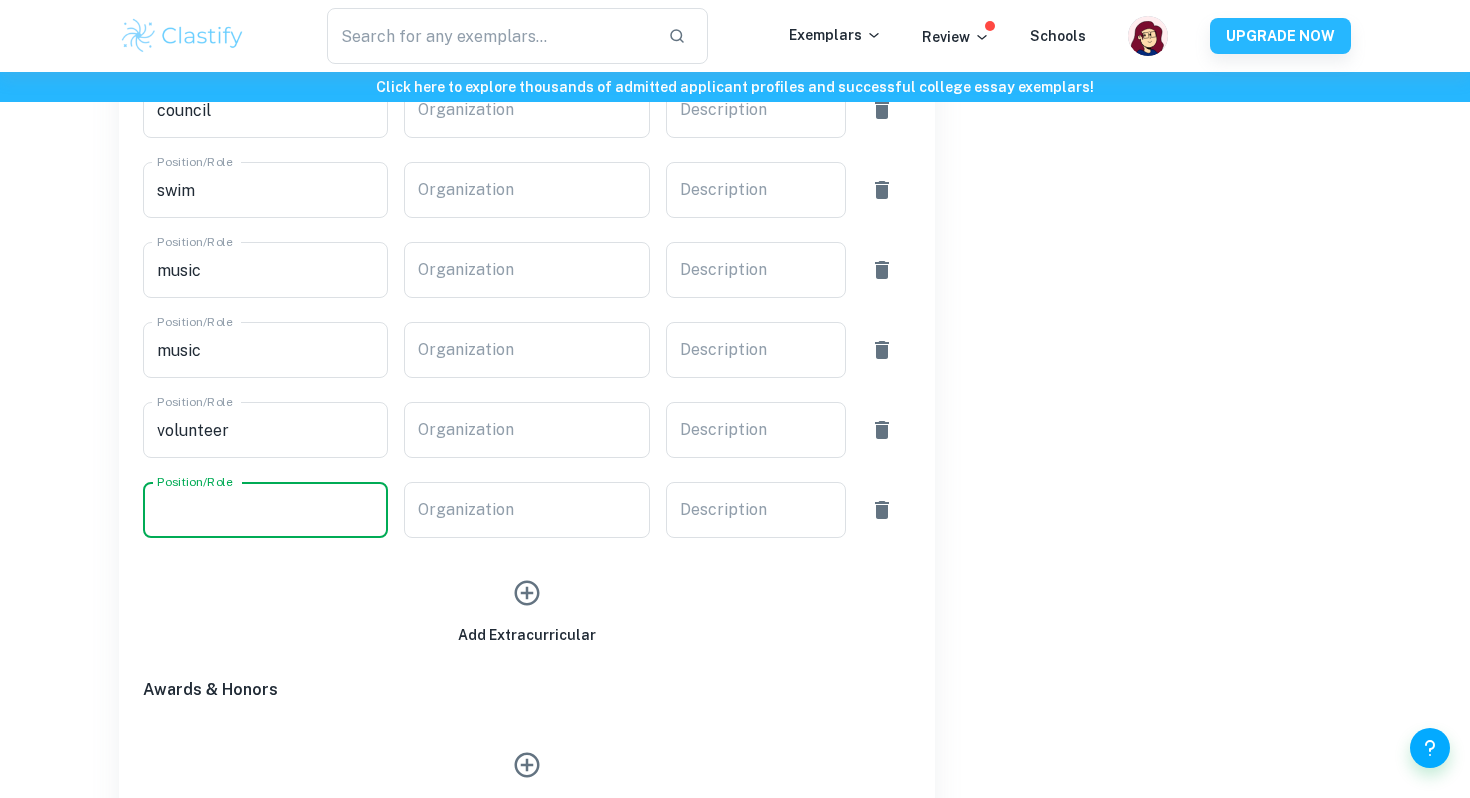 click on "Position/Role" at bounding box center (265, 510) 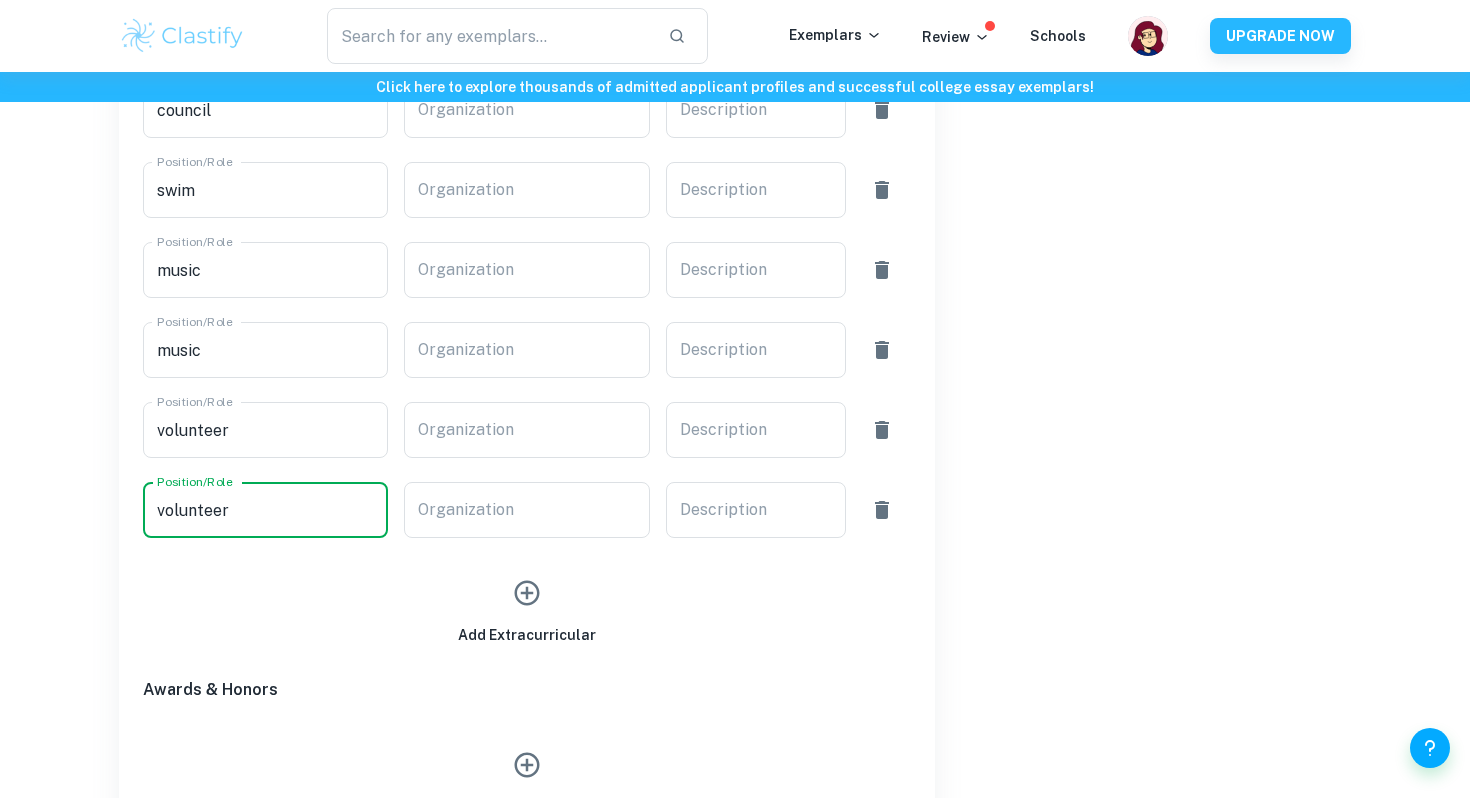 type on "volunteer" 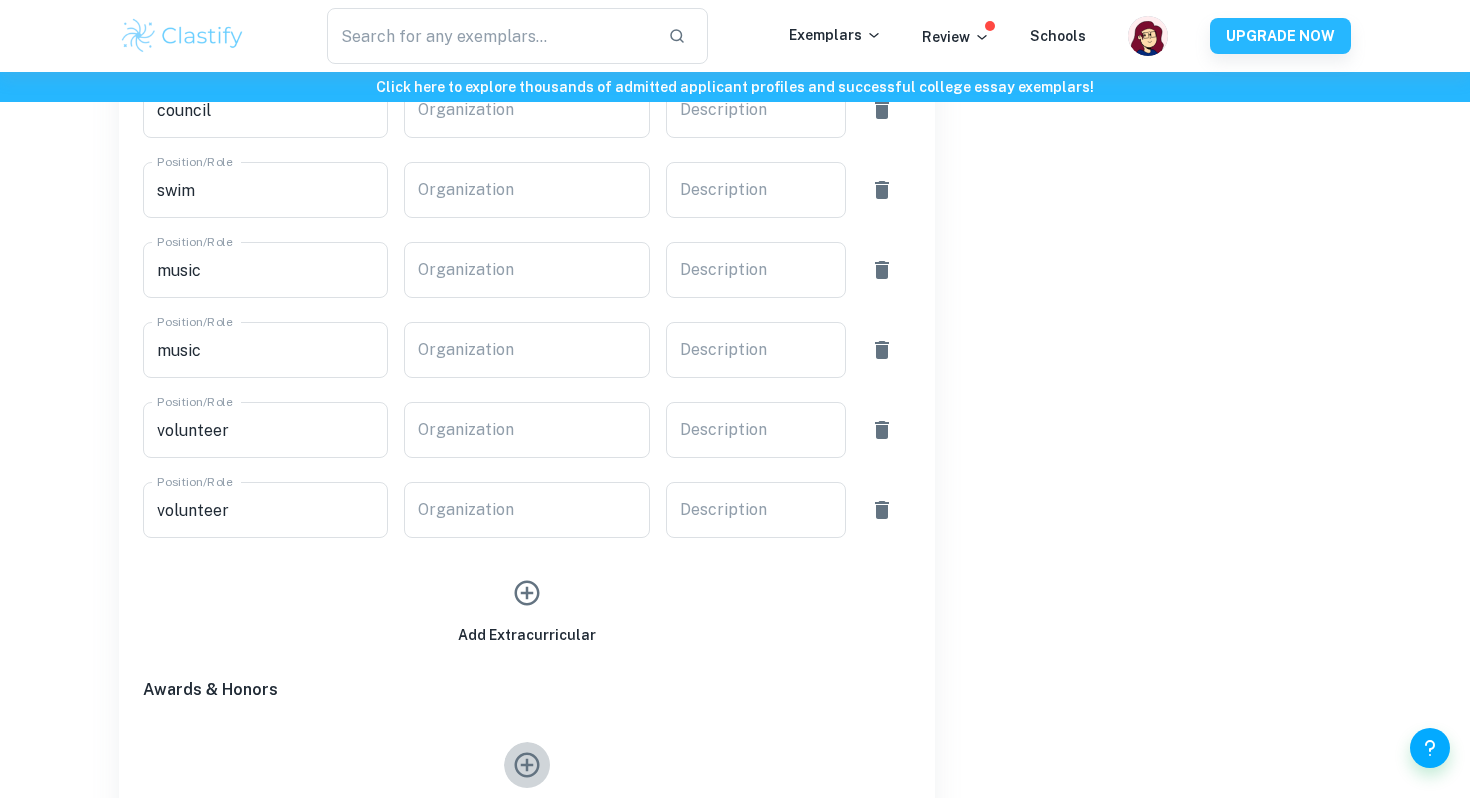 click 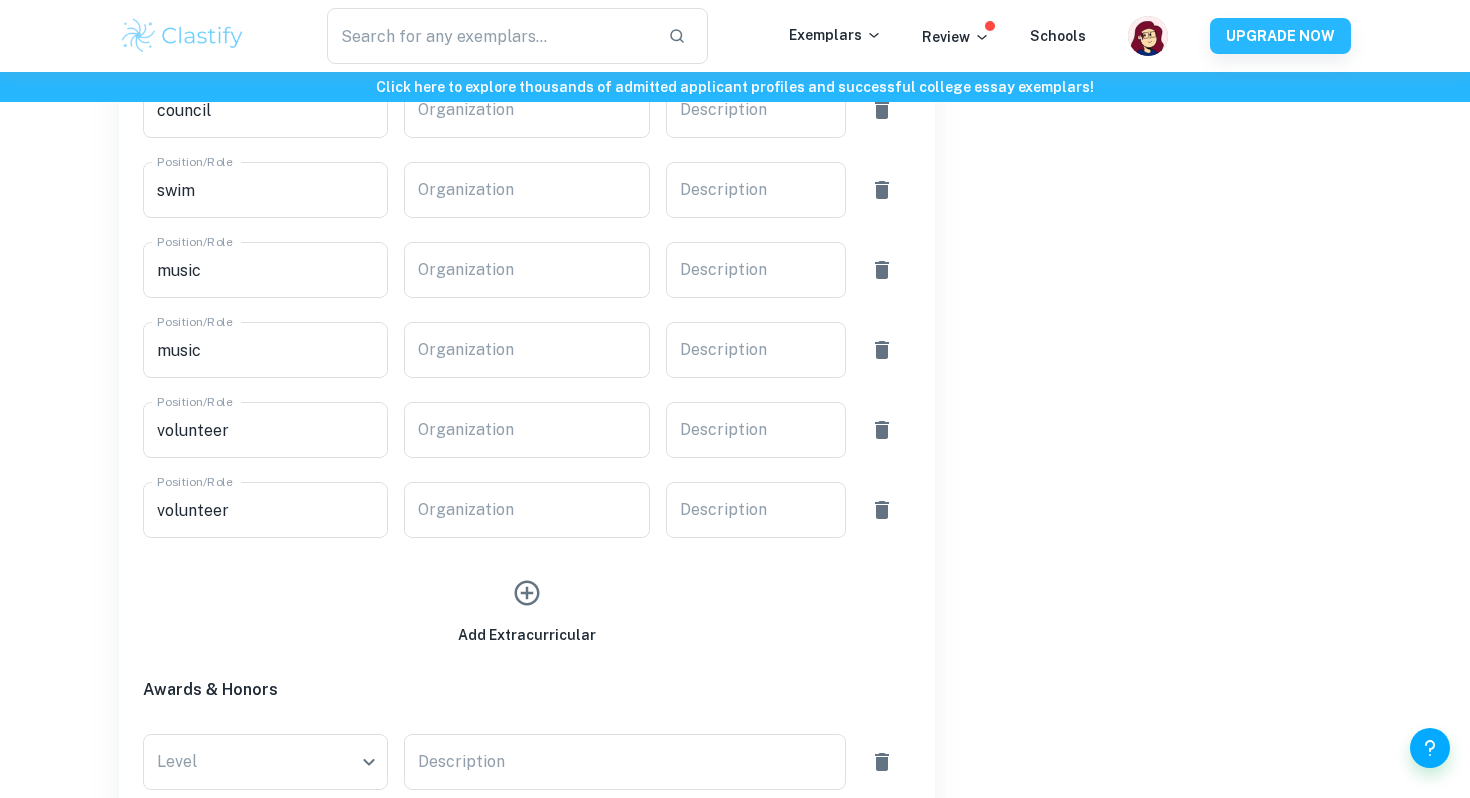 scroll, scrollTop: 1587, scrollLeft: 0, axis: vertical 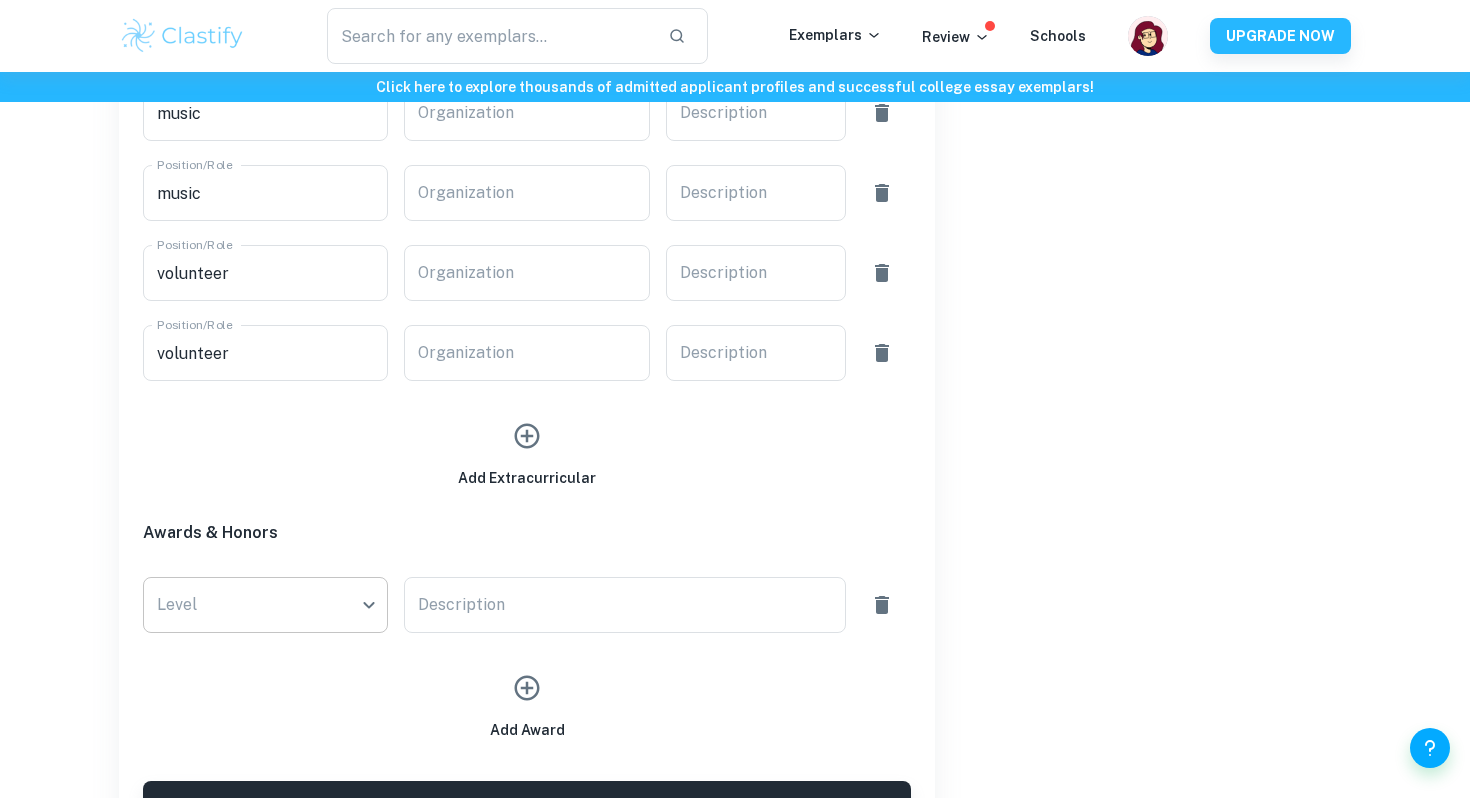 click on "We value your privacy We use cookies to enhance your browsing experience, serve personalised ads or content, and analyse our traffic. By clicking "Accept All", you consent to our use of cookies.   Cookie Policy Customise   Reject All   Accept All   Customise Consent Preferences   We use cookies to help you navigate efficiently and perform certain functions. You will find detailed information about all cookies under each consent category below. The cookies that are categorised as "Necessary" are stored on your browser as they are essential for enabling the basic functionalities of the site. ...  Show more For more information on how Google's third-party cookies operate and handle your data, see:   Google Privacy Policy Necessary Always Active Necessary cookies are required to enable the basic features of this site, such as providing secure log-in or adjusting your consent preferences. These cookies do not store any personally identifiable data. Functional Analytics Performance Advertisement Uncategorised" at bounding box center [735, -1116] 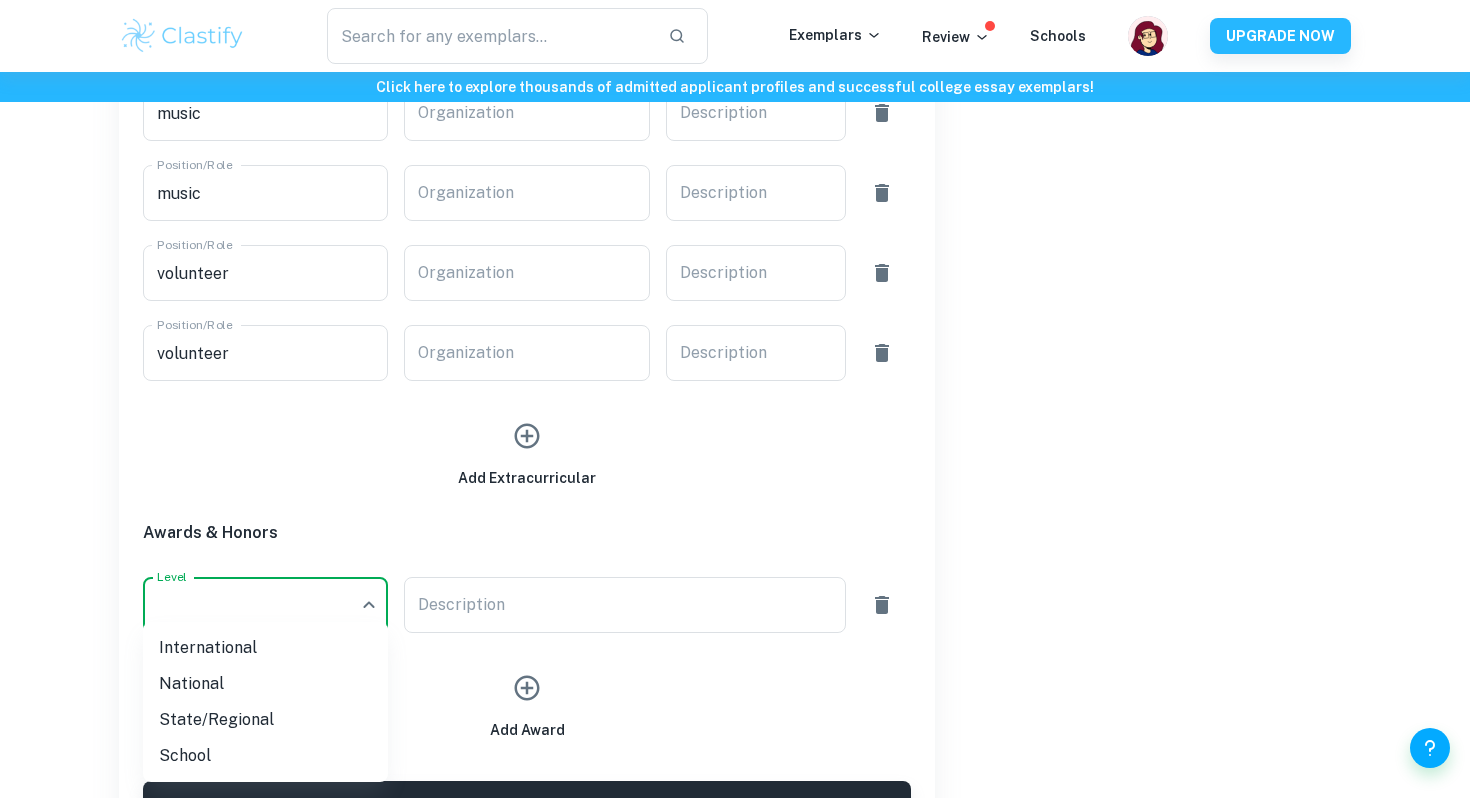 click on "School" at bounding box center (265, 756) 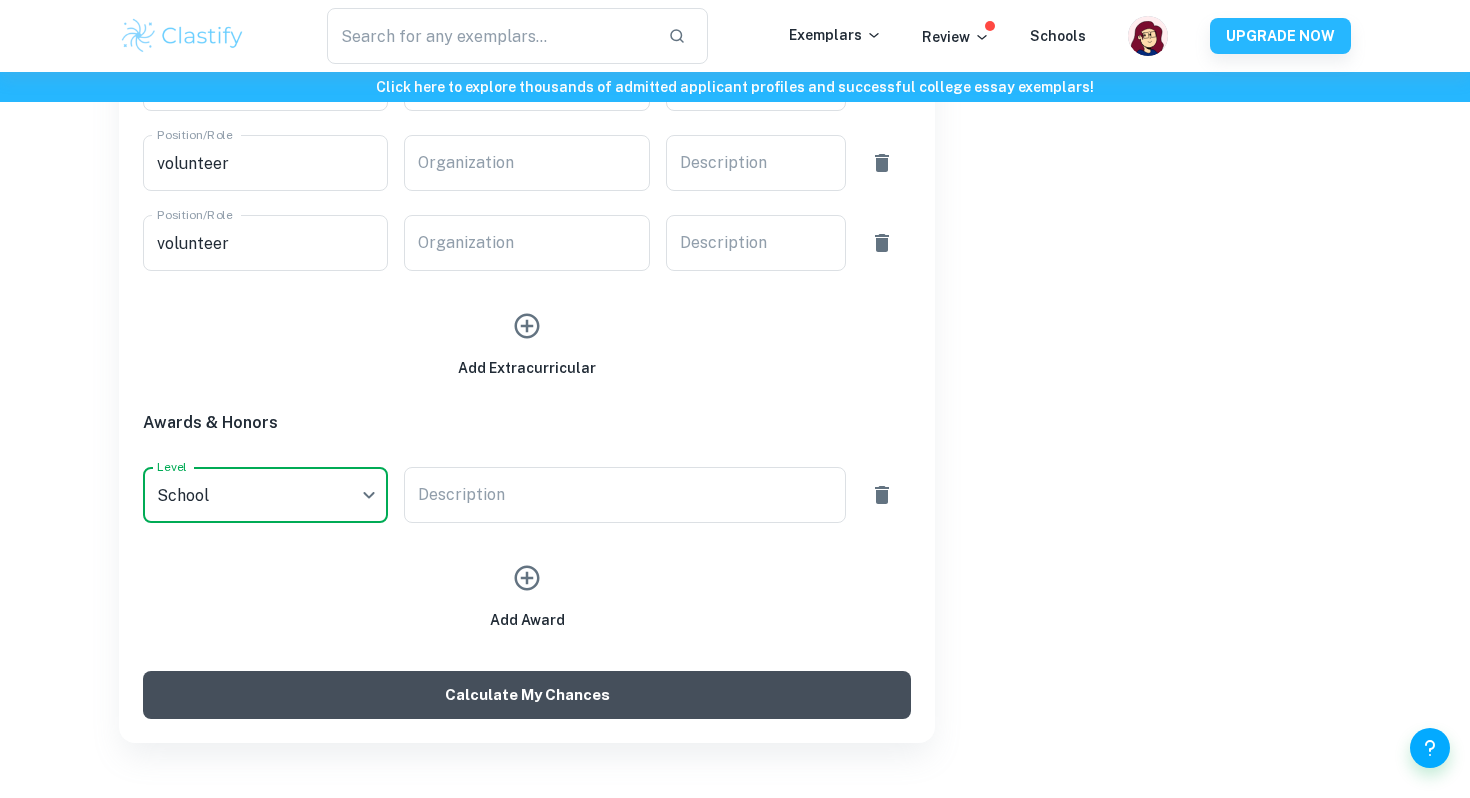 click on "Calculate My Chances" at bounding box center [527, 695] 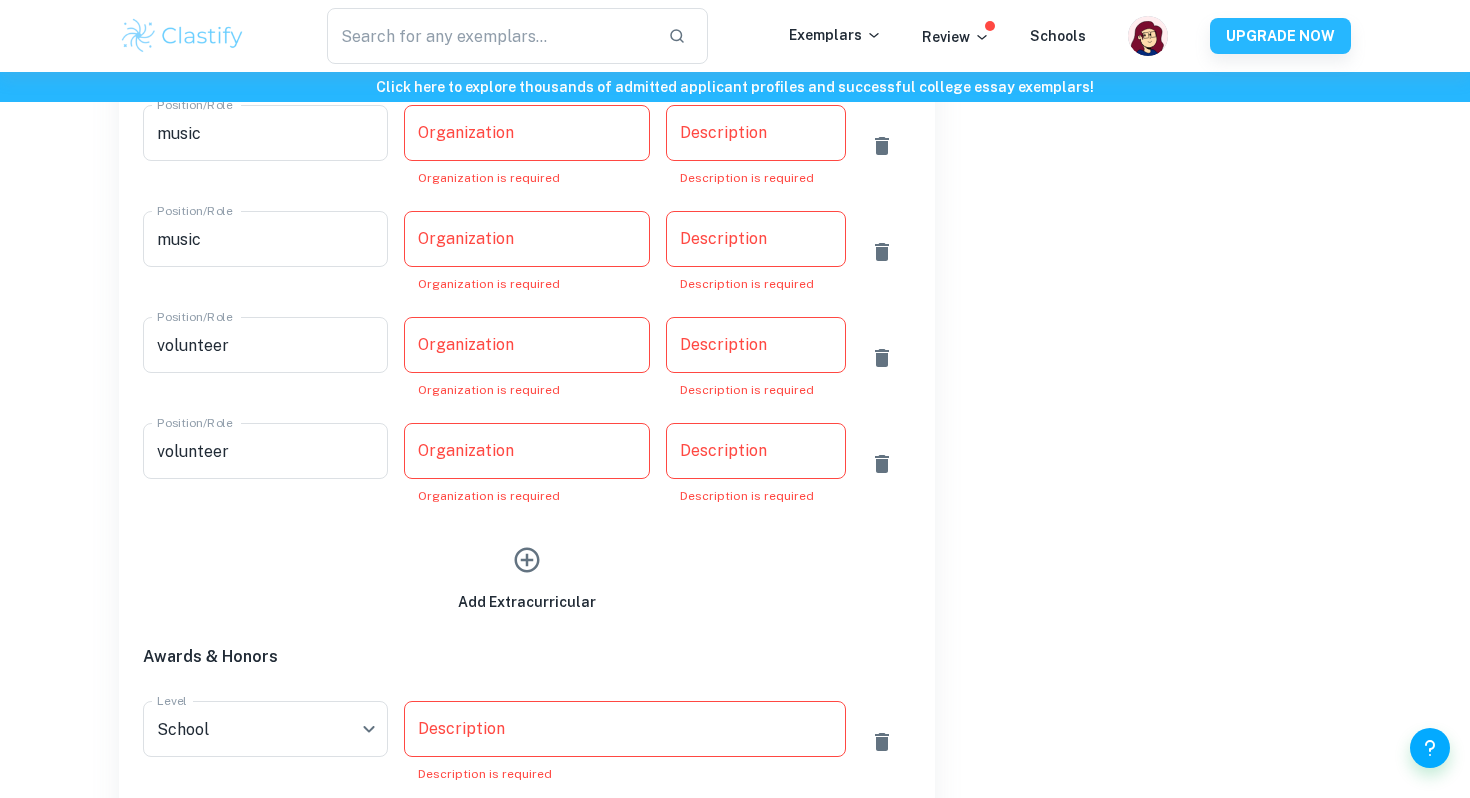 scroll, scrollTop: 1827, scrollLeft: 0, axis: vertical 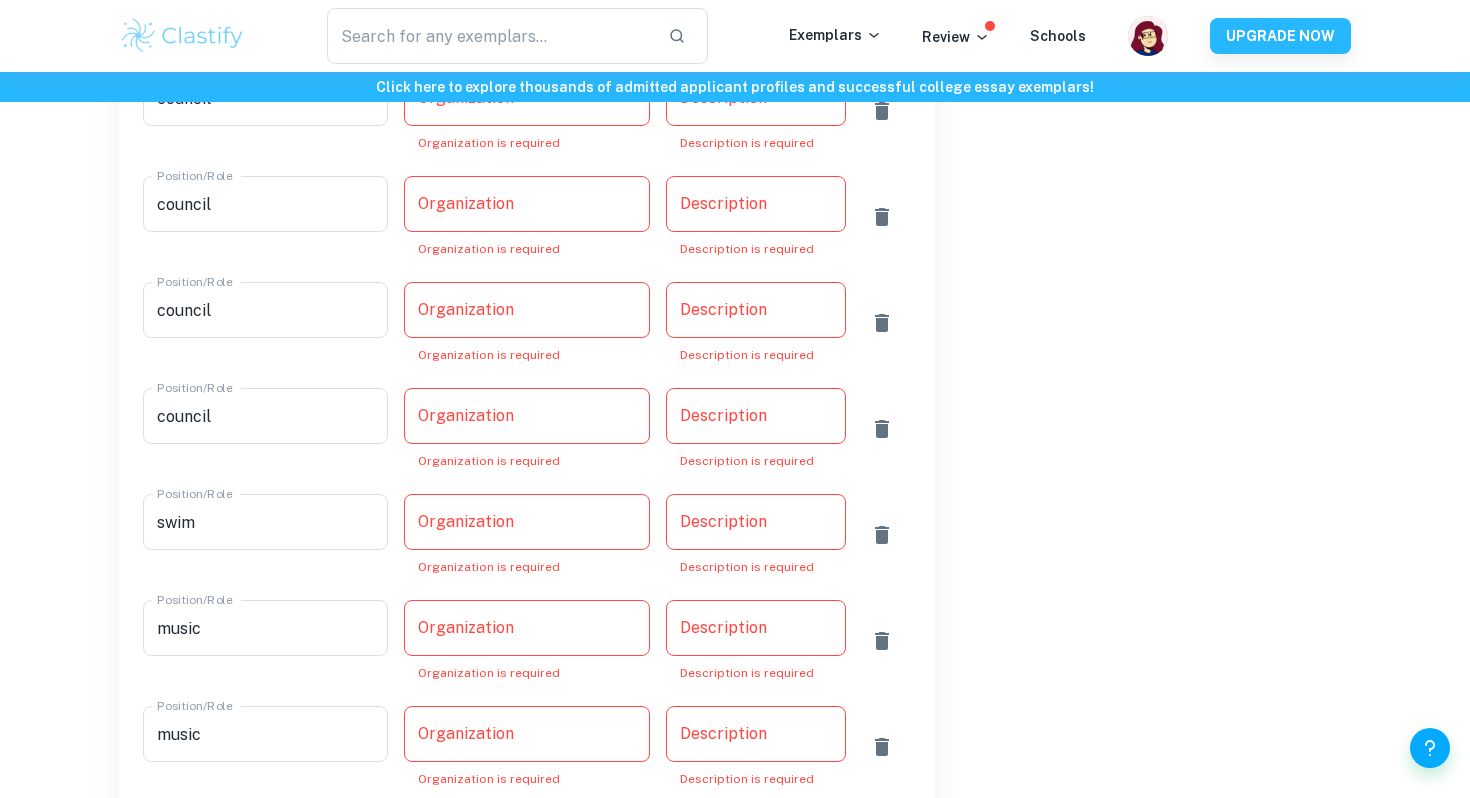 click on "Organization Organization Organization is required" at bounding box center [526, 217] 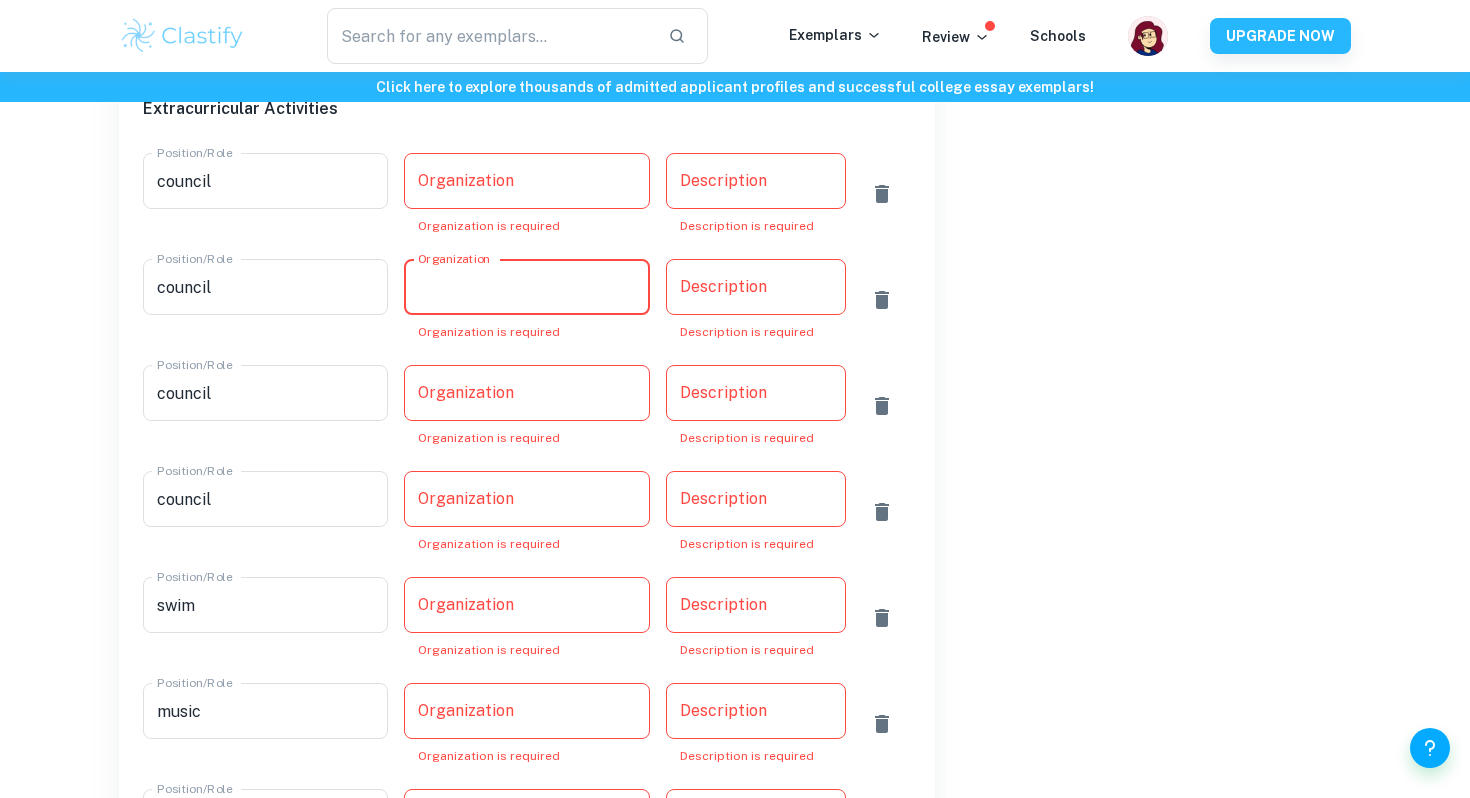 scroll, scrollTop: 958, scrollLeft: 0, axis: vertical 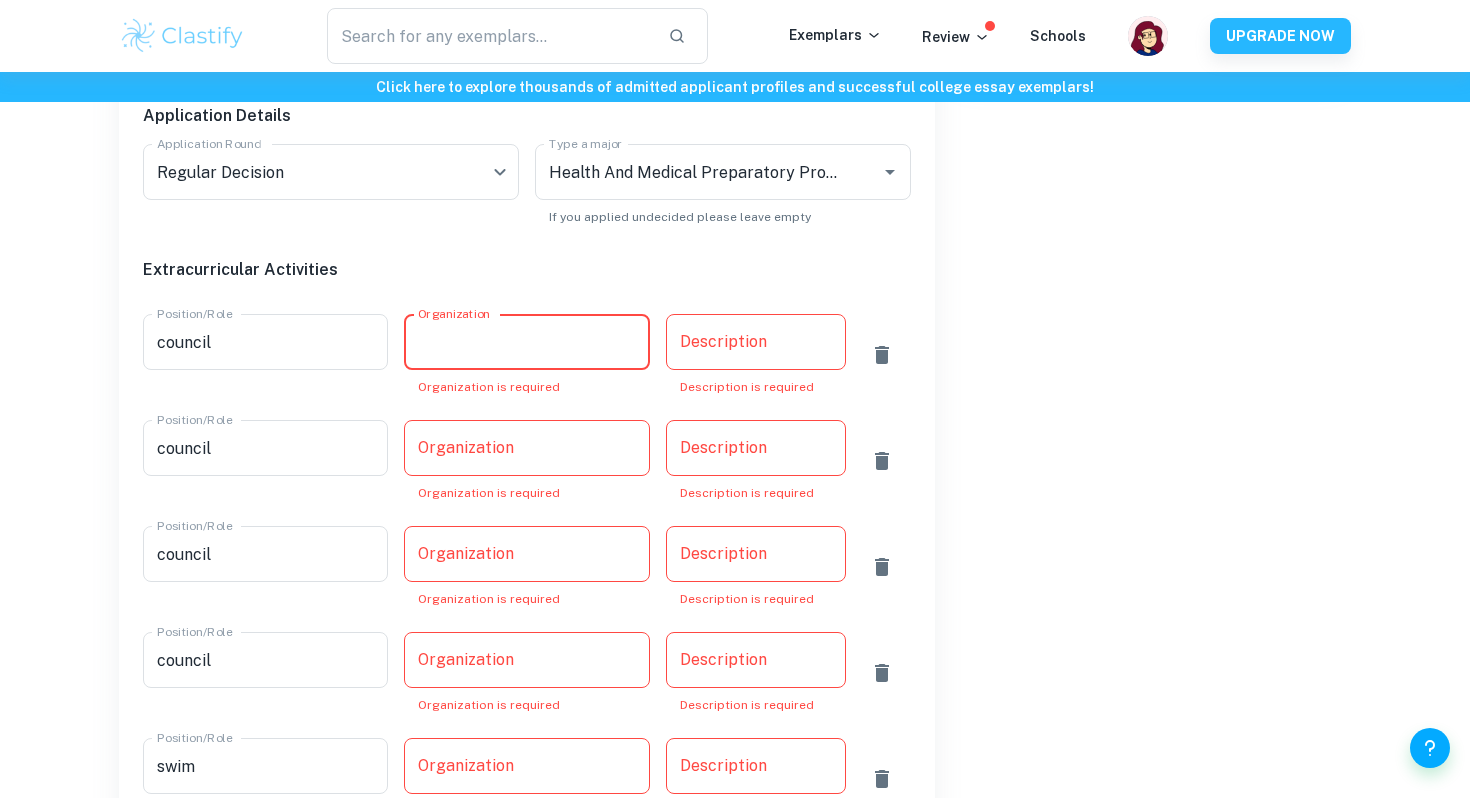 click on "Organization Organization Organization is required" at bounding box center (526, 355) 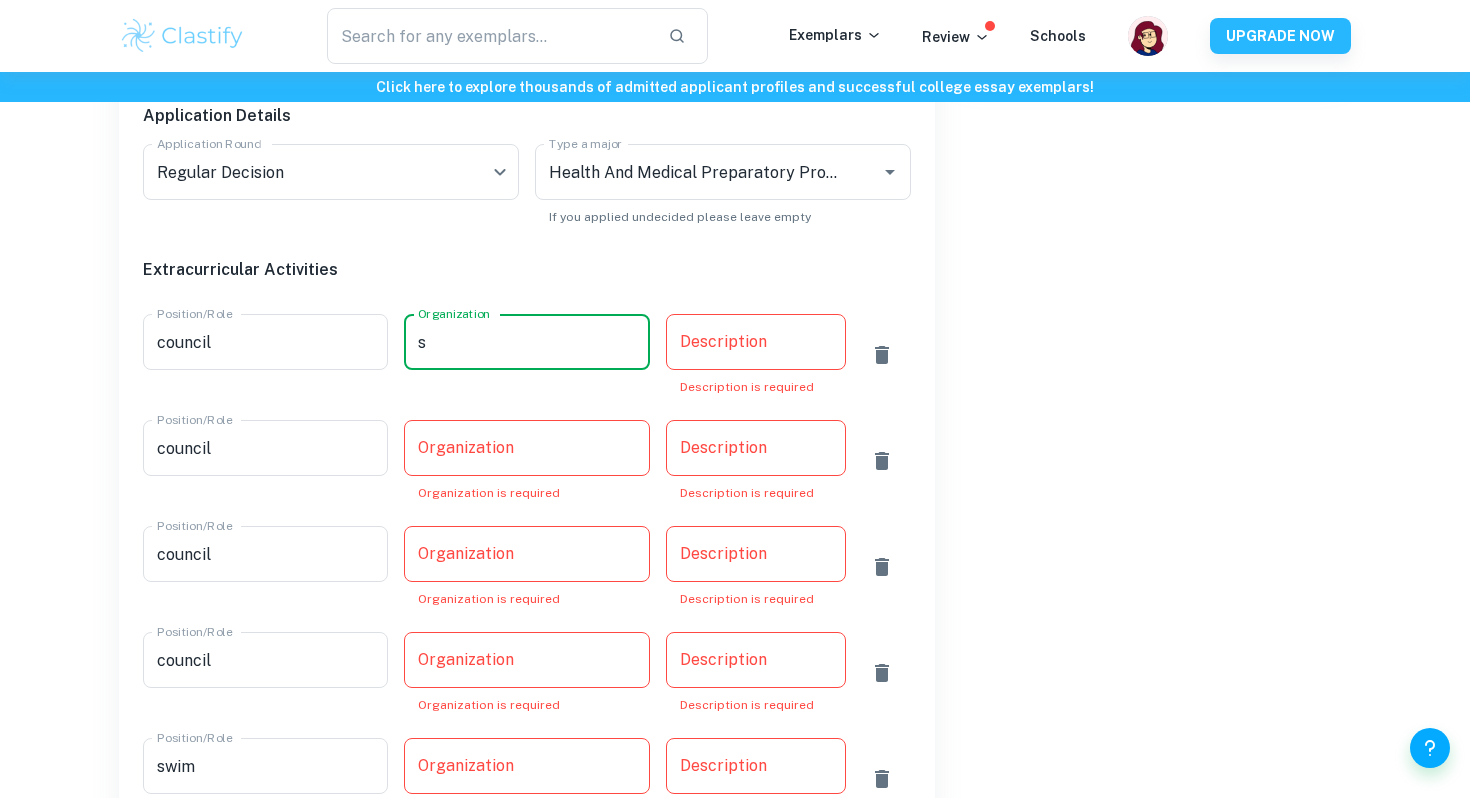type on "s" 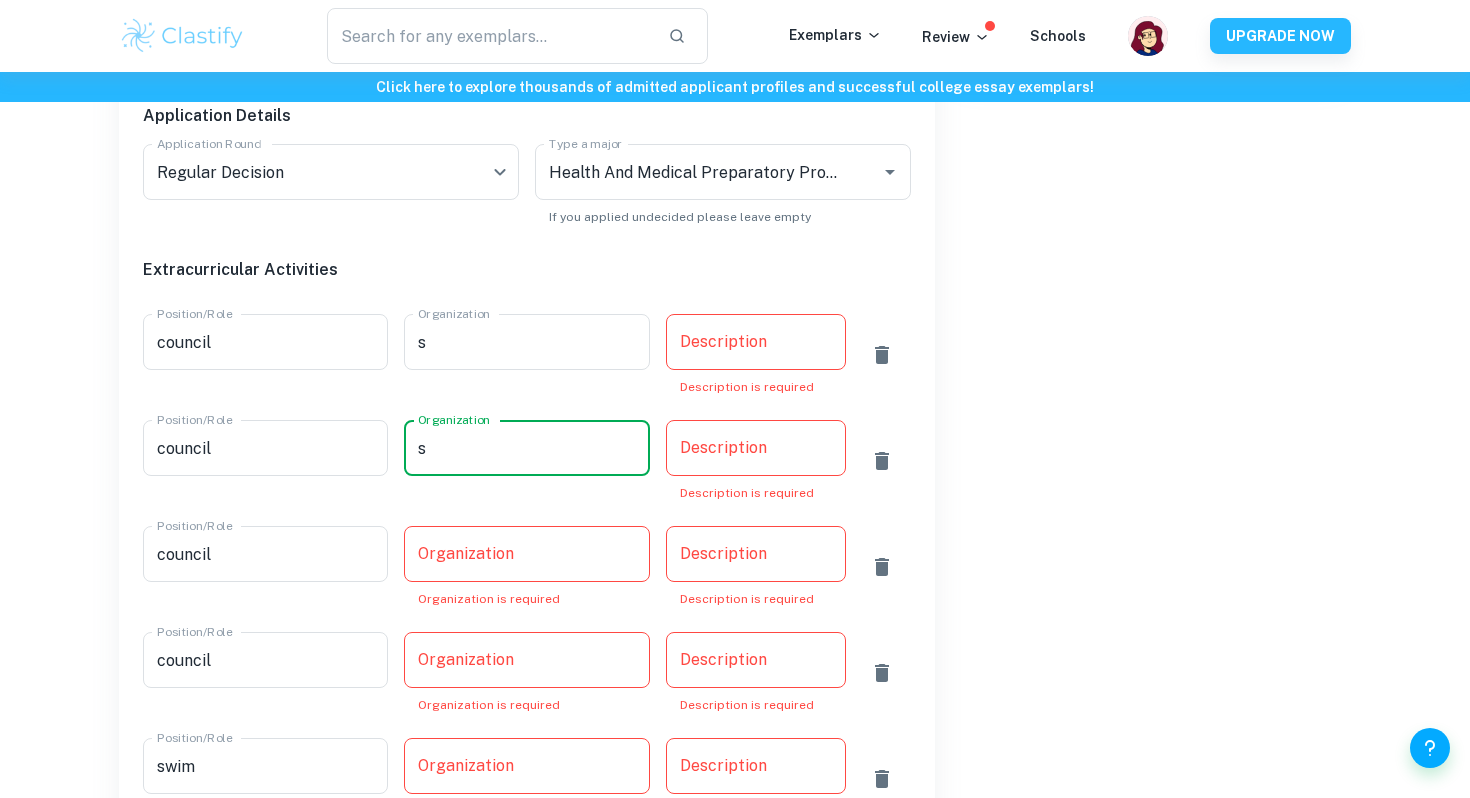 type on "s" 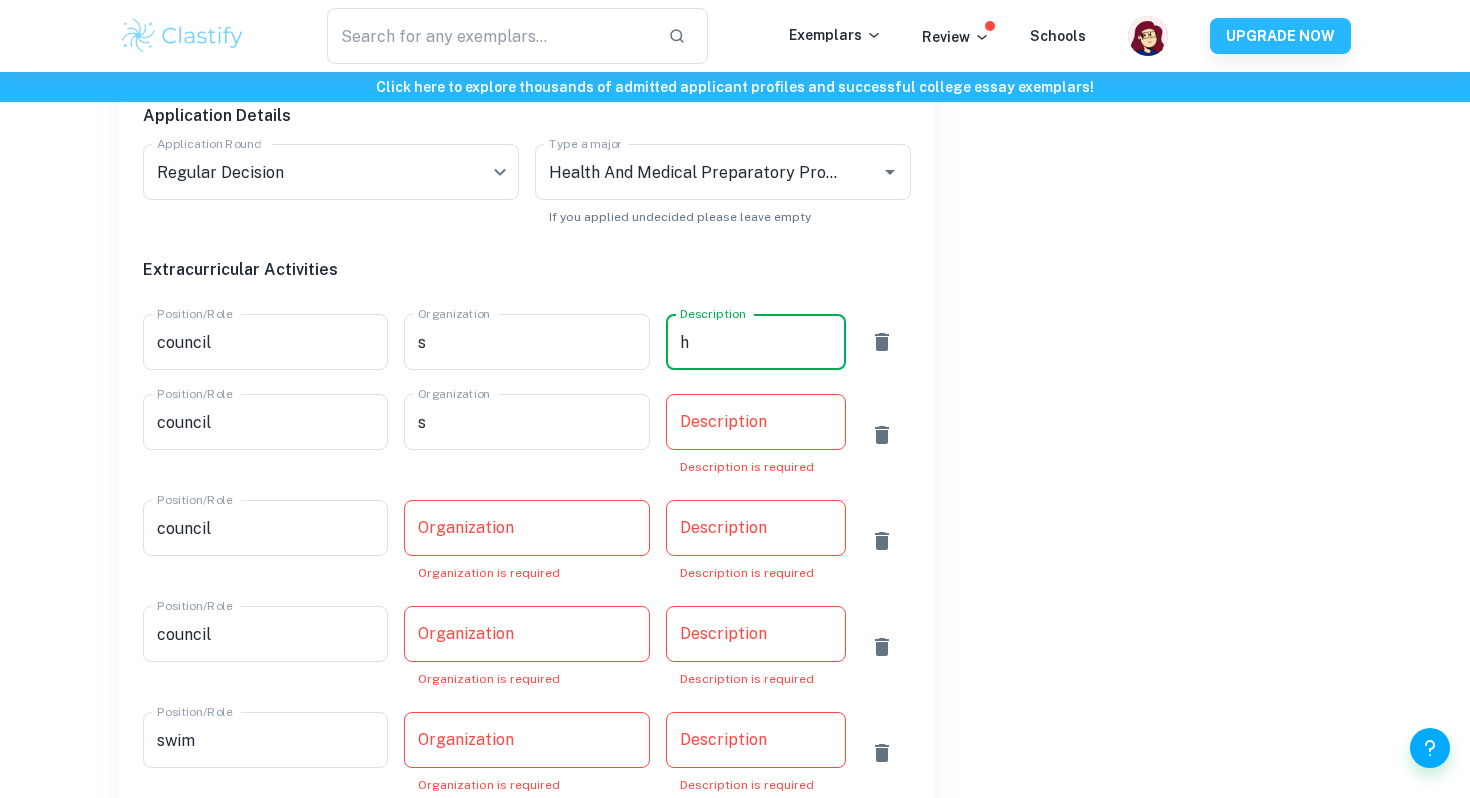 type on "h" 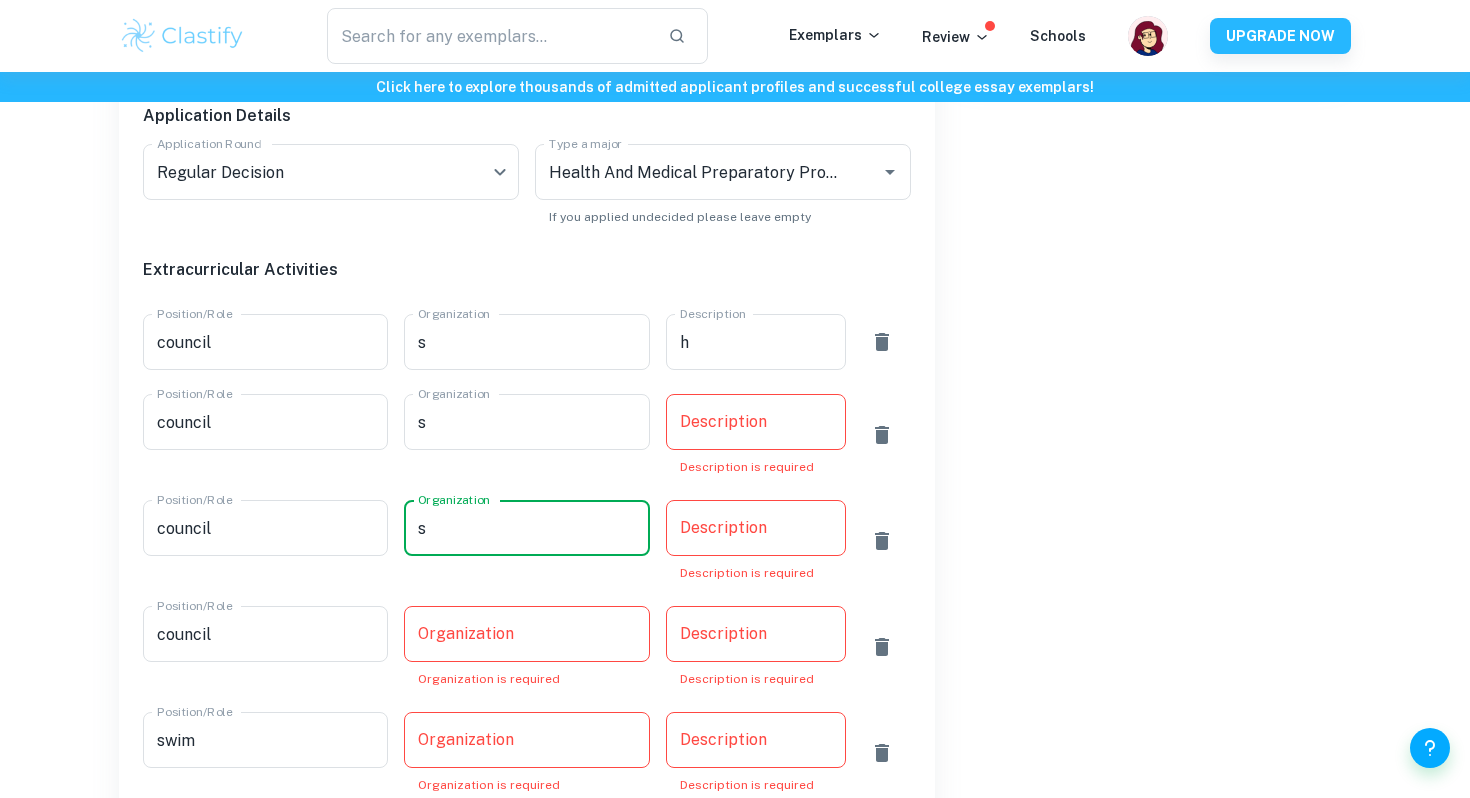 type on "s" 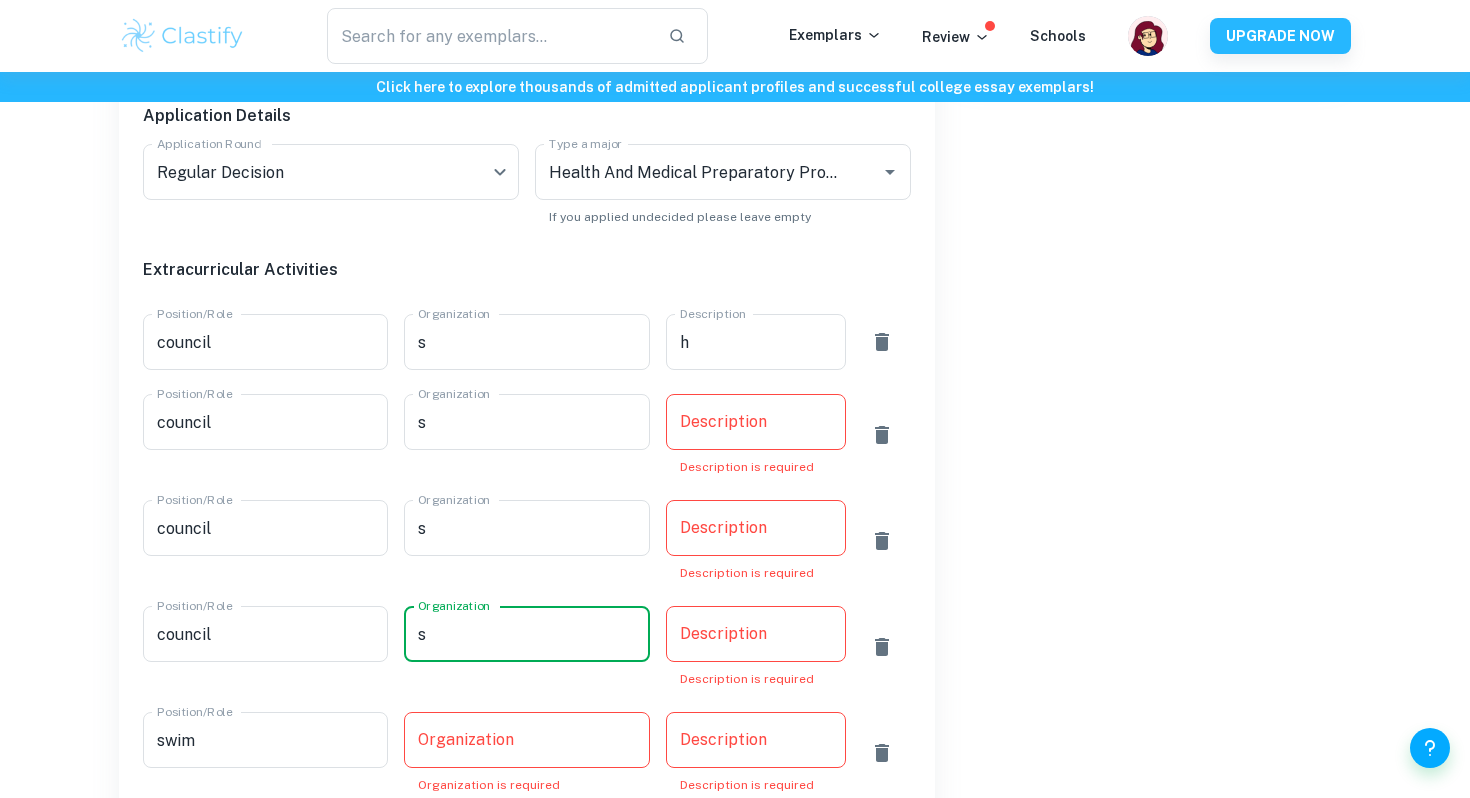 drag, startPoint x: 479, startPoint y: 634, endPoint x: 401, endPoint y: 634, distance: 78 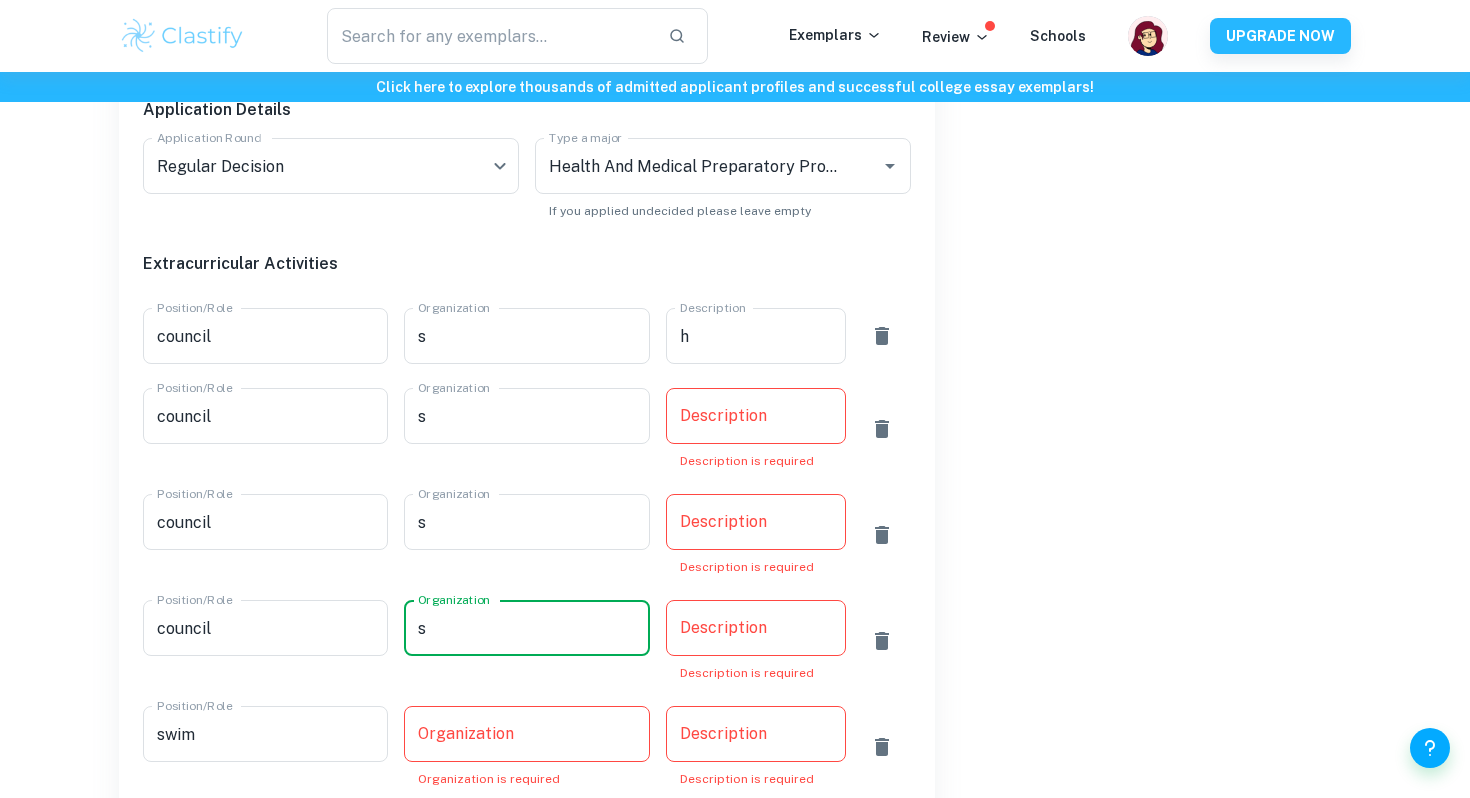 scroll, scrollTop: 1005, scrollLeft: 0, axis: vertical 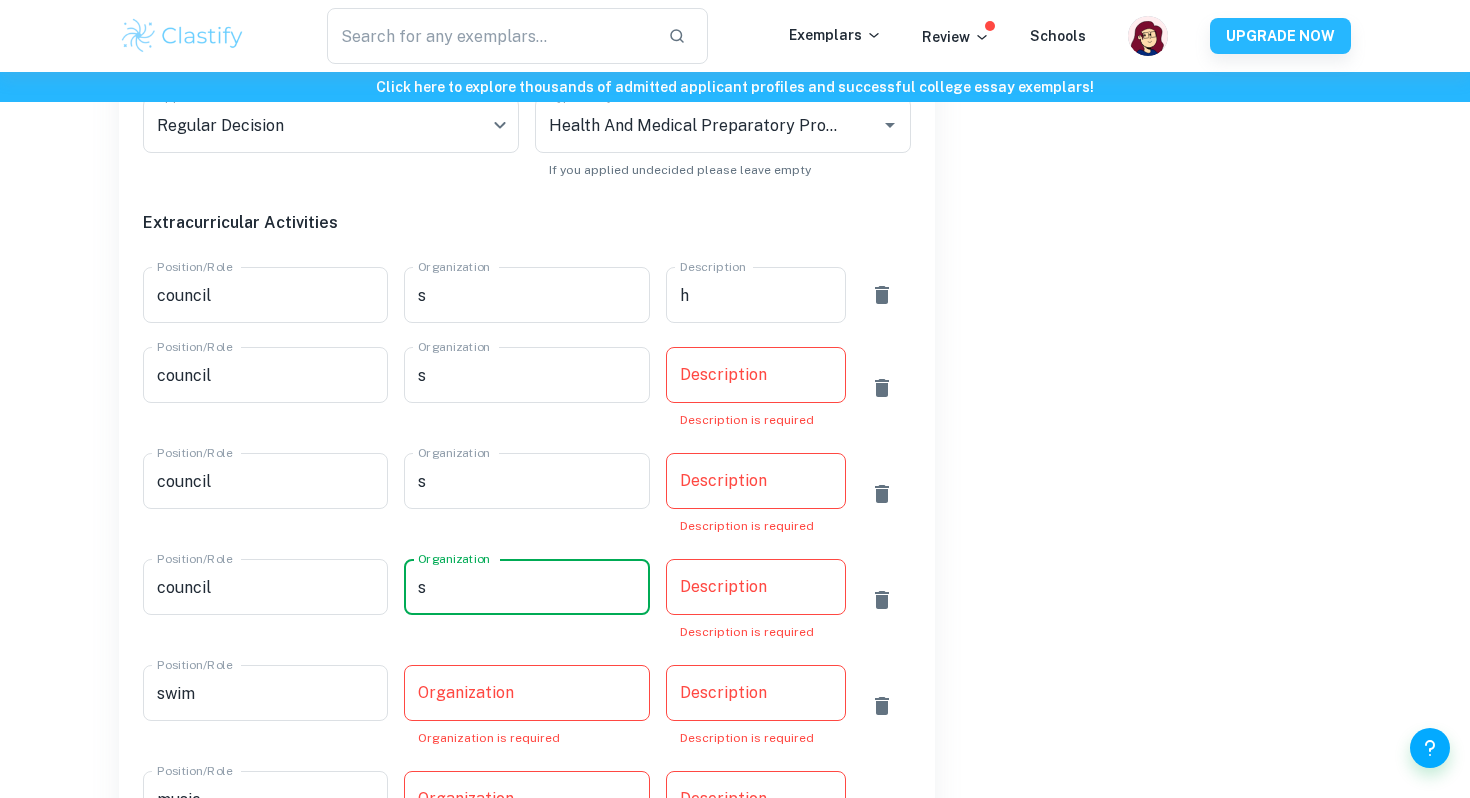 type on "s" 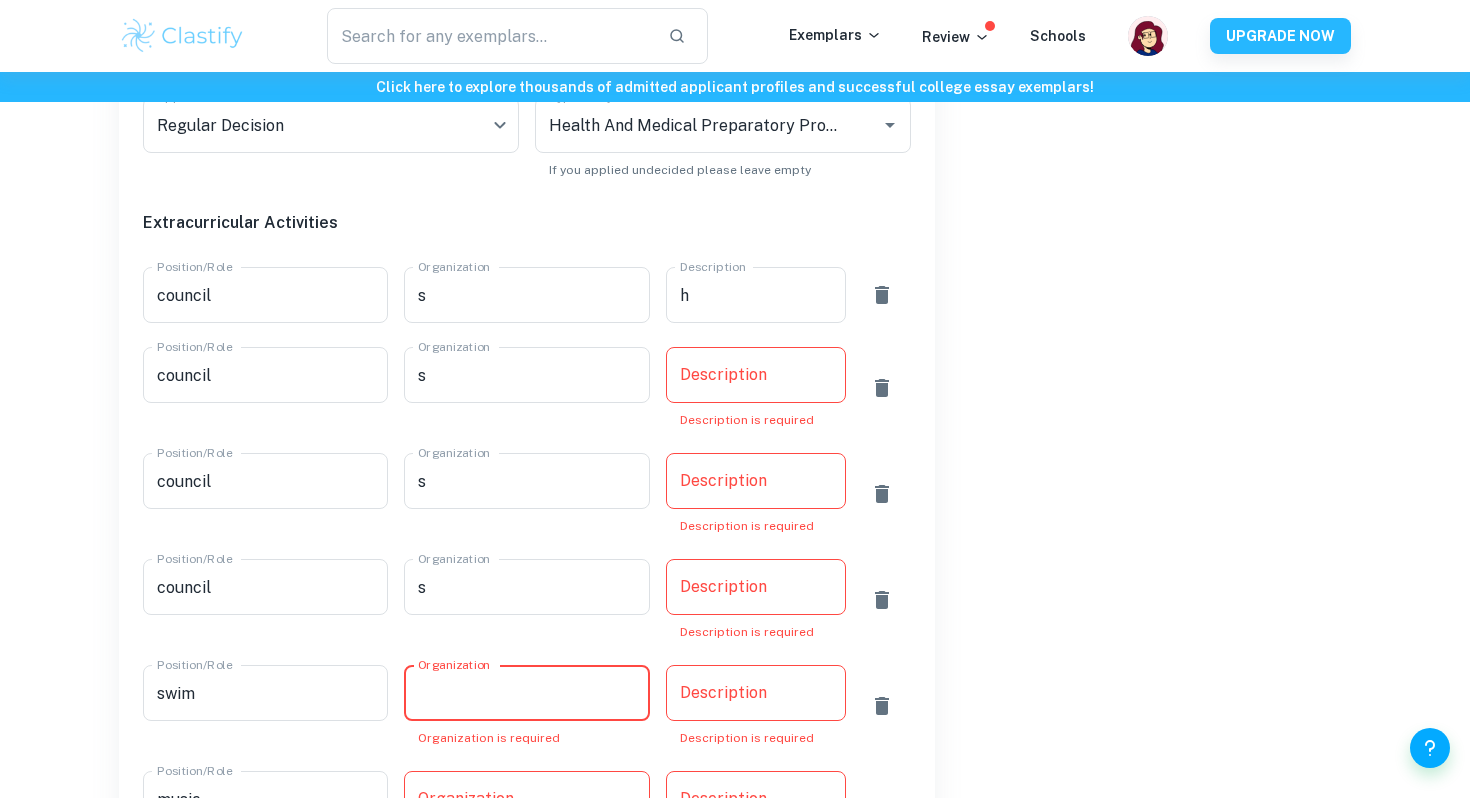 paste on "s" 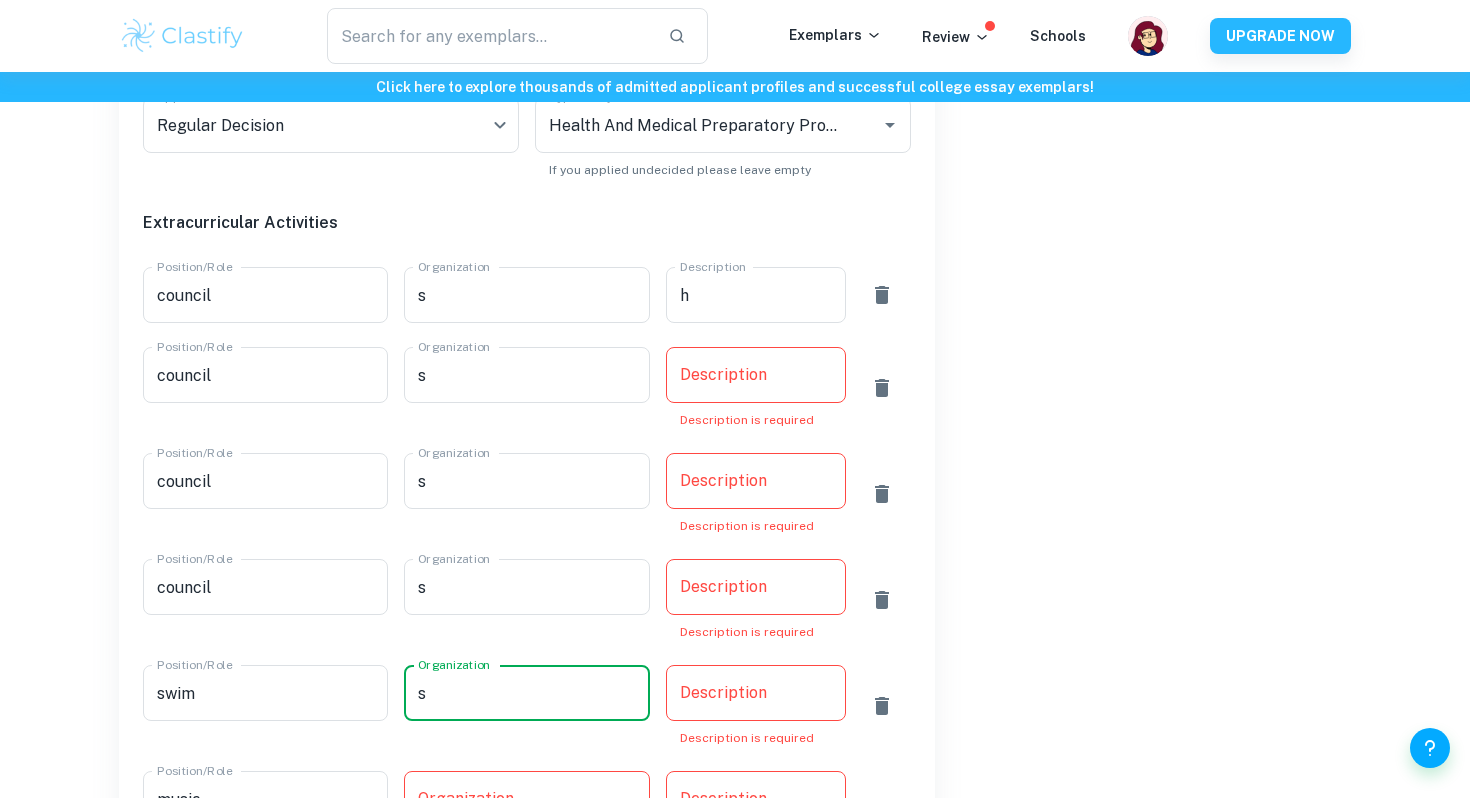 scroll, scrollTop: 1197, scrollLeft: 0, axis: vertical 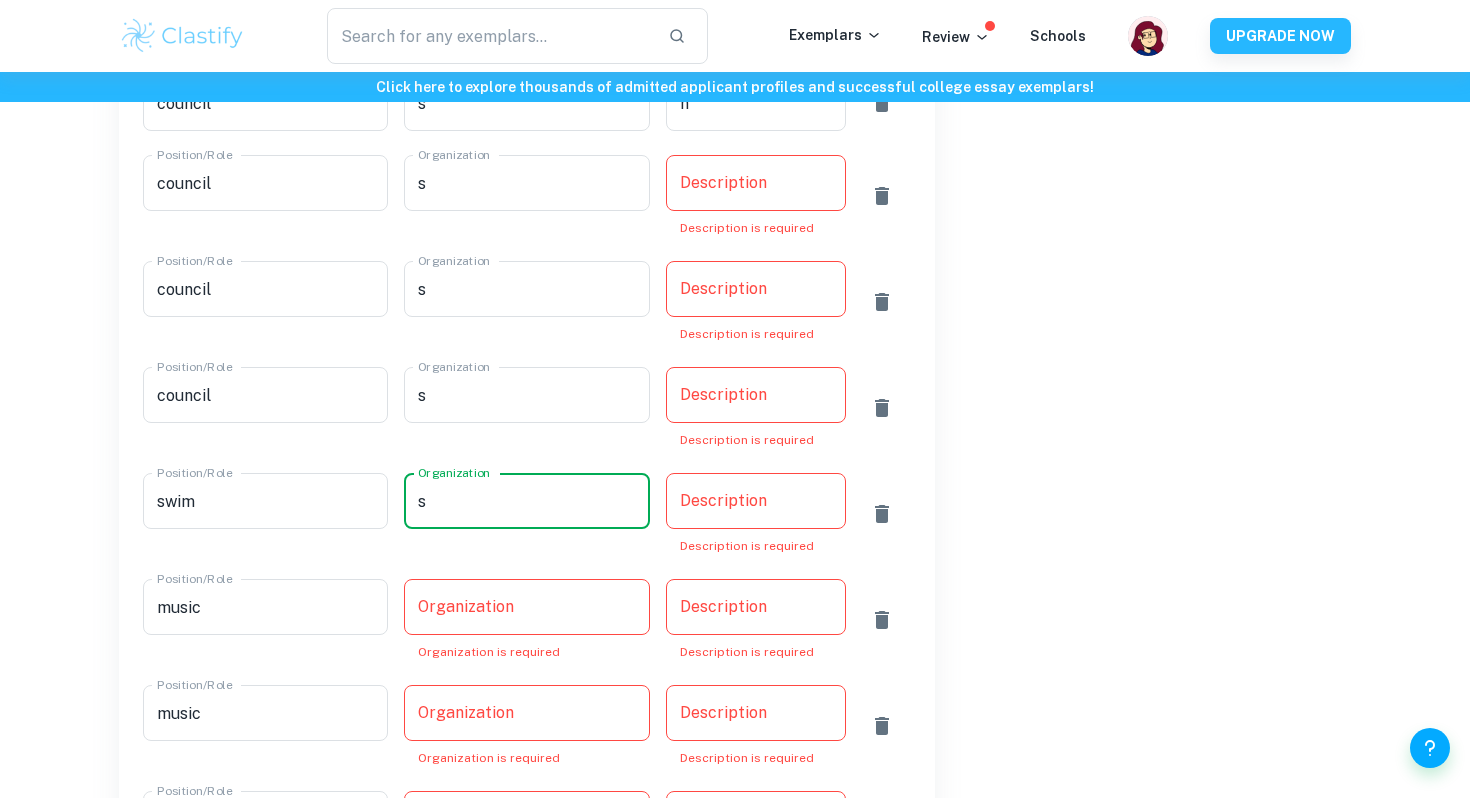 type on "s" 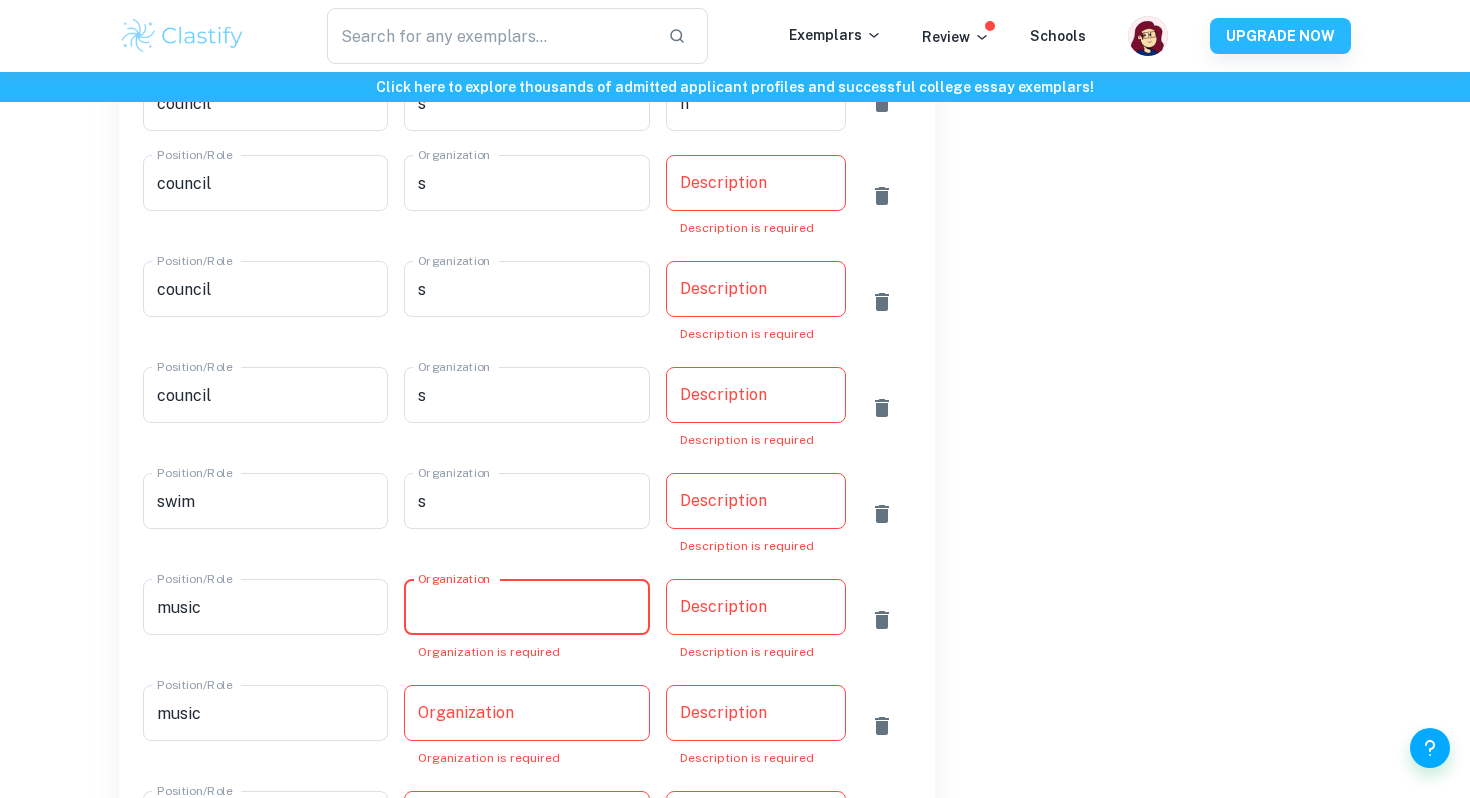 paste on "s" 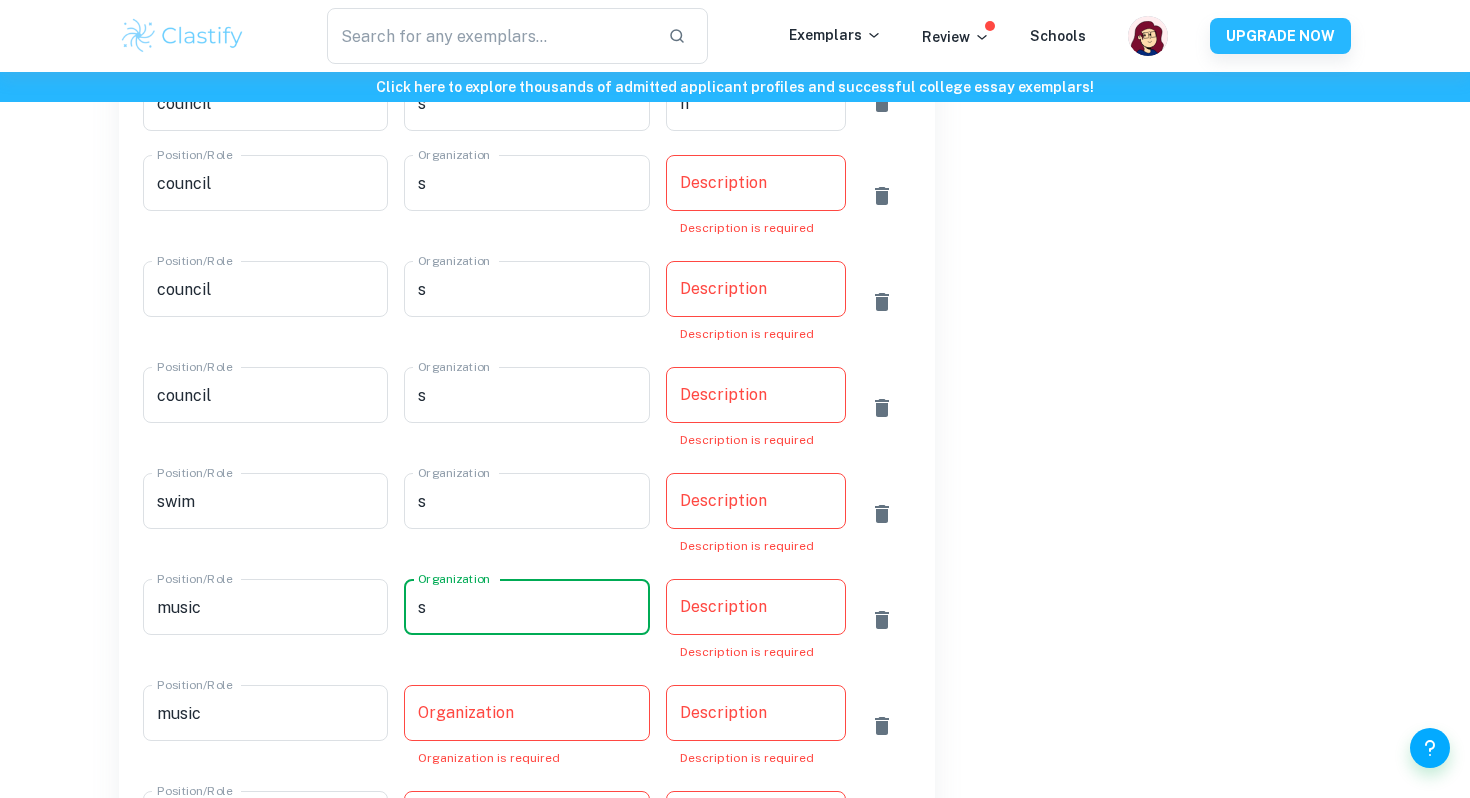 type on "s" 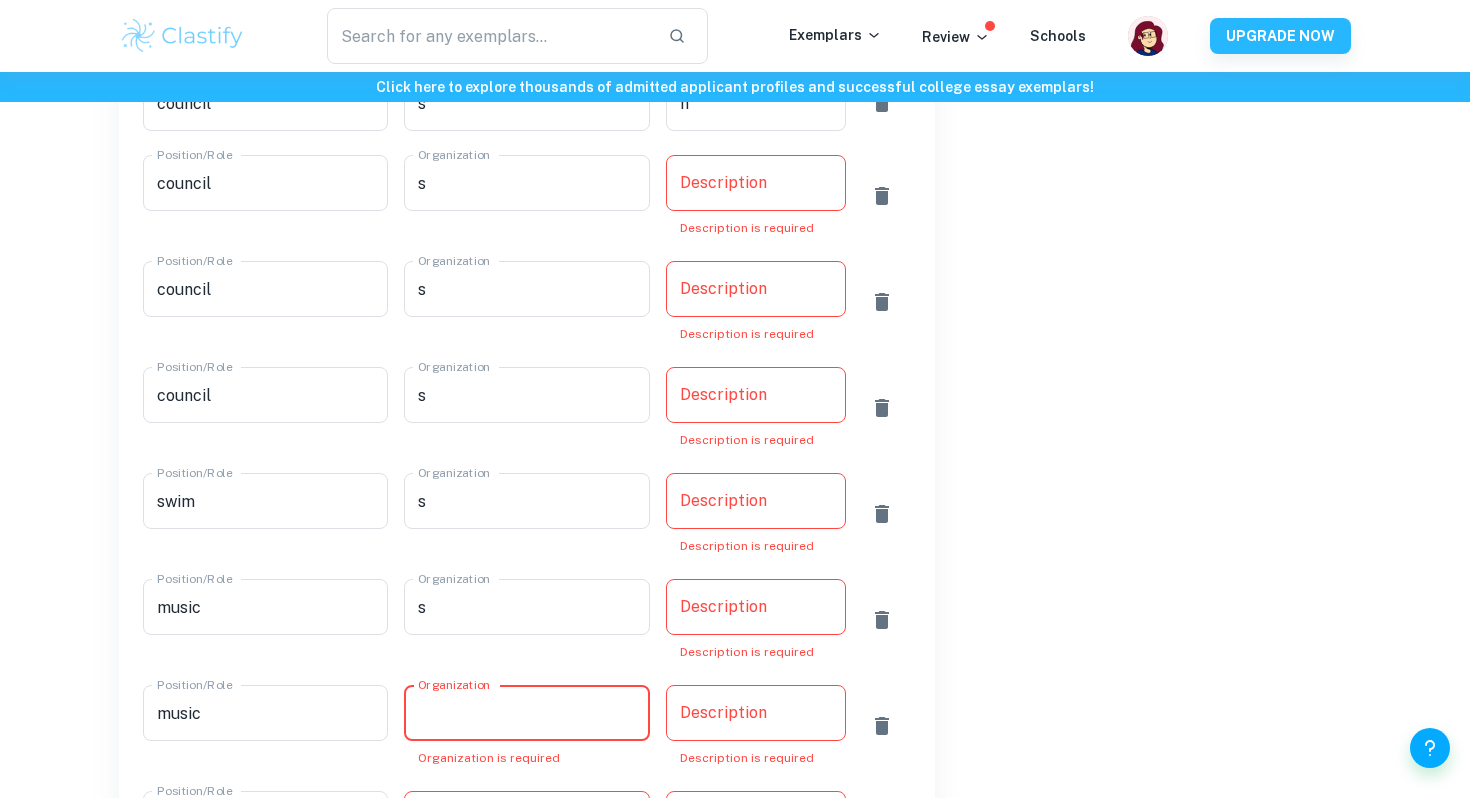 paste on "s" 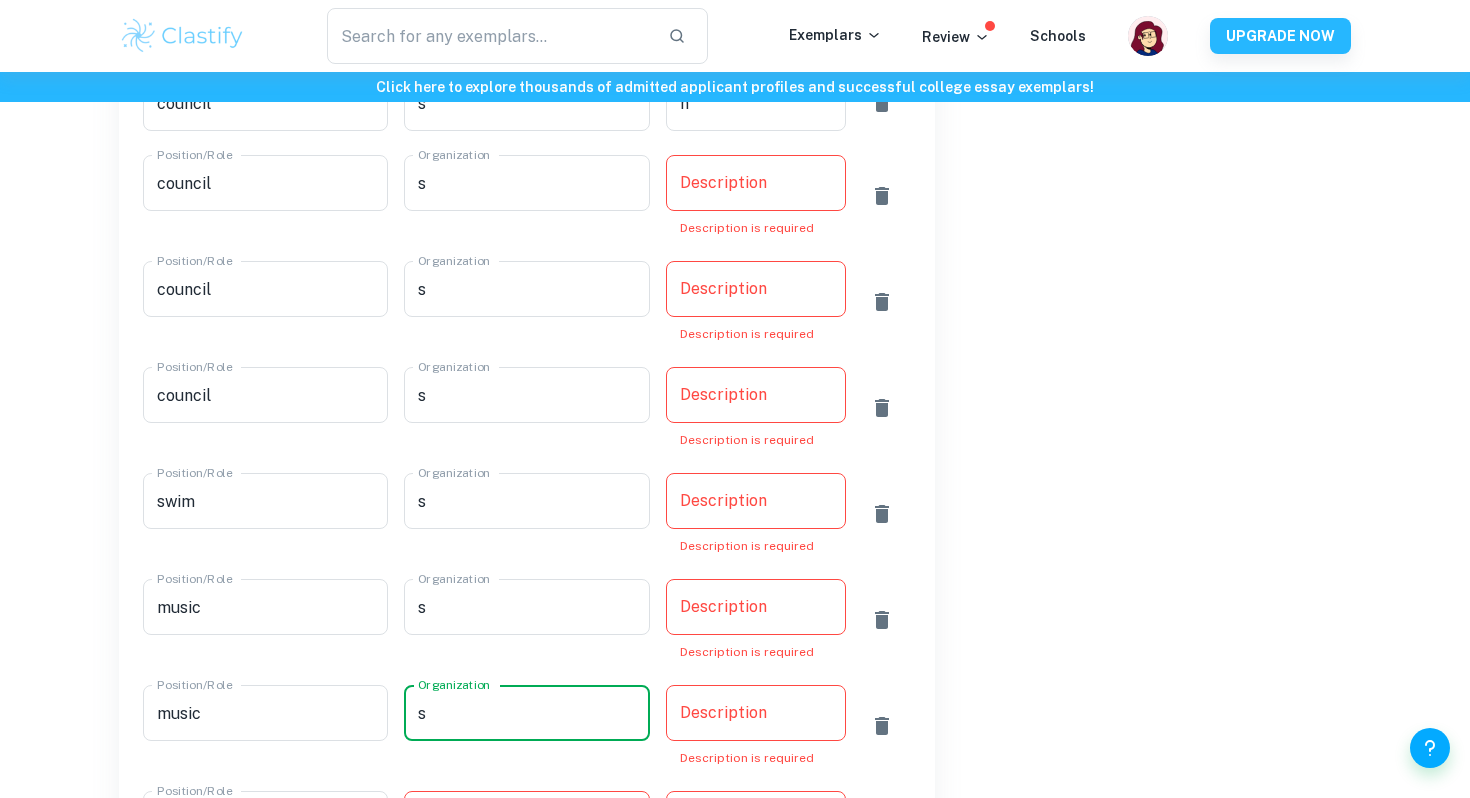 scroll, scrollTop: 1343, scrollLeft: 0, axis: vertical 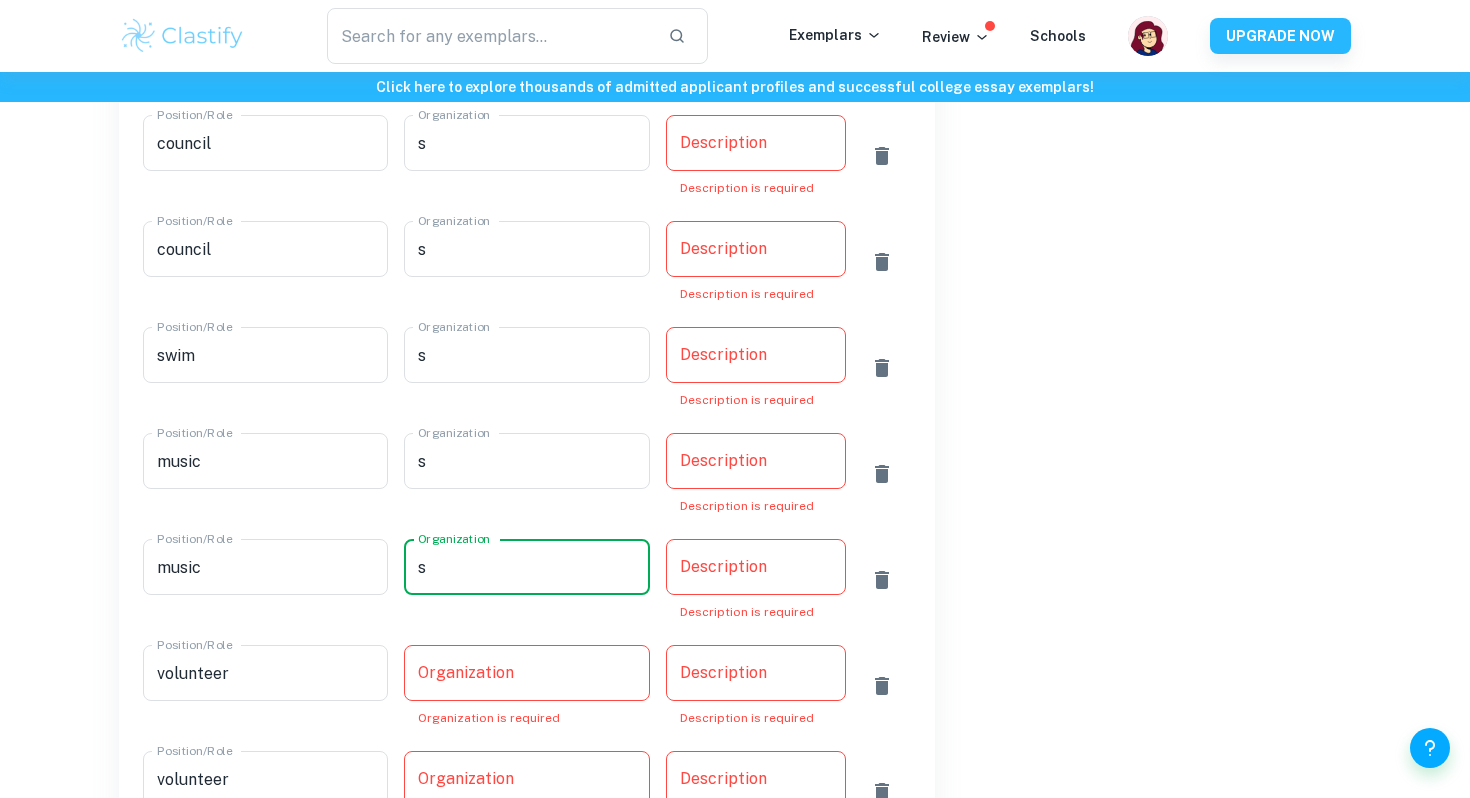 type on "s" 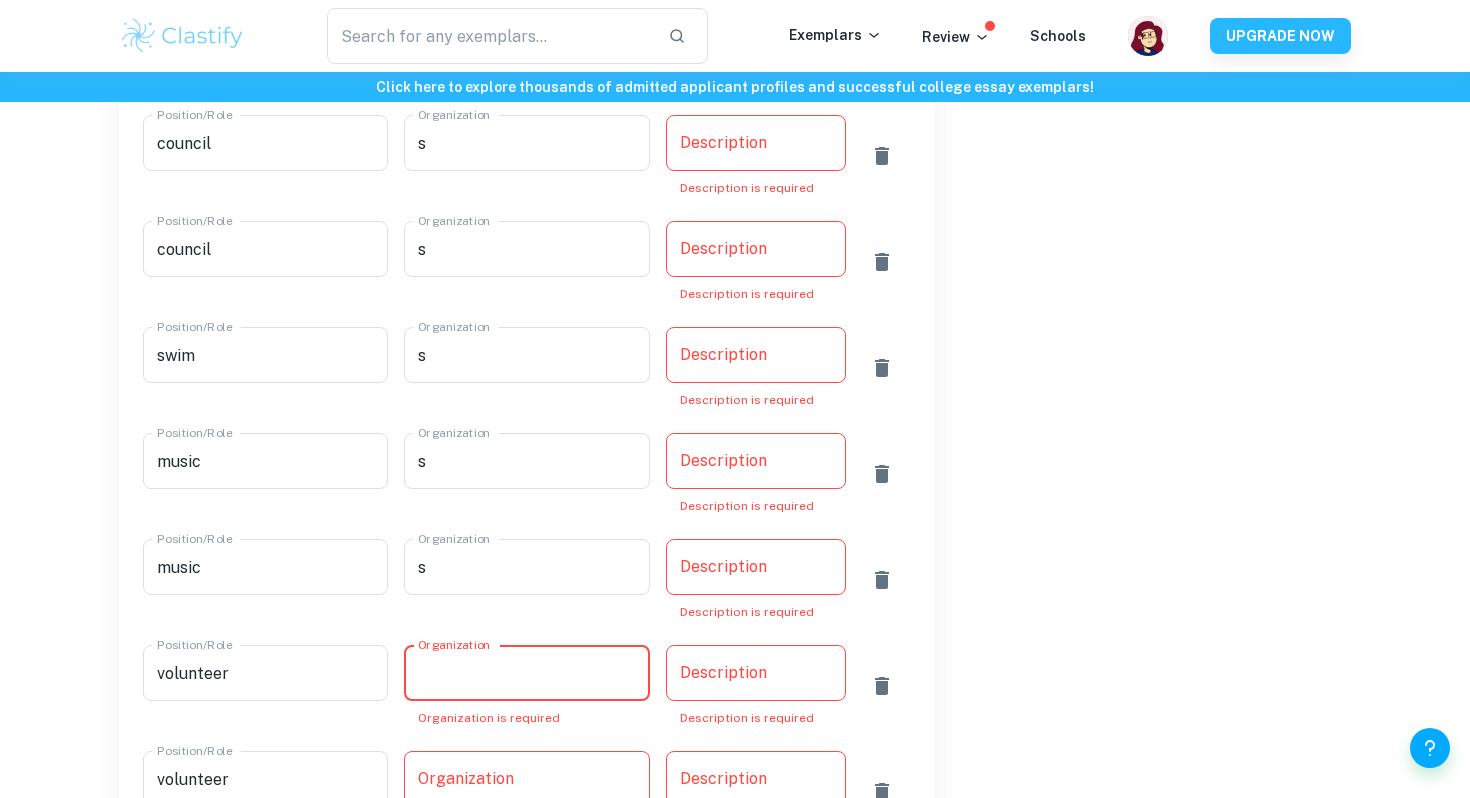 paste on "s" 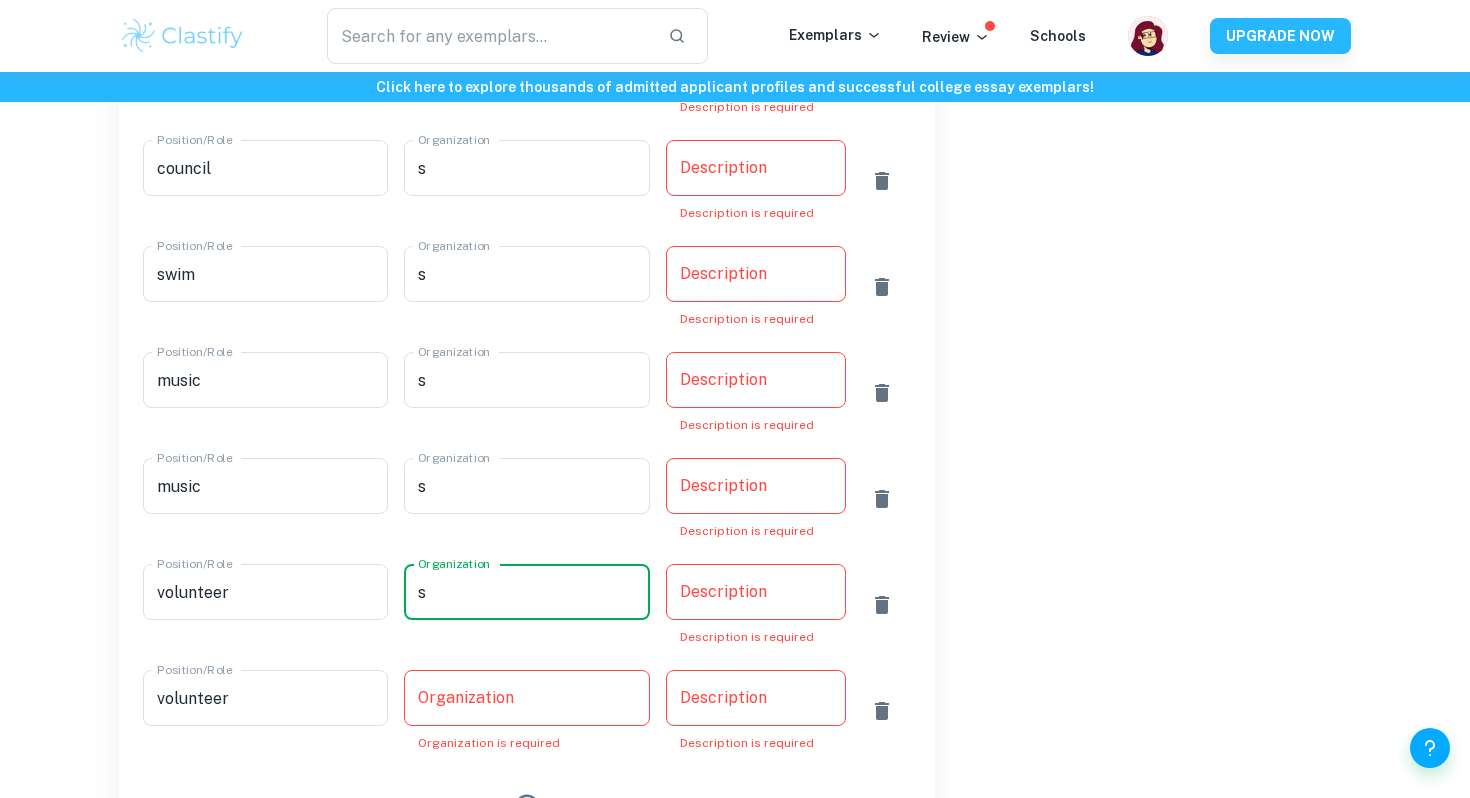 scroll, scrollTop: 1476, scrollLeft: 0, axis: vertical 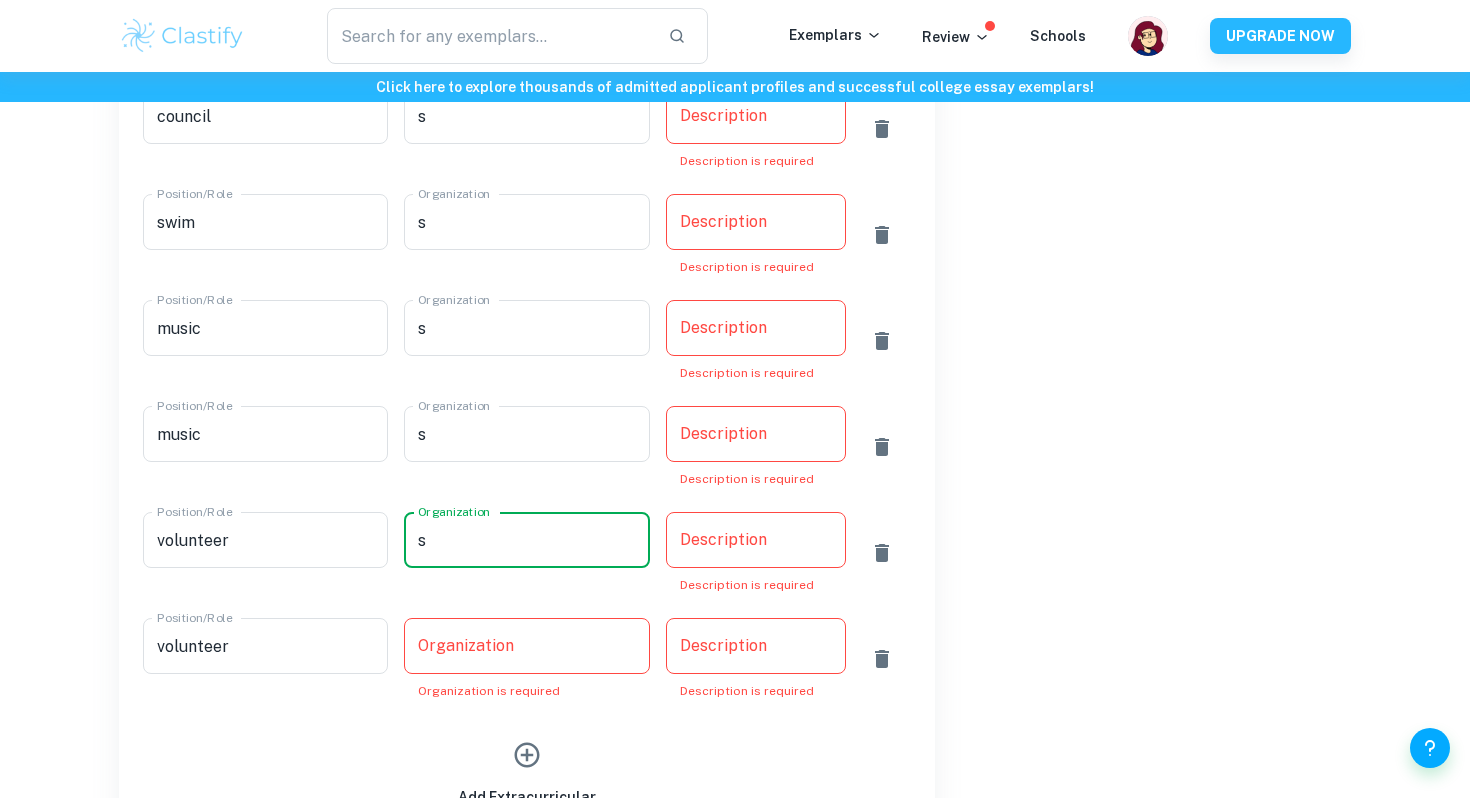 type on "s" 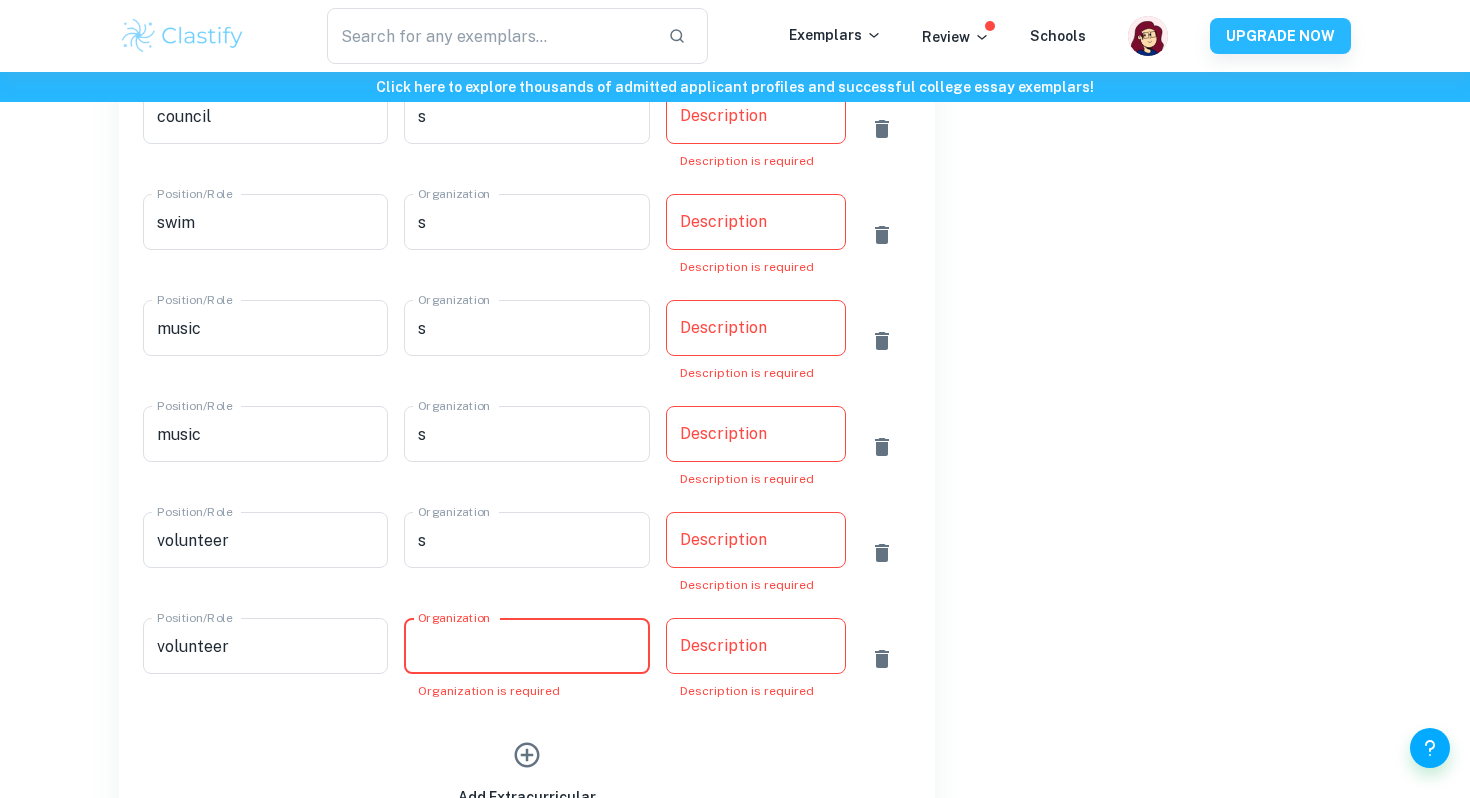 paste on "s" 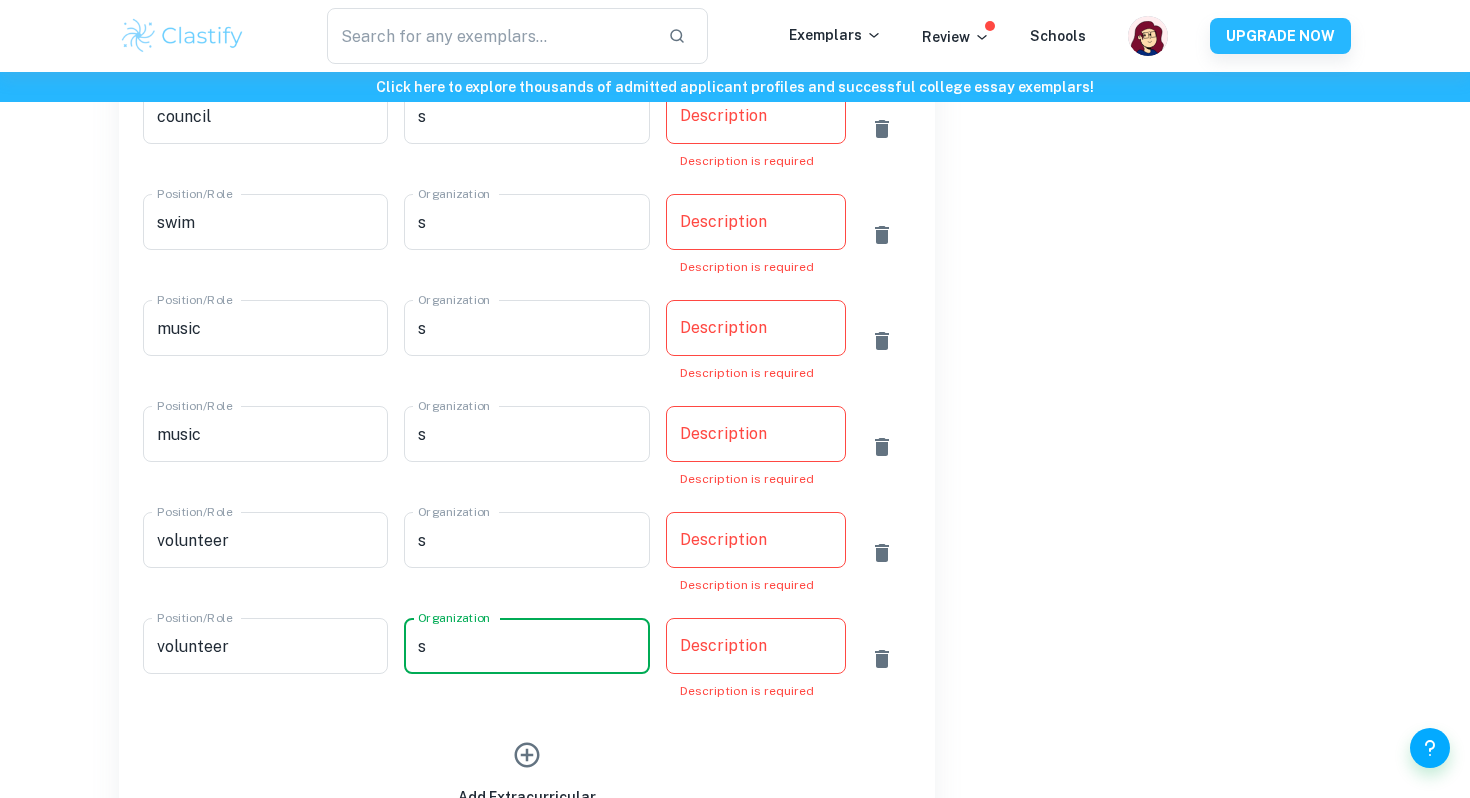 scroll, scrollTop: 1163, scrollLeft: 0, axis: vertical 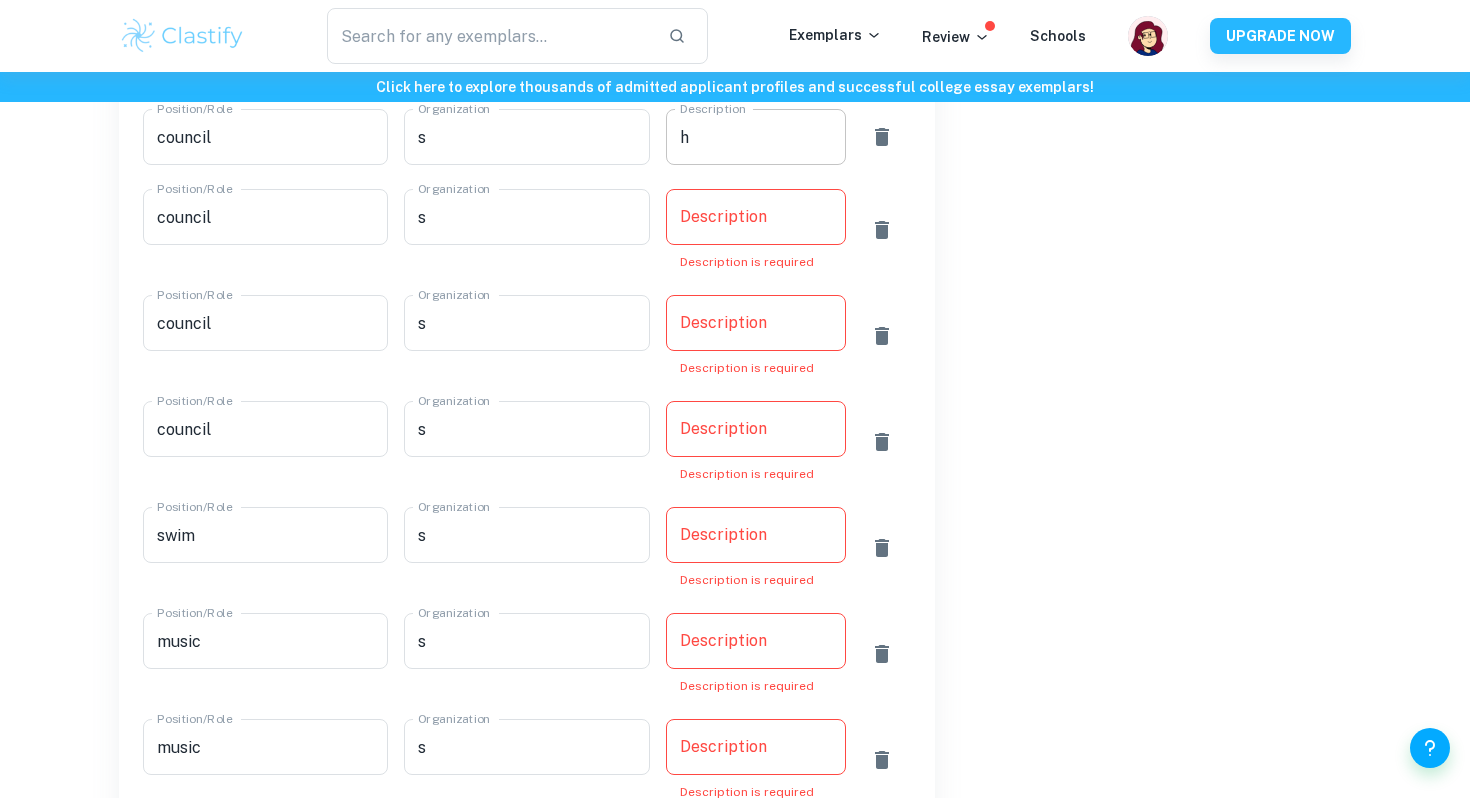 type on "s" 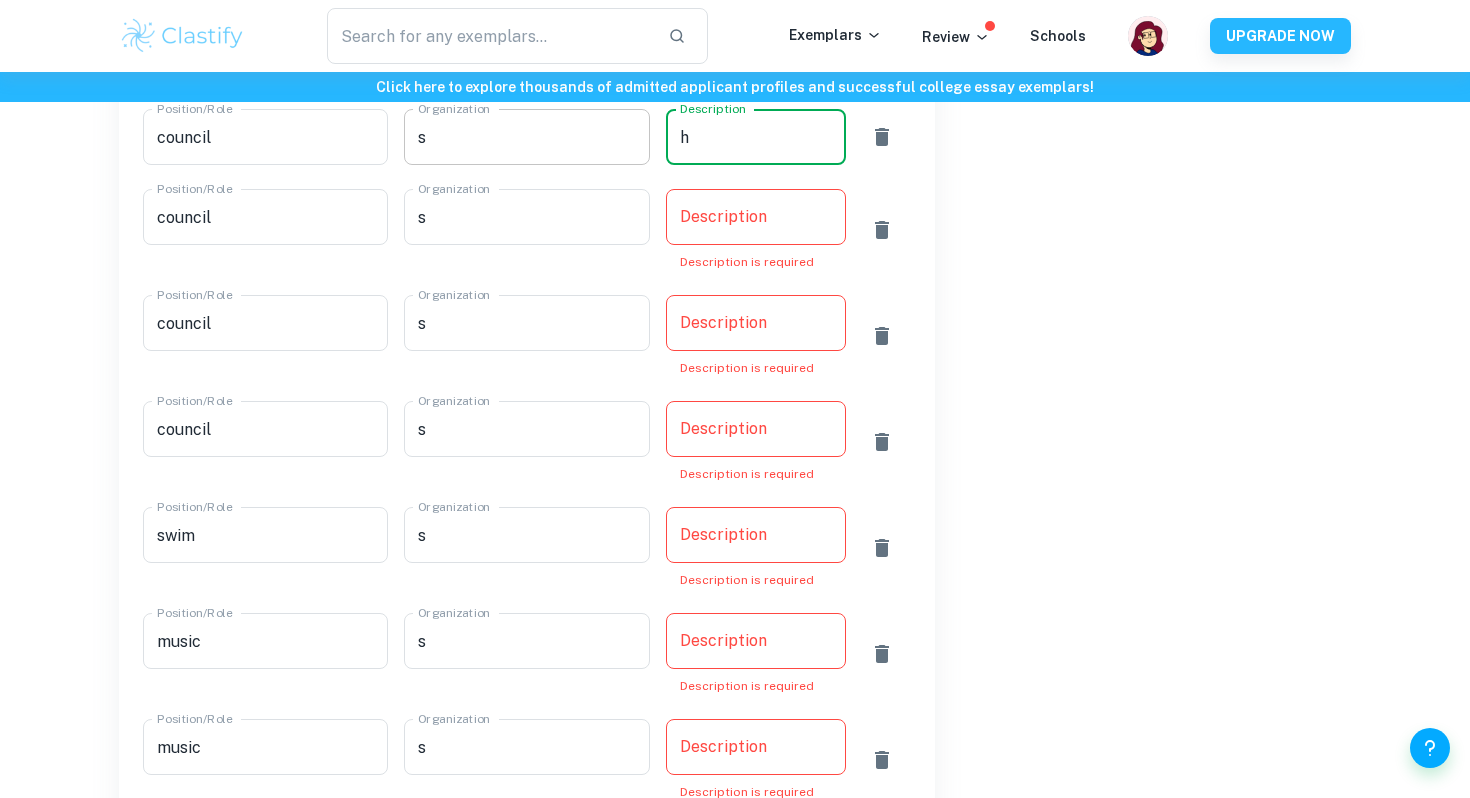 drag, startPoint x: 703, startPoint y: 146, endPoint x: 640, endPoint y: 144, distance: 63.03174 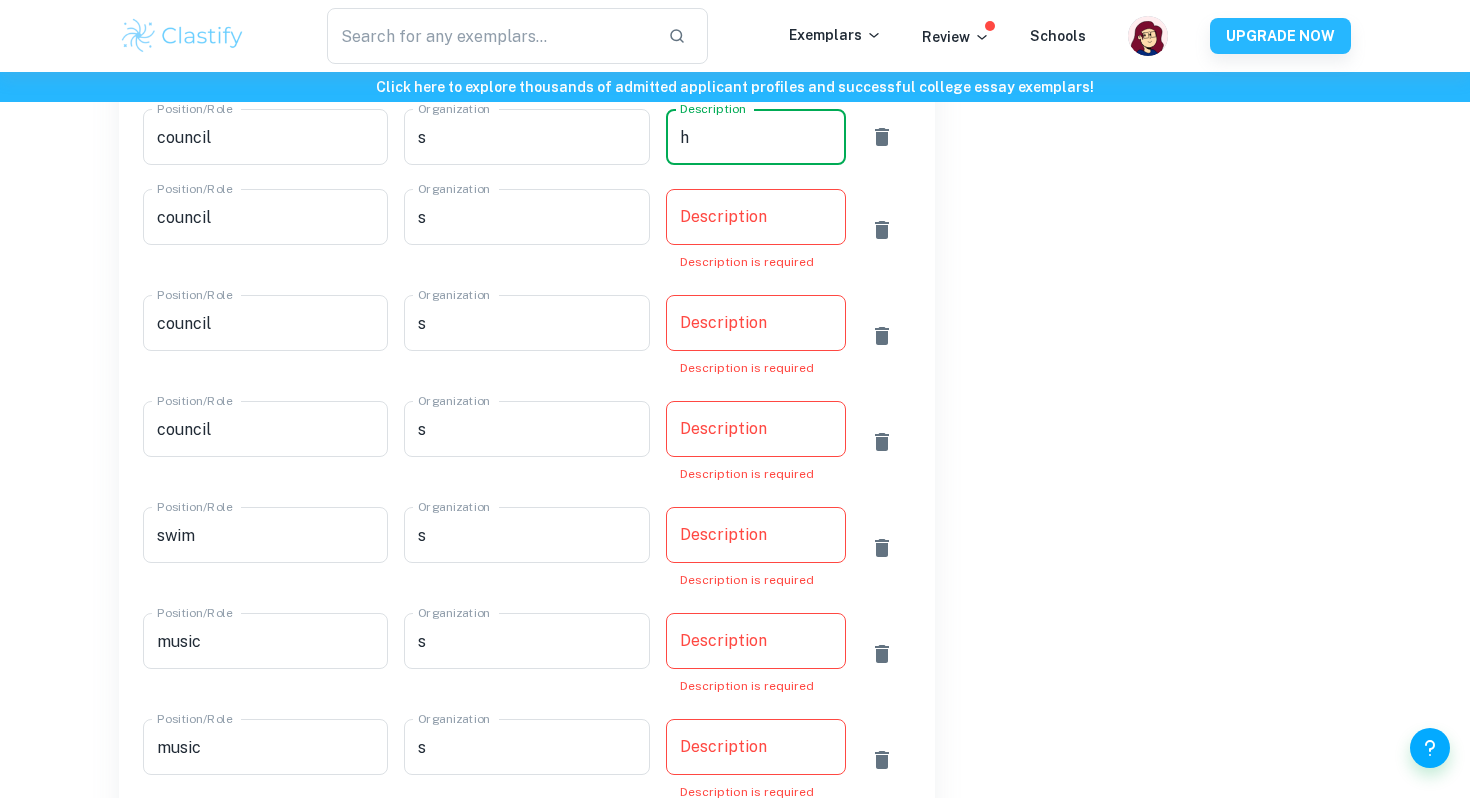click on "Description" at bounding box center (756, 217) 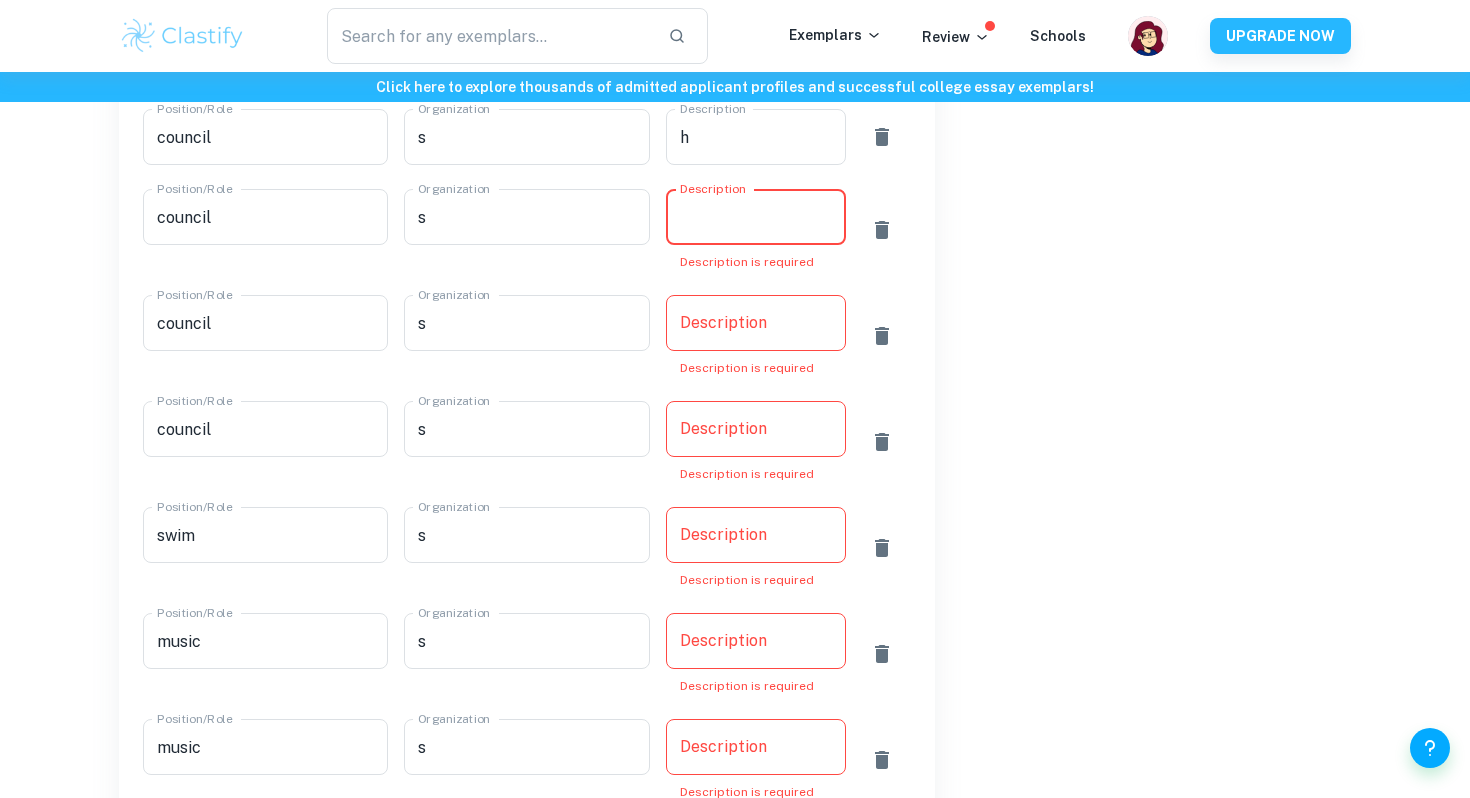 paste on "h" 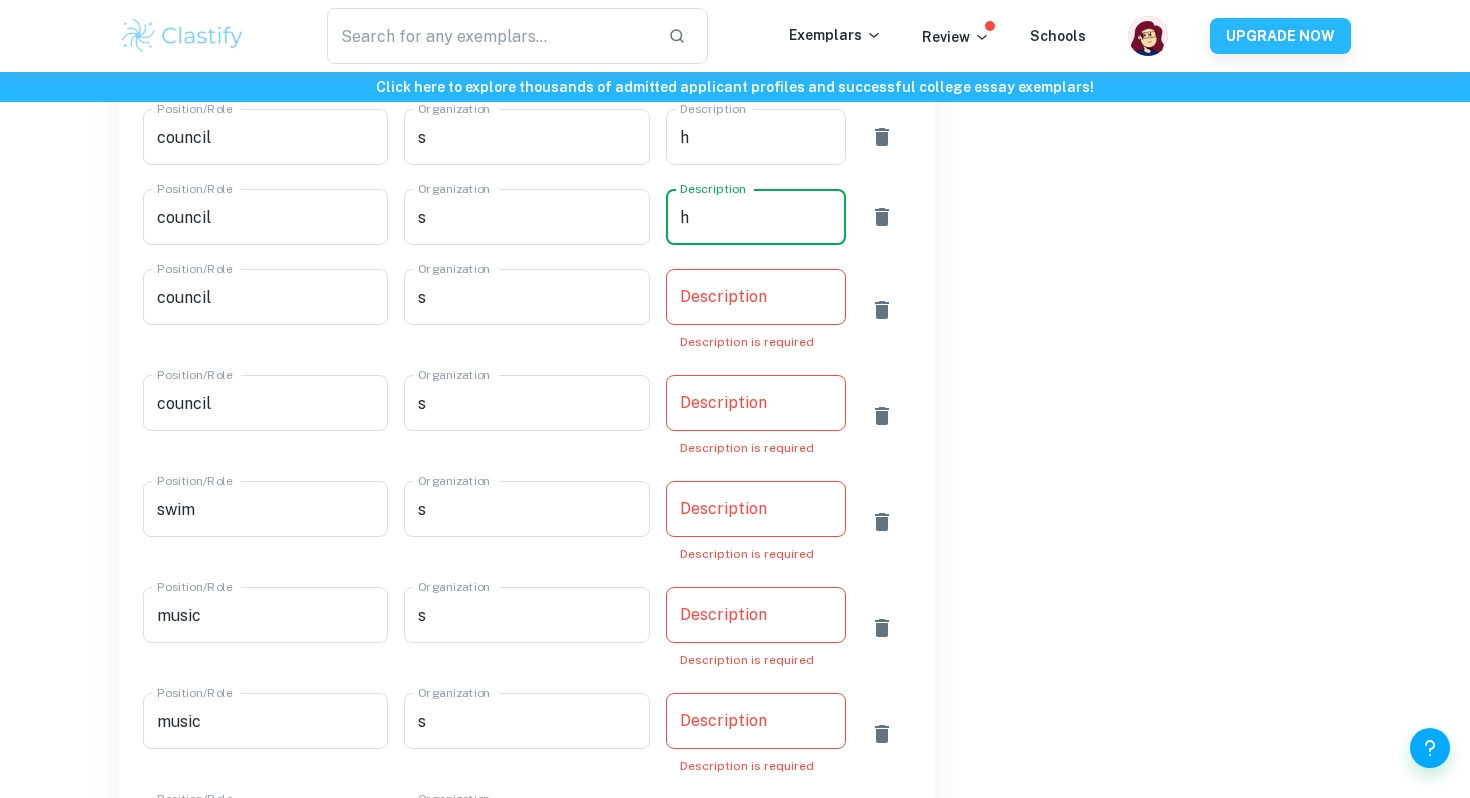 type on "h" 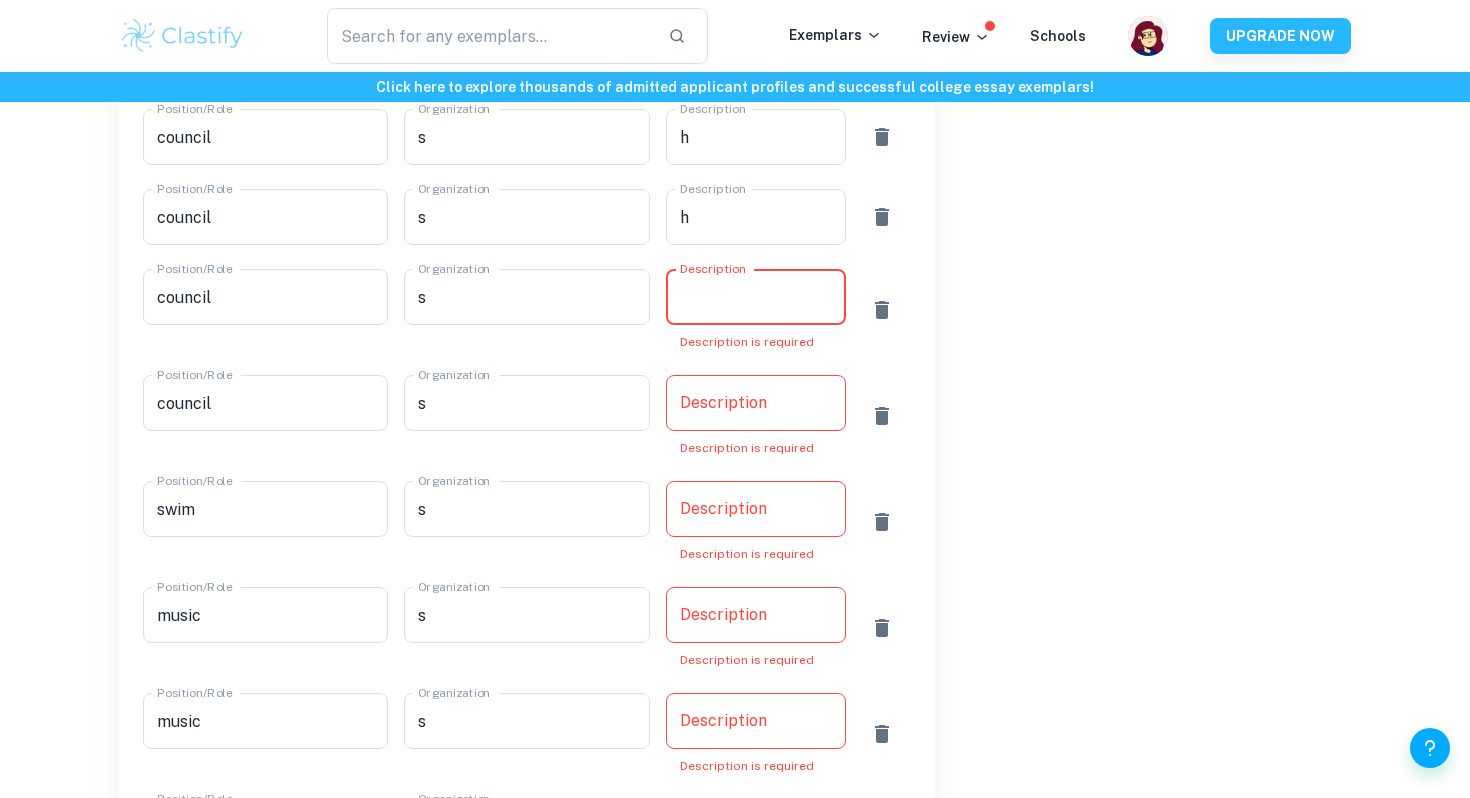 paste on "h" 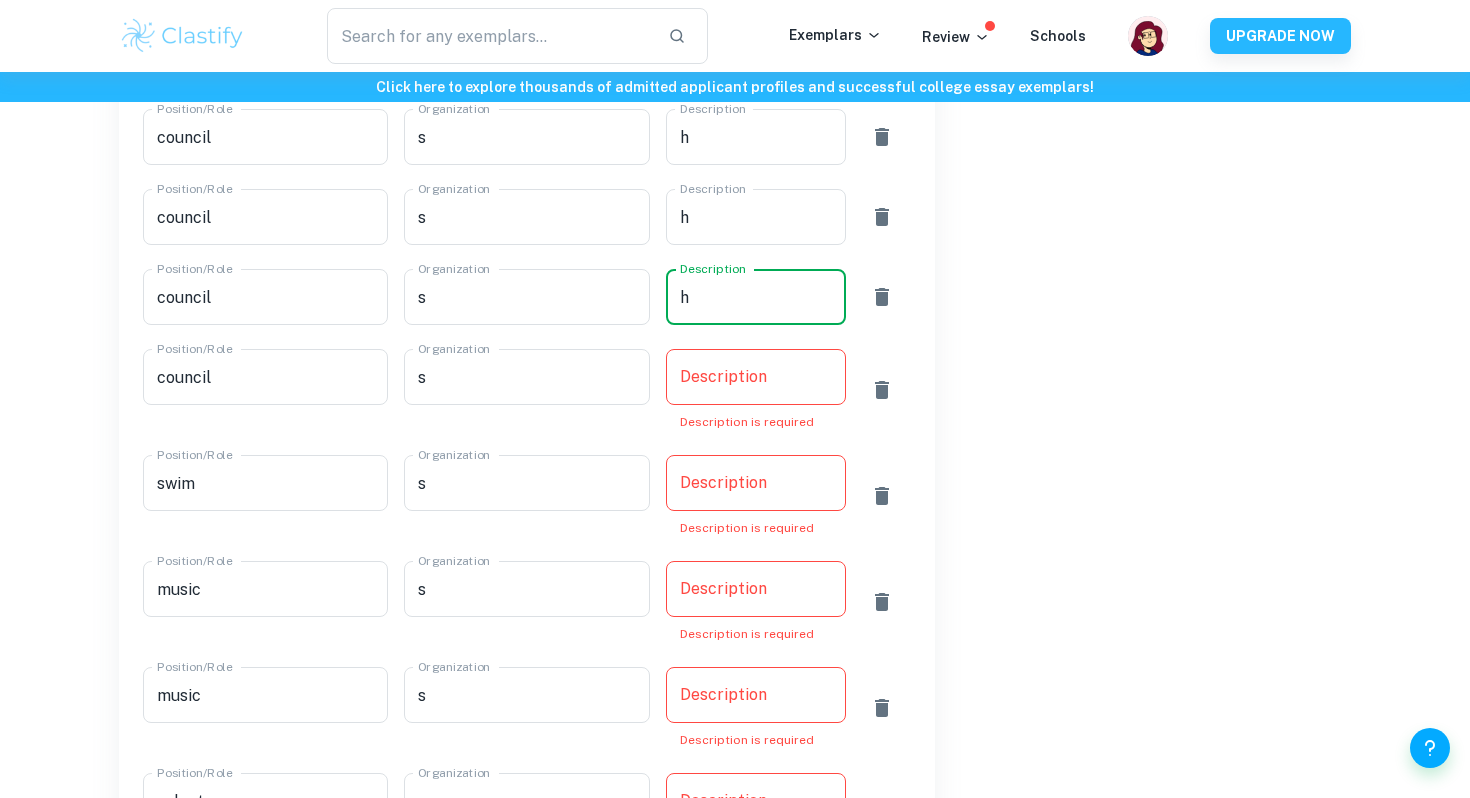 type on "h" 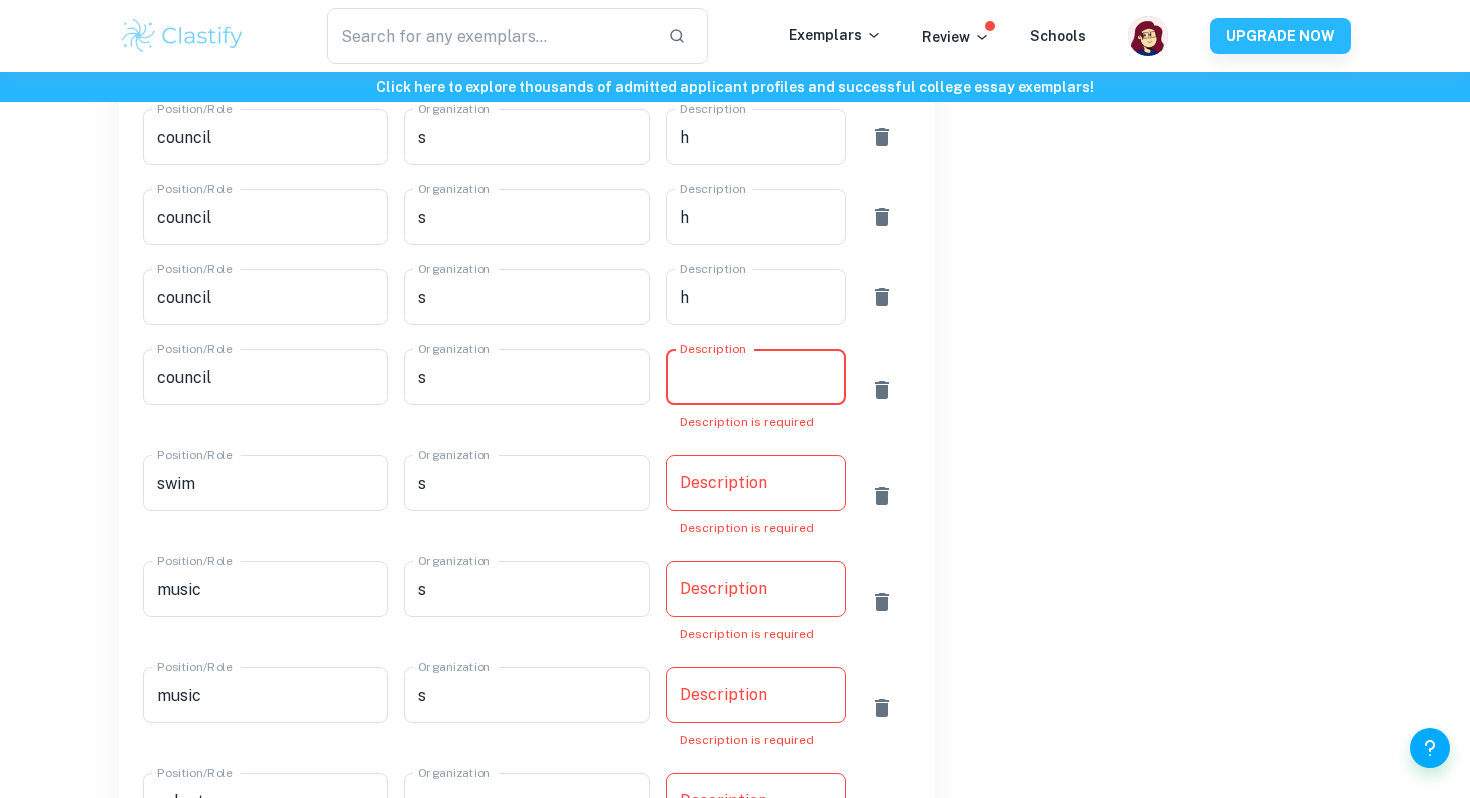 click on "Description" at bounding box center [756, 377] 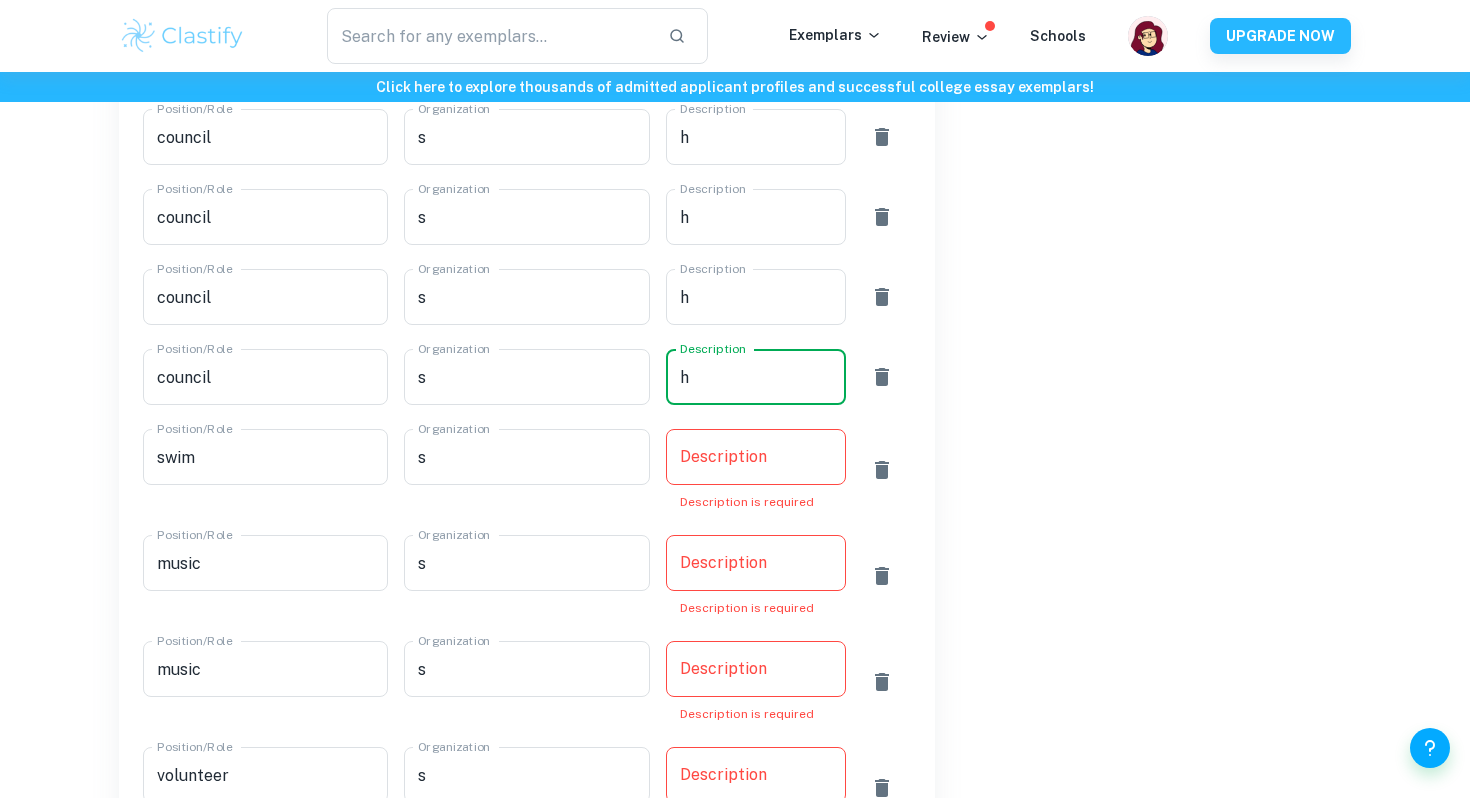 type on "h" 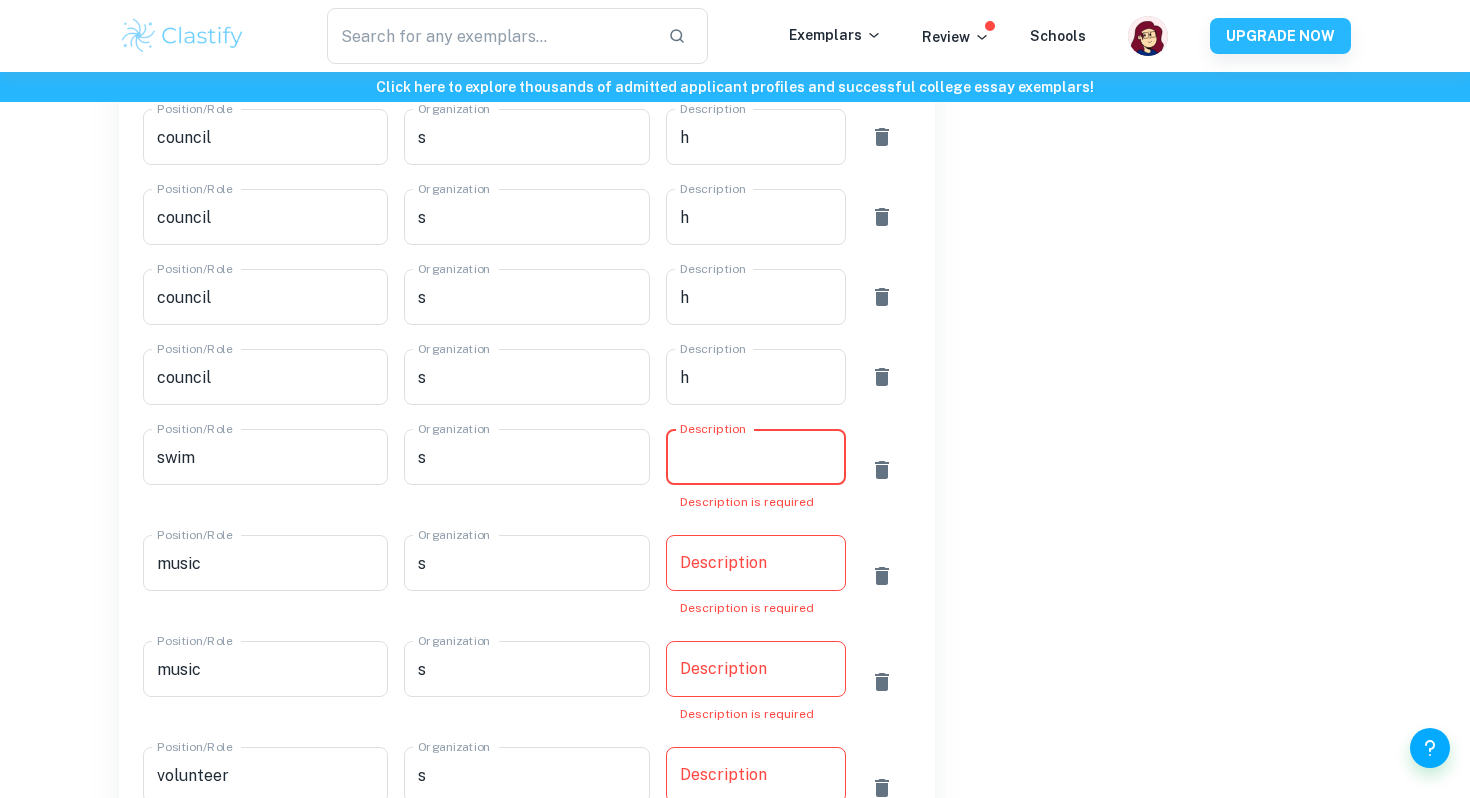 paste on "h" 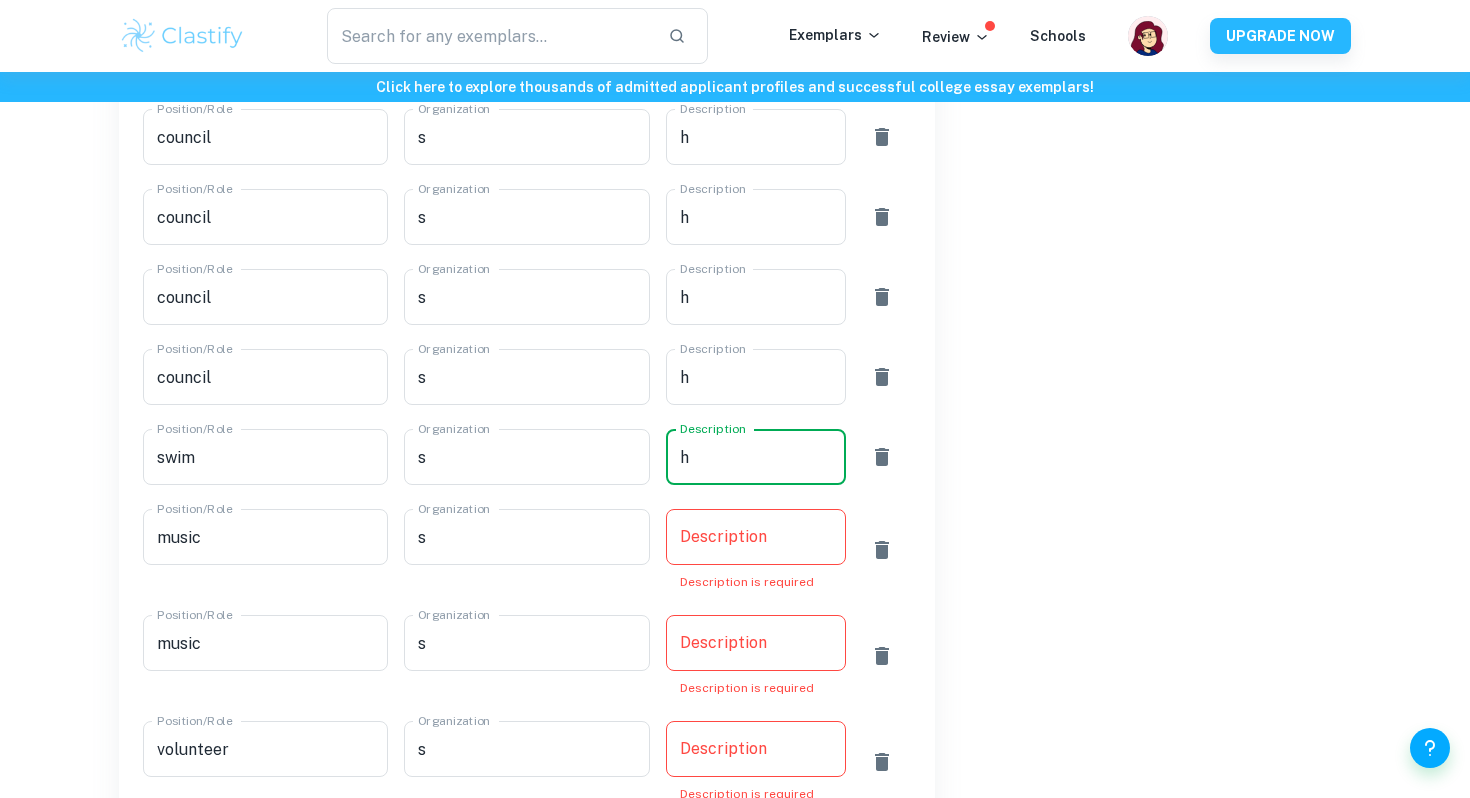 type on "h" 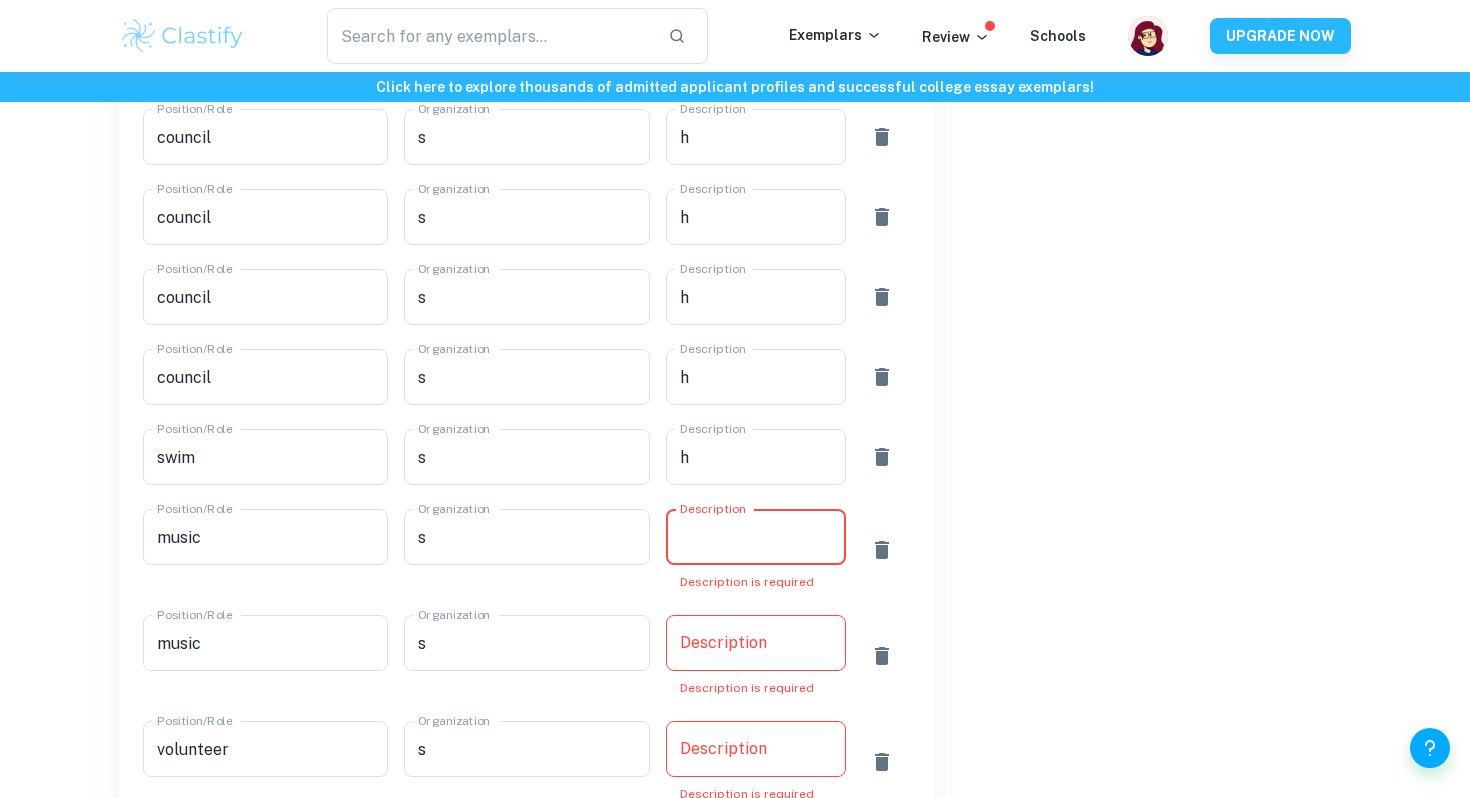 paste on "h" 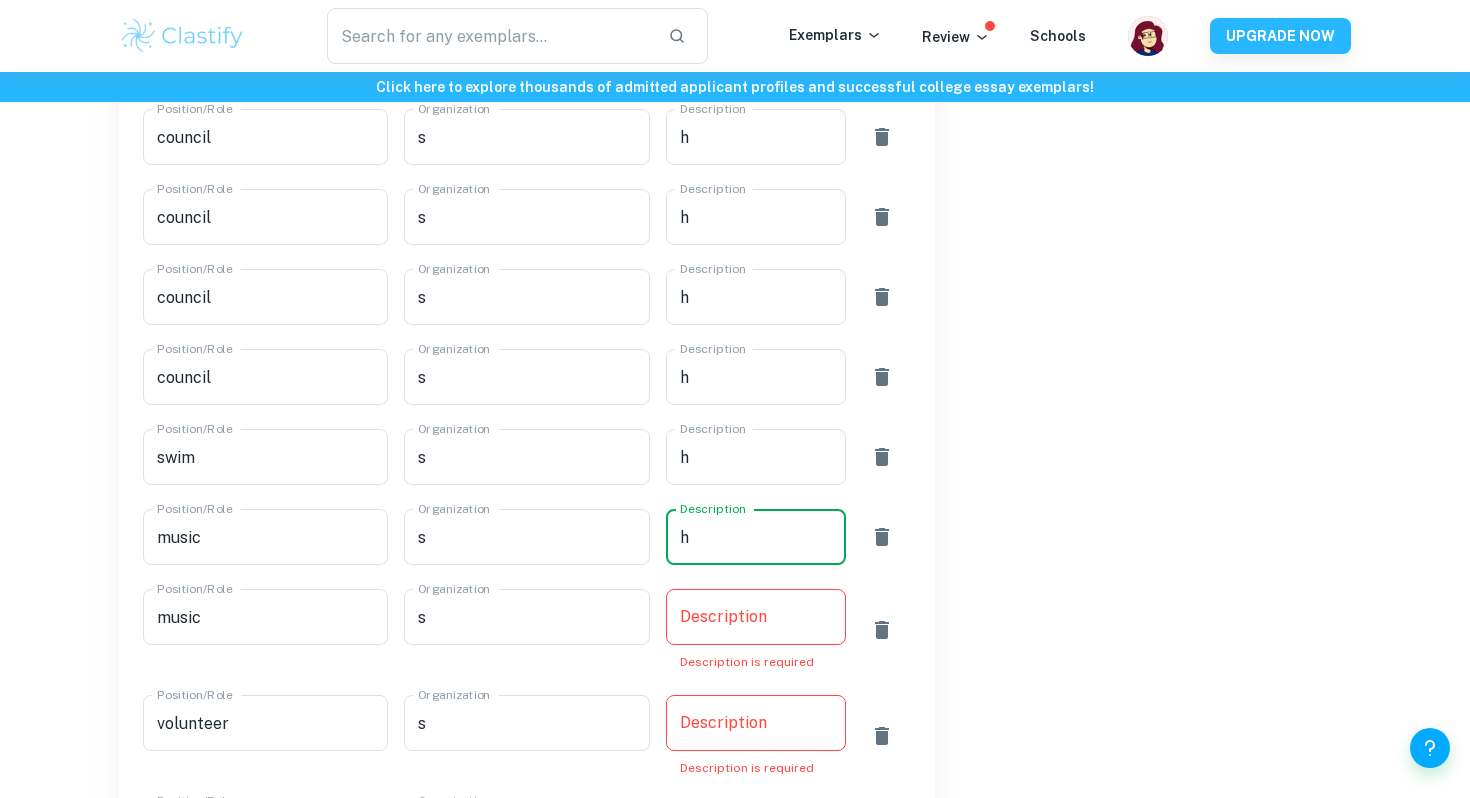 type on "h" 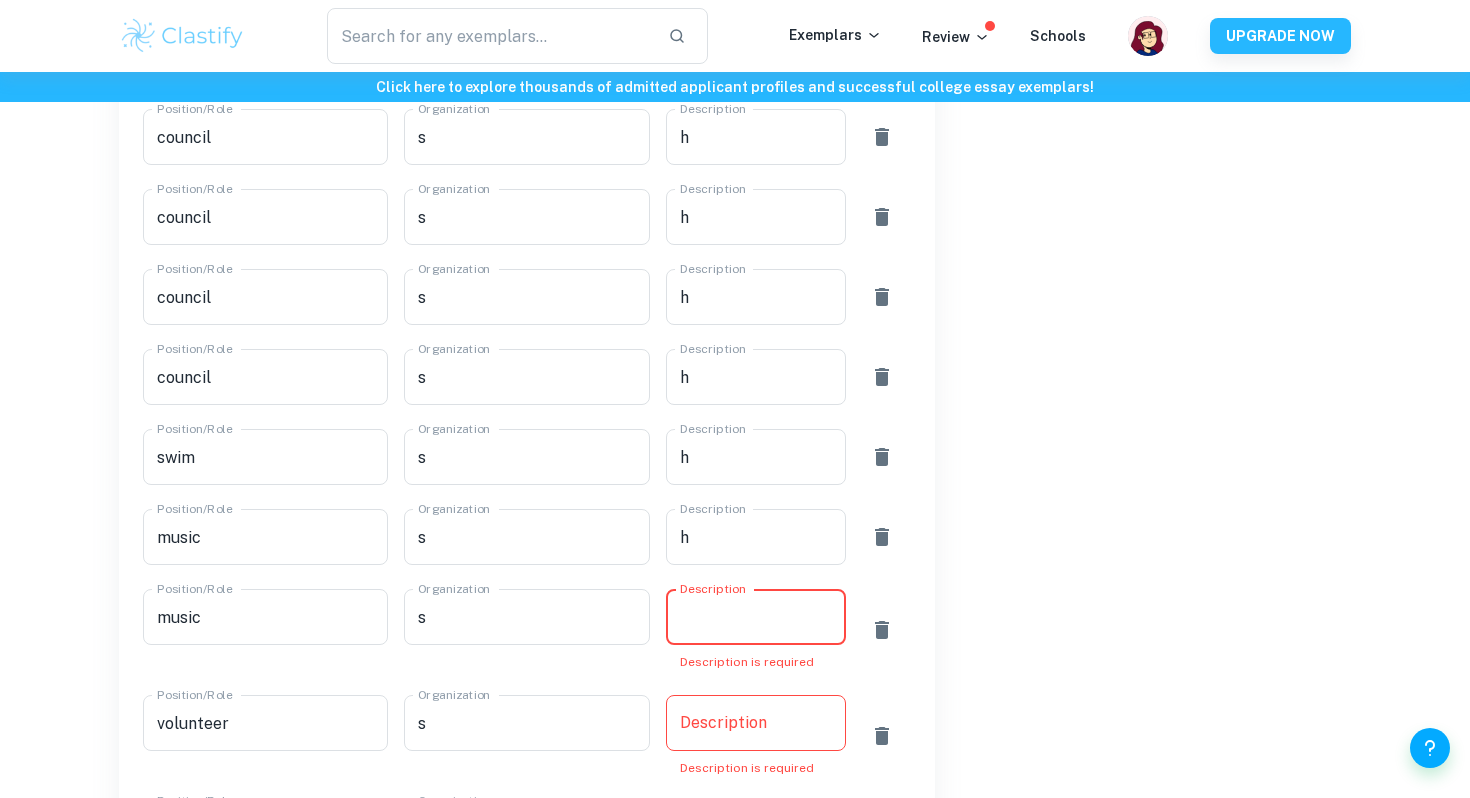 paste on "h" 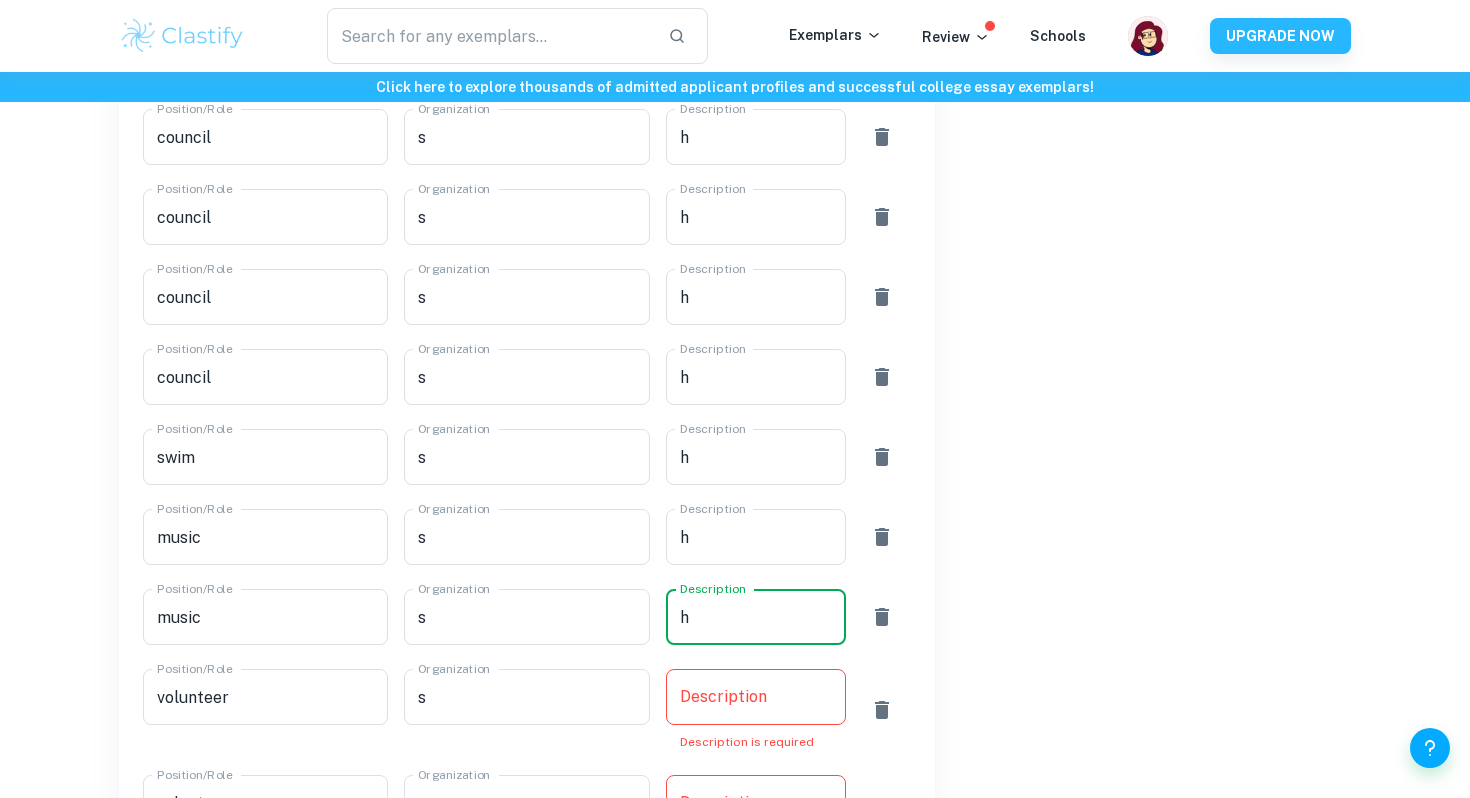 type on "h" 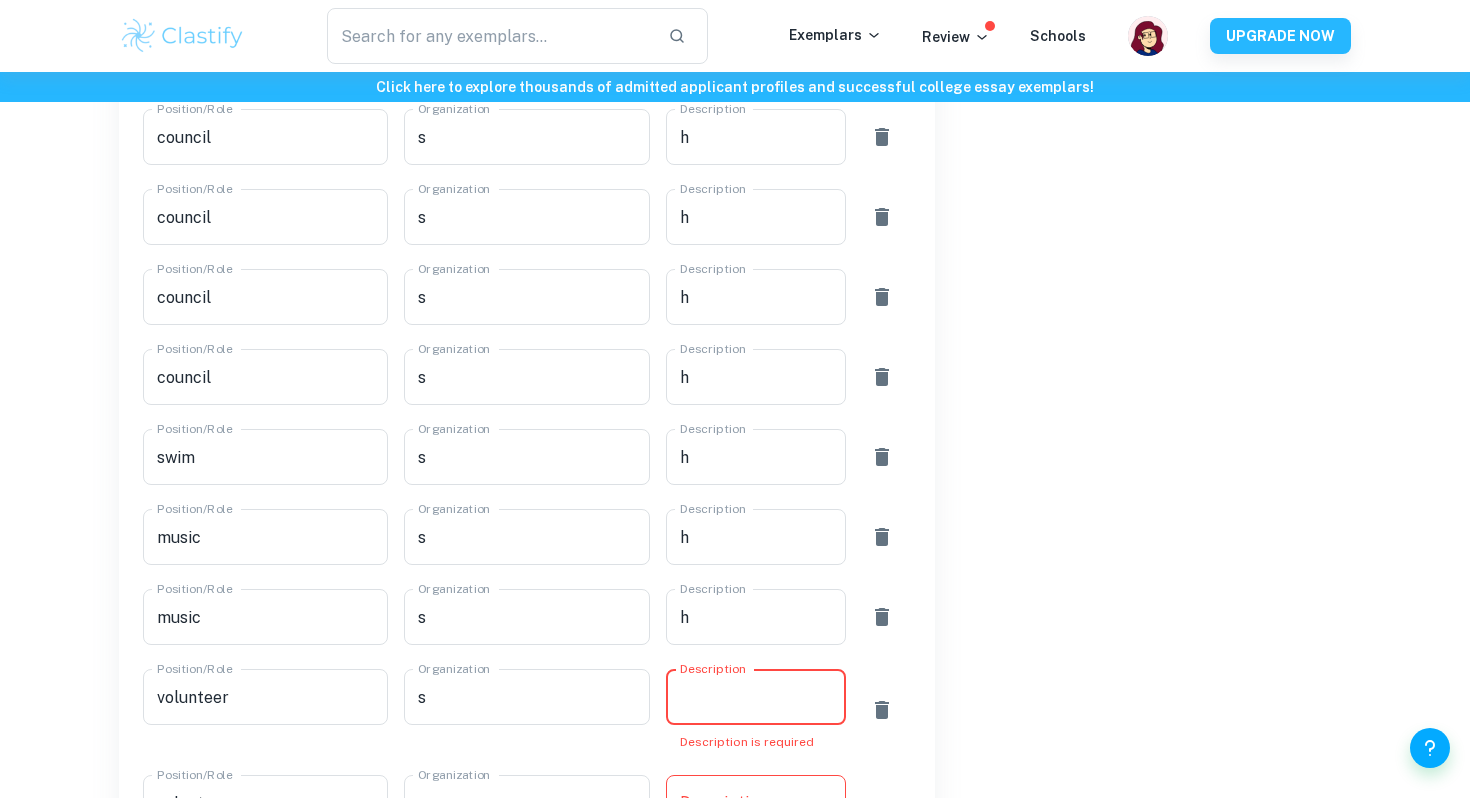 paste on "h" 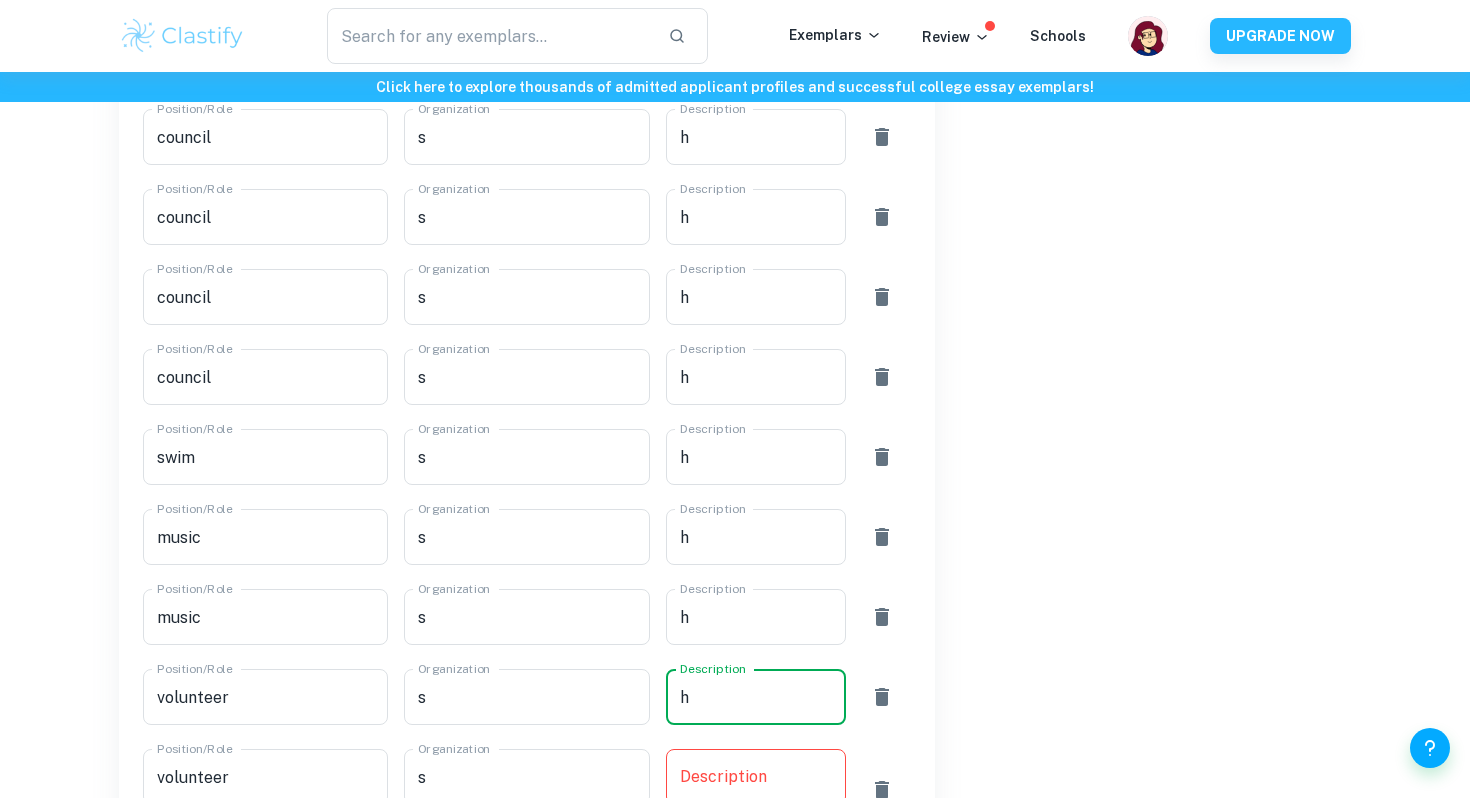 type on "h" 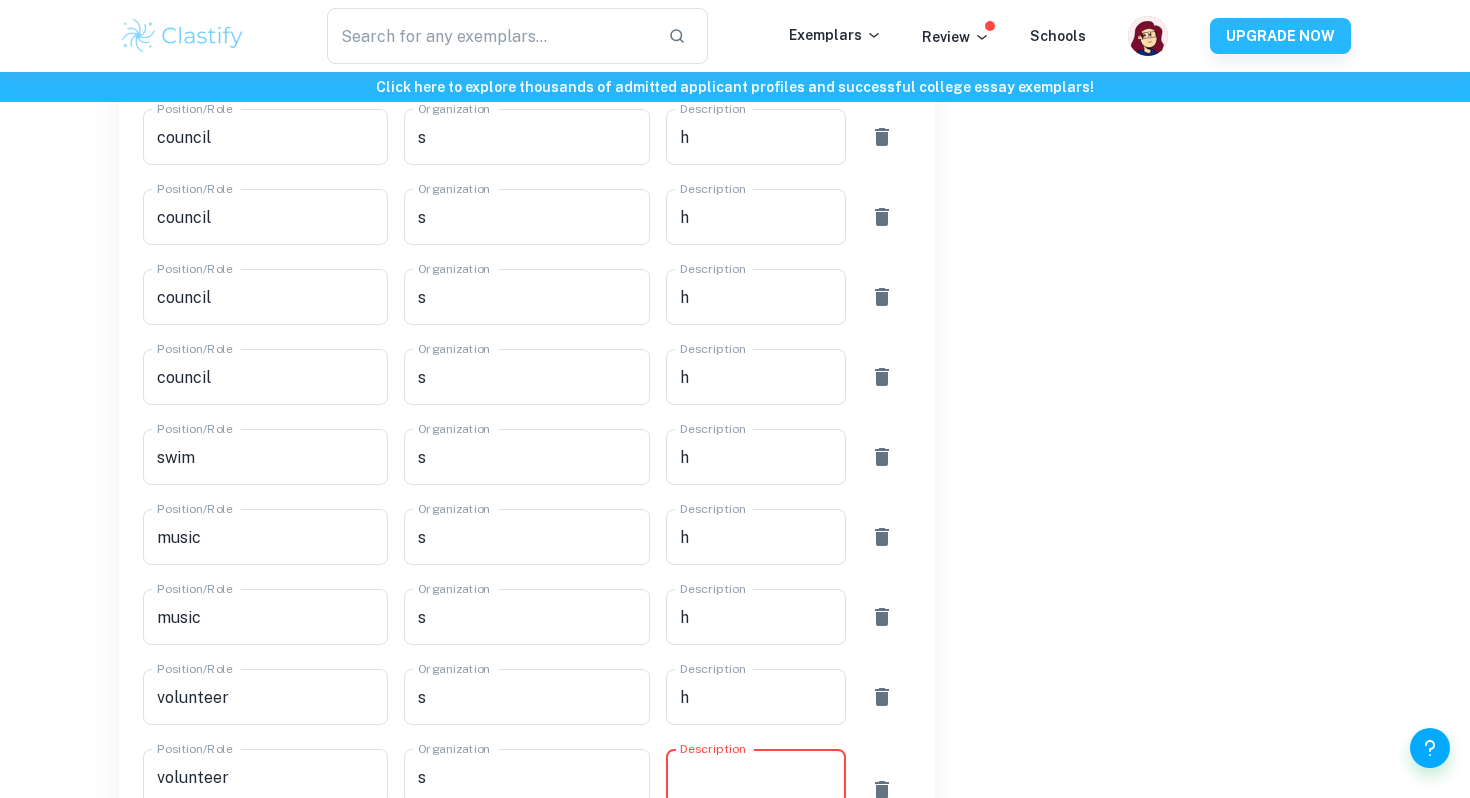 paste on "h" 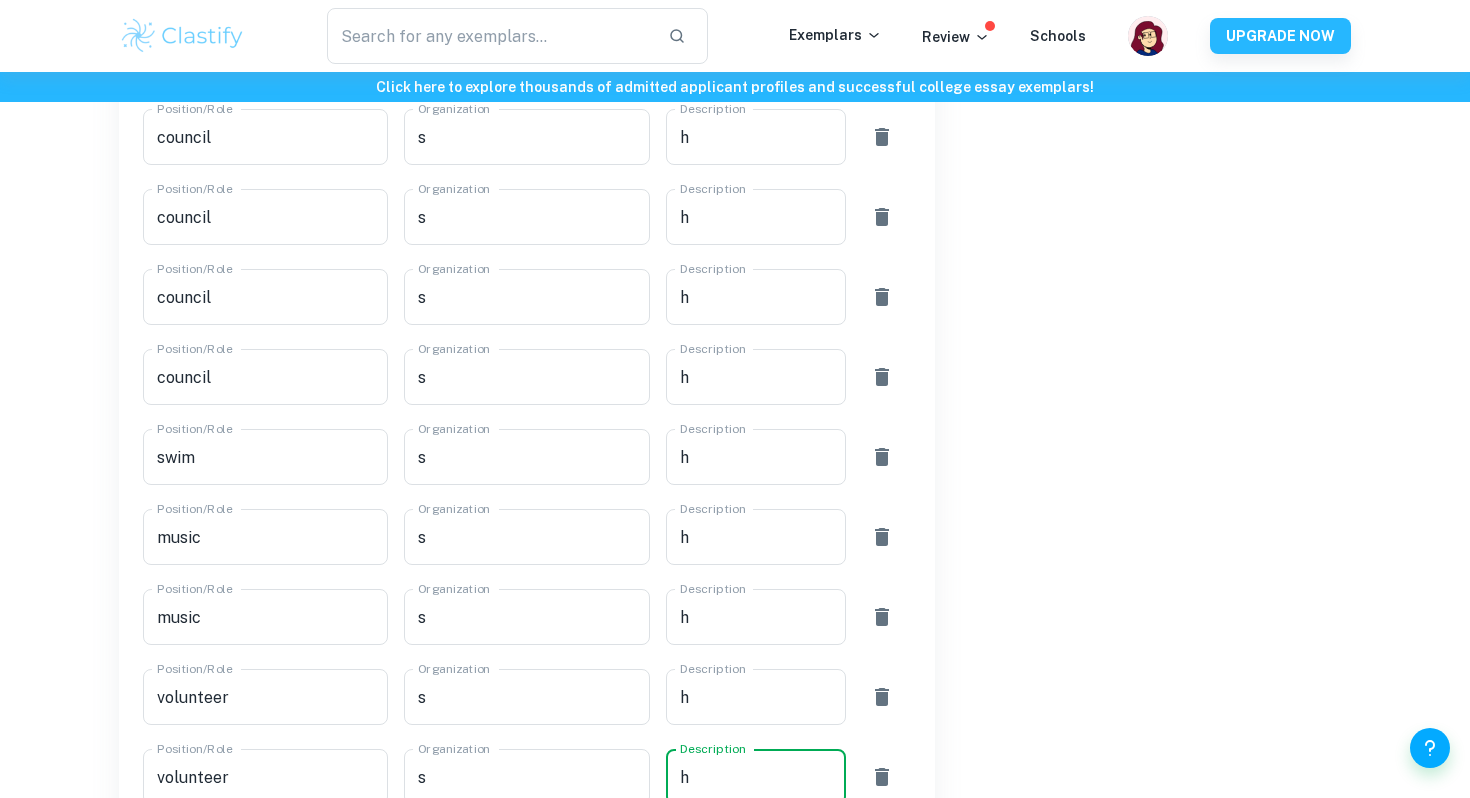 scroll, scrollTop: 1463, scrollLeft: 0, axis: vertical 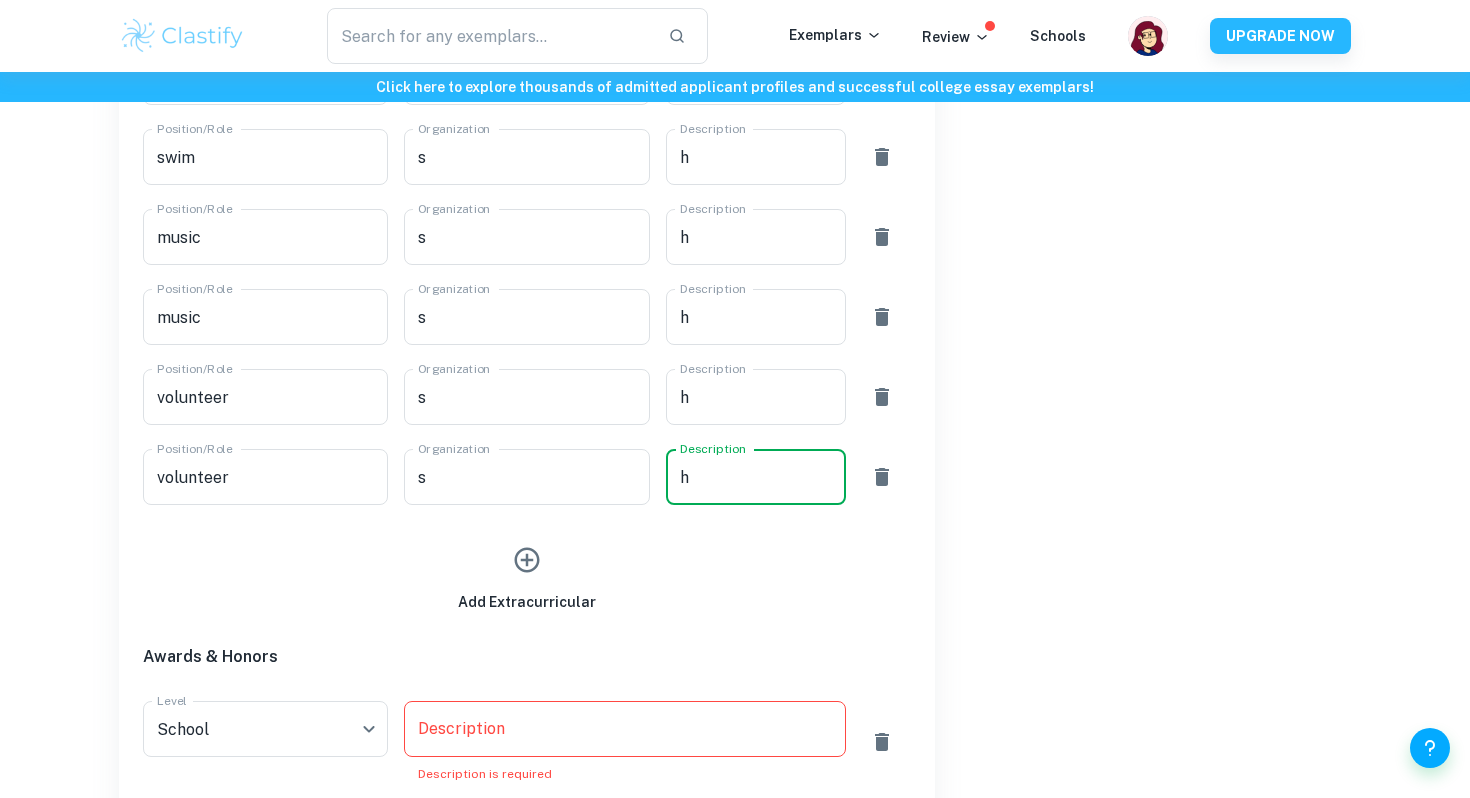 type on "h" 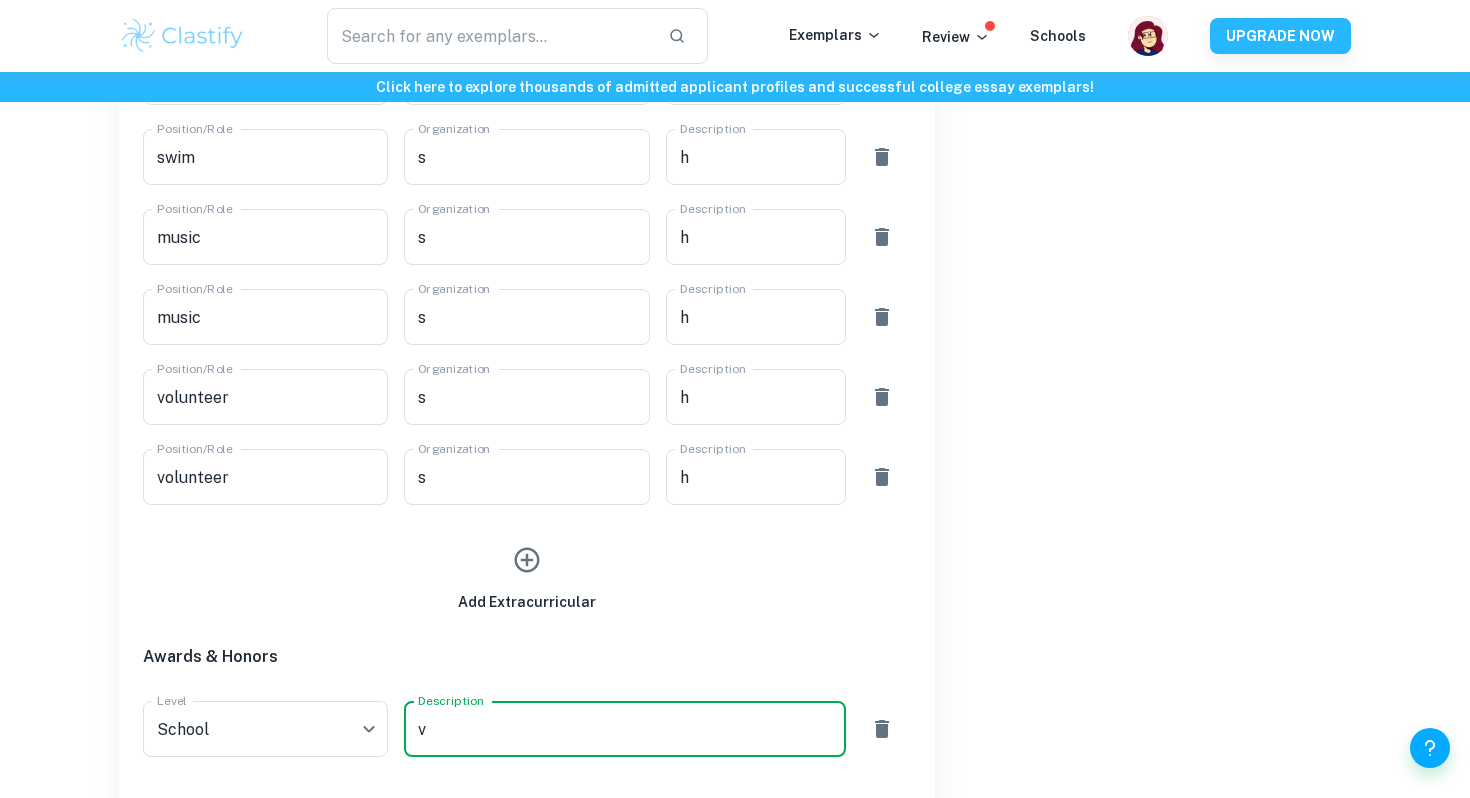 scroll, scrollTop: 1592, scrollLeft: 0, axis: vertical 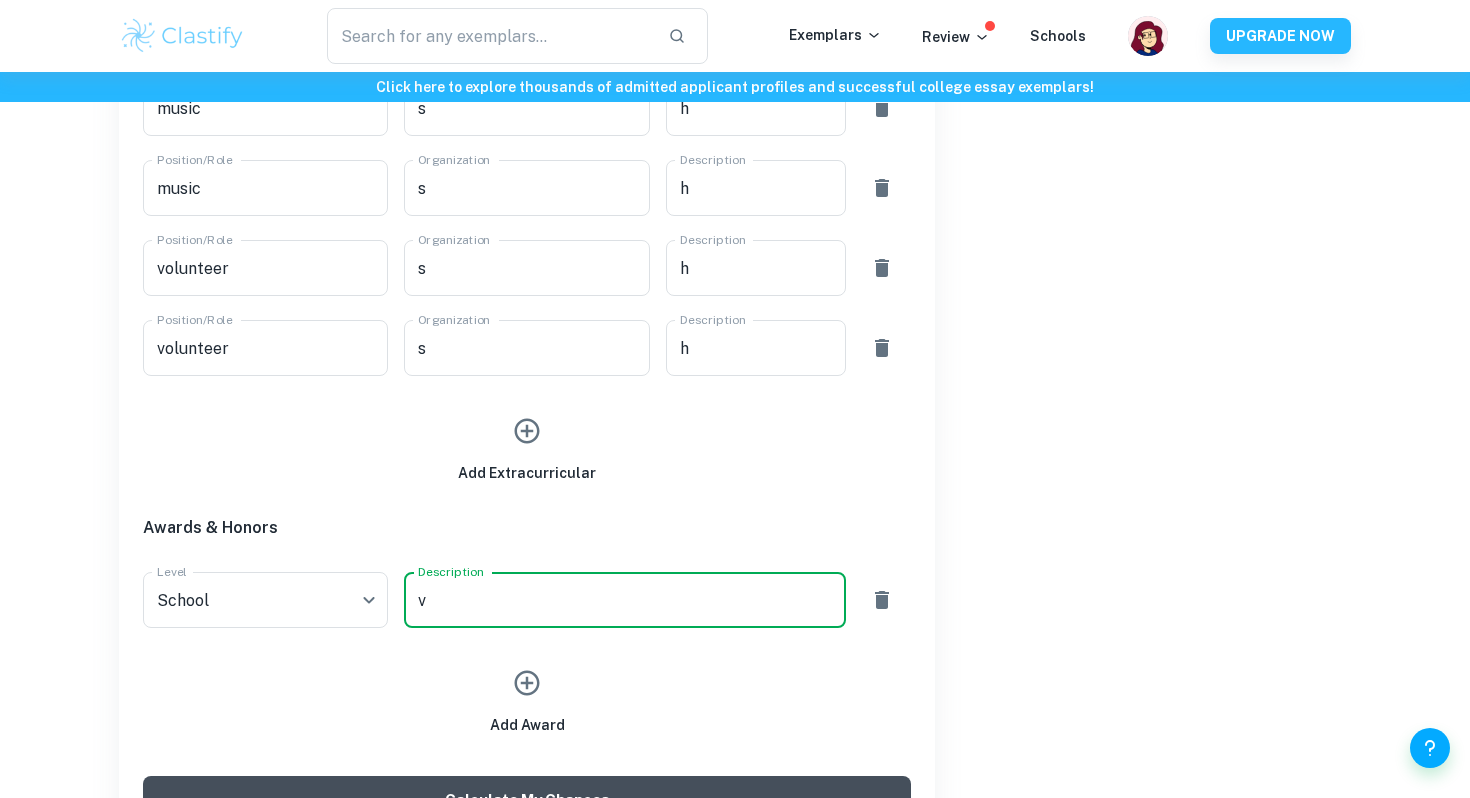 type on "v" 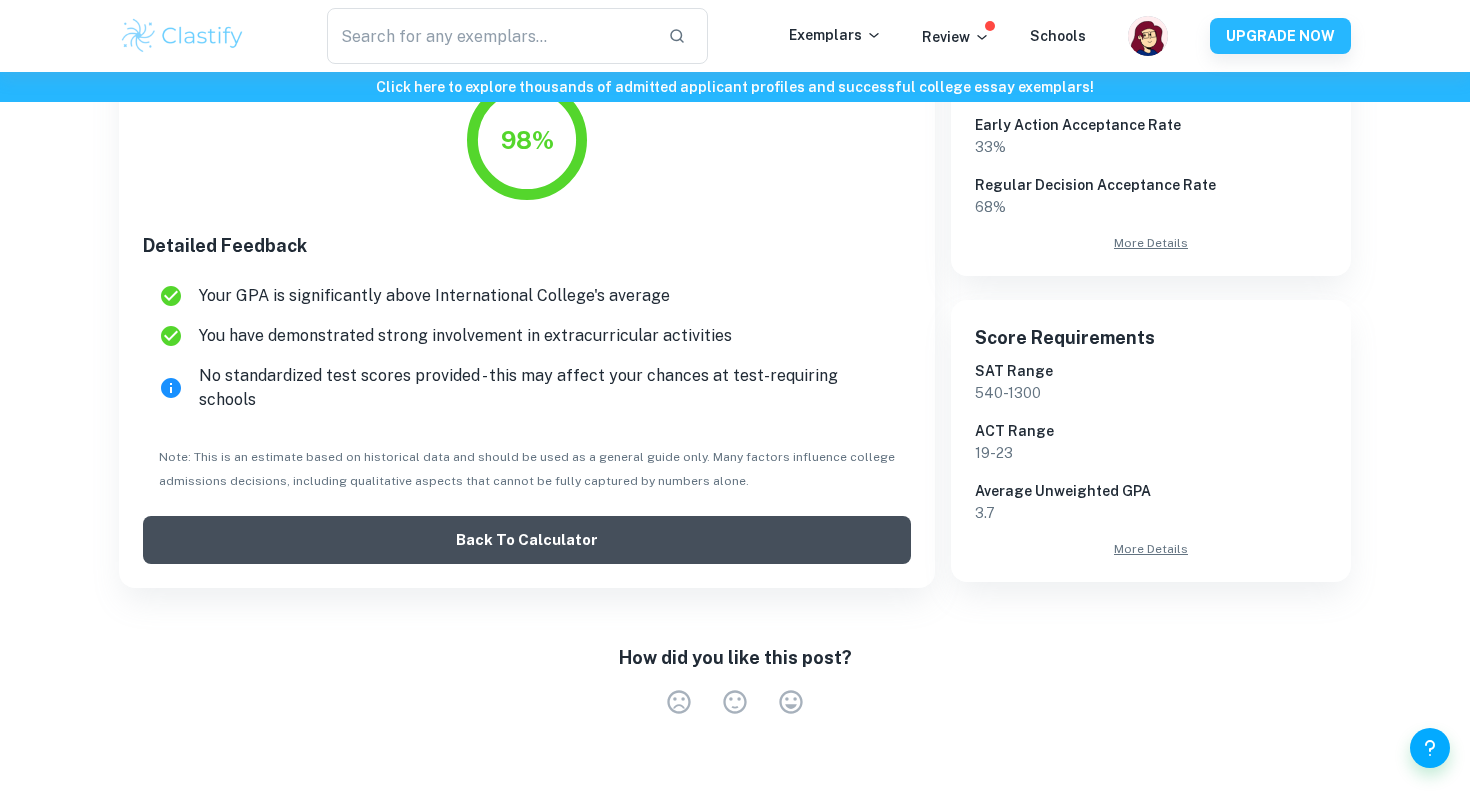 scroll, scrollTop: 295, scrollLeft: 0, axis: vertical 